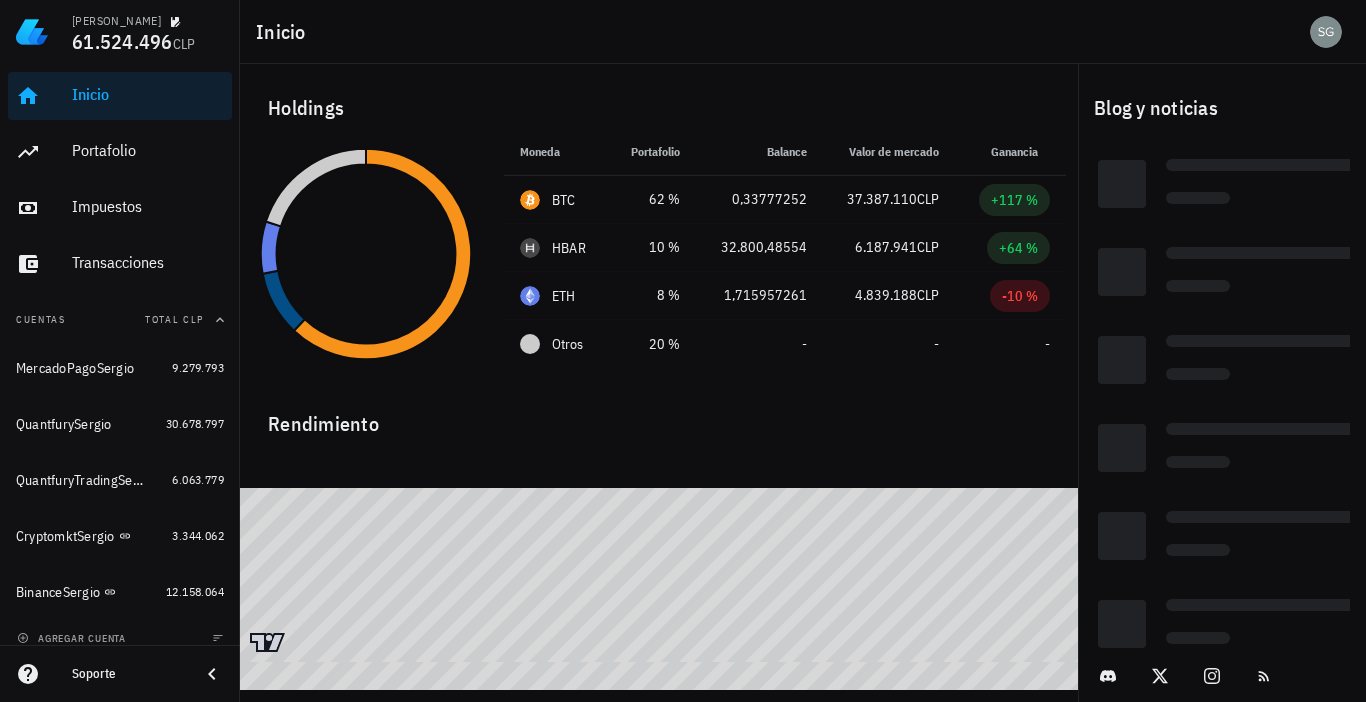 scroll, scrollTop: 0, scrollLeft: 0, axis: both 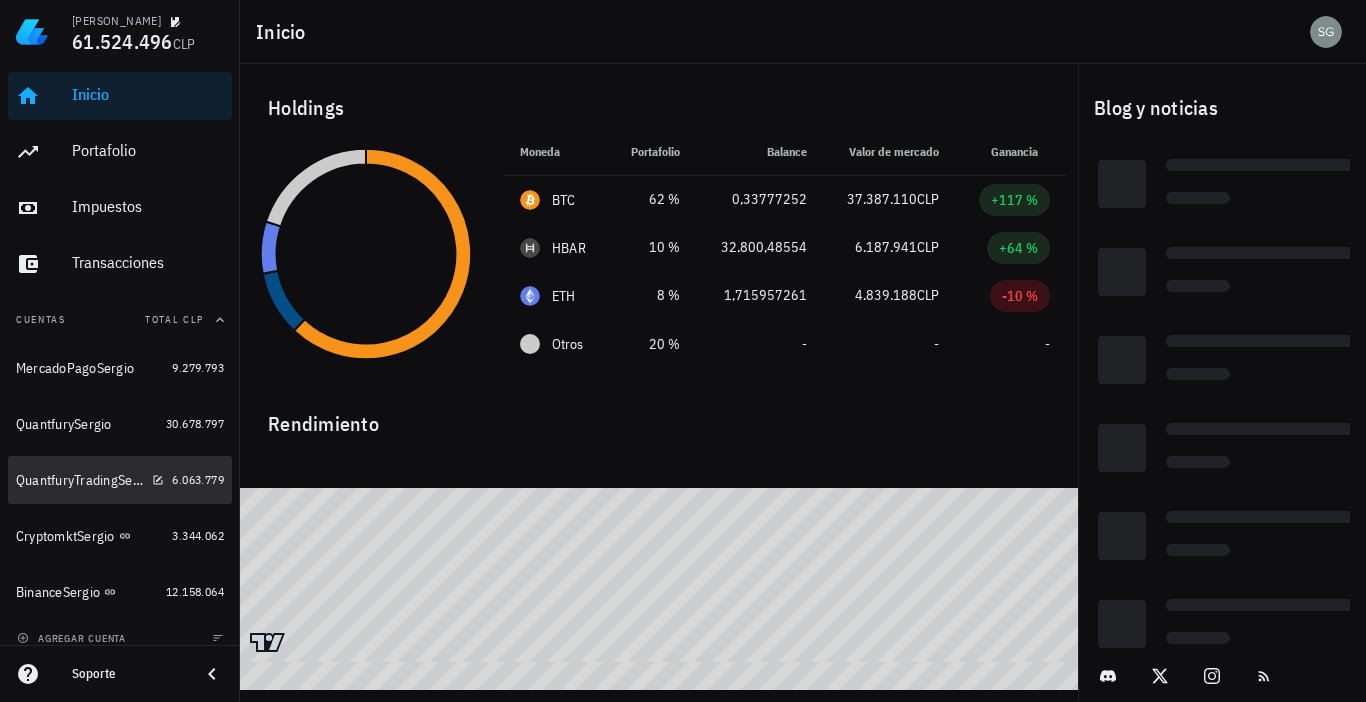 click on "QuantfuryTradingSergio" at bounding box center (80, 480) 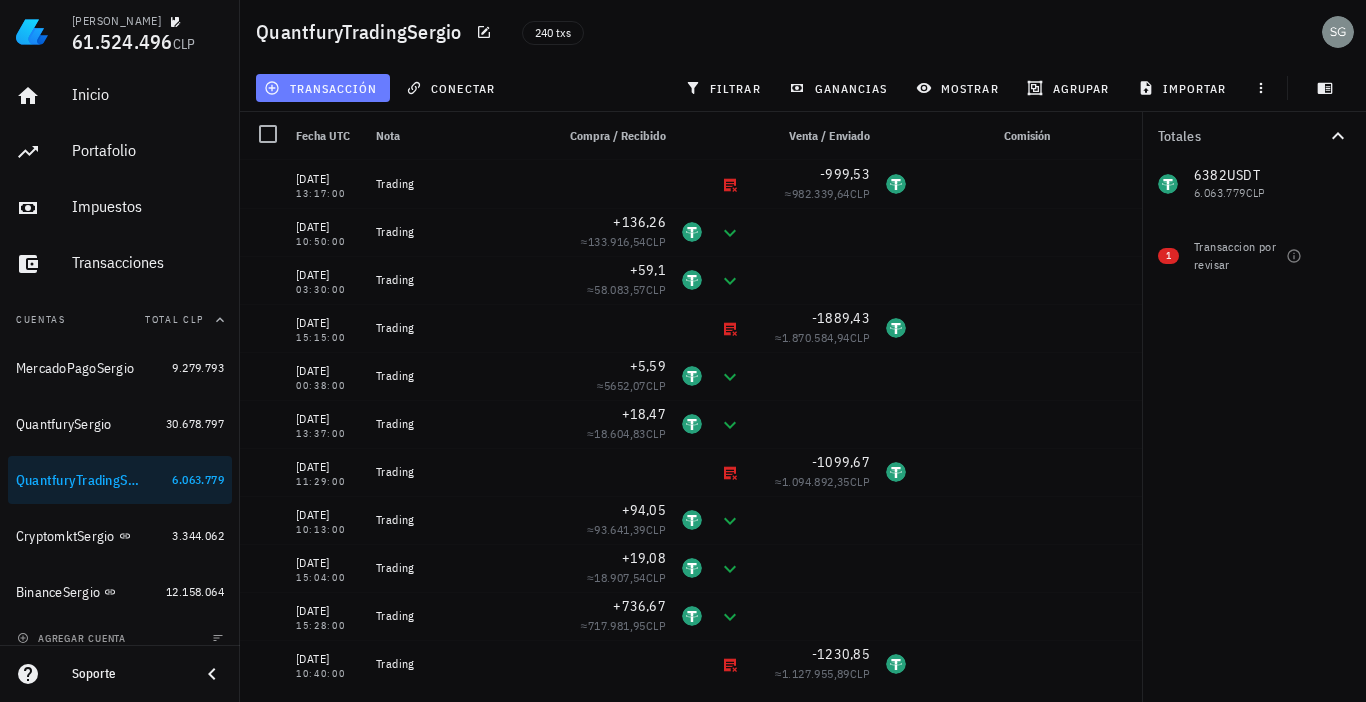 click on "transacción" at bounding box center (322, 88) 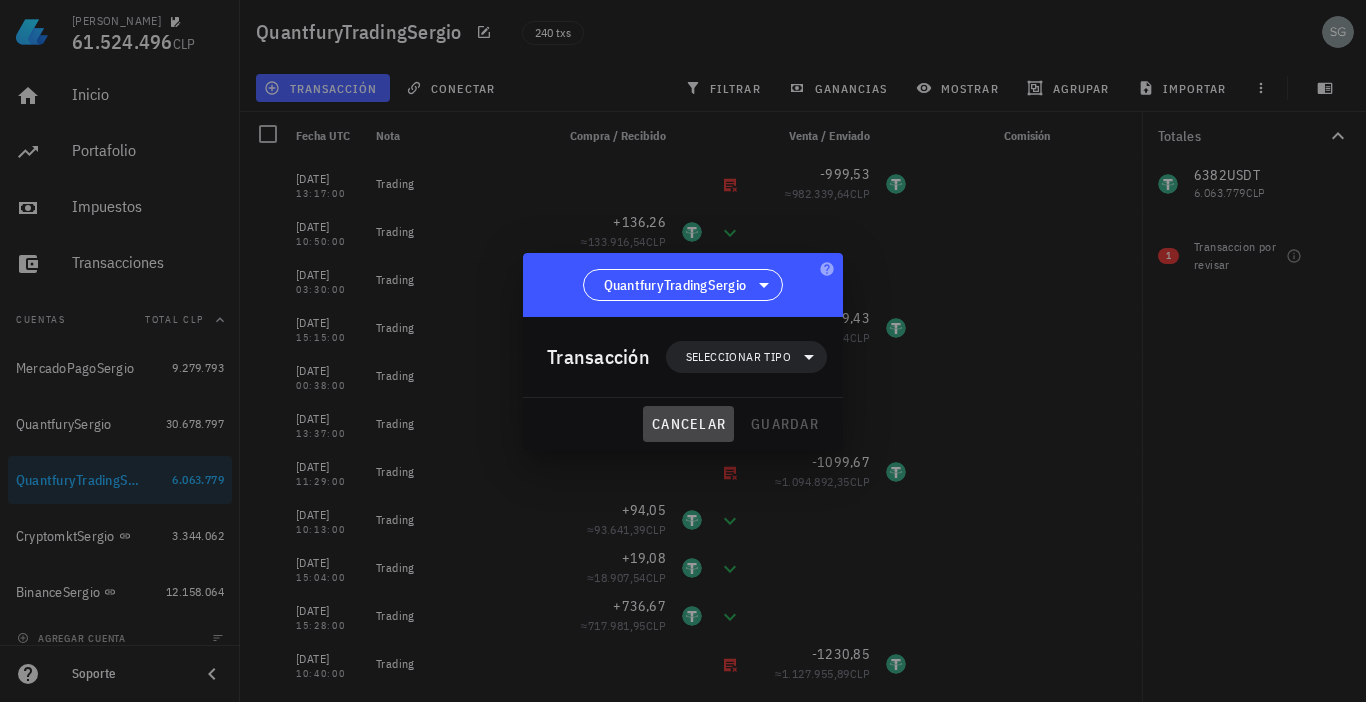 drag, startPoint x: 713, startPoint y: 421, endPoint x: 696, endPoint y: 408, distance: 21.400934 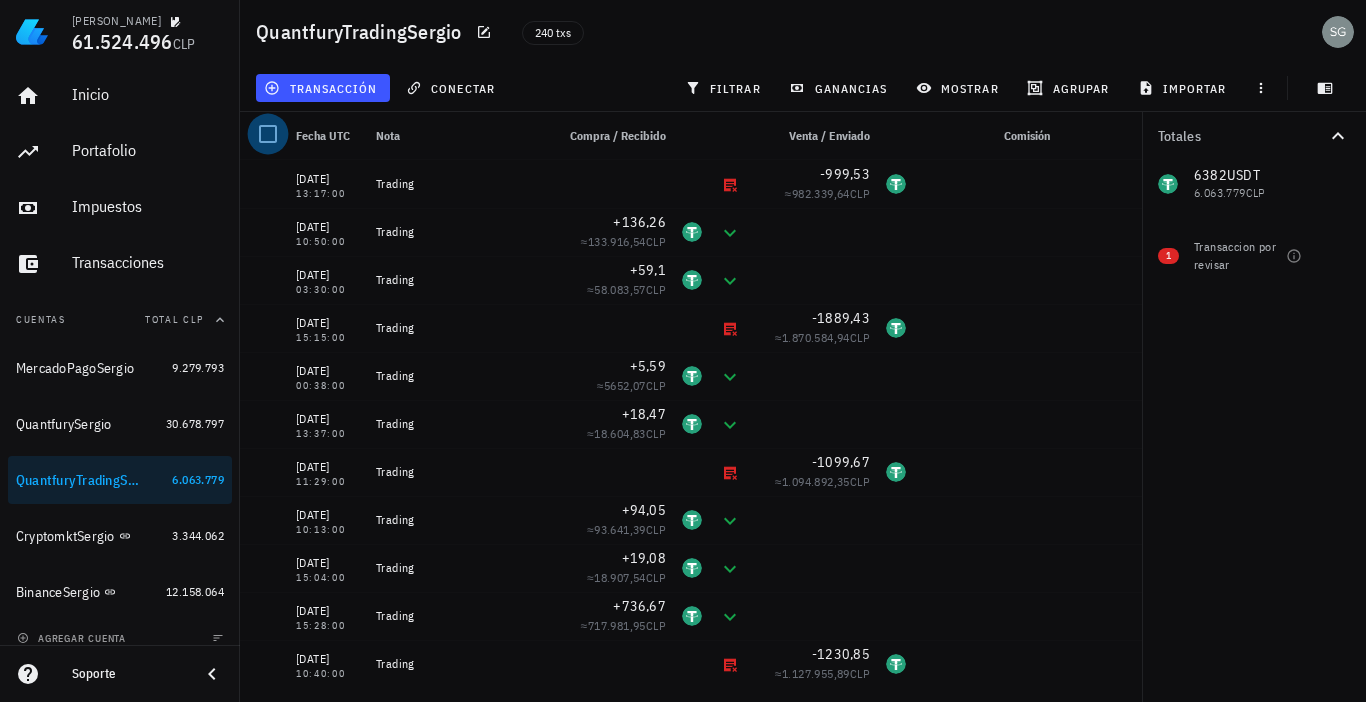 click at bounding box center [268, 134] 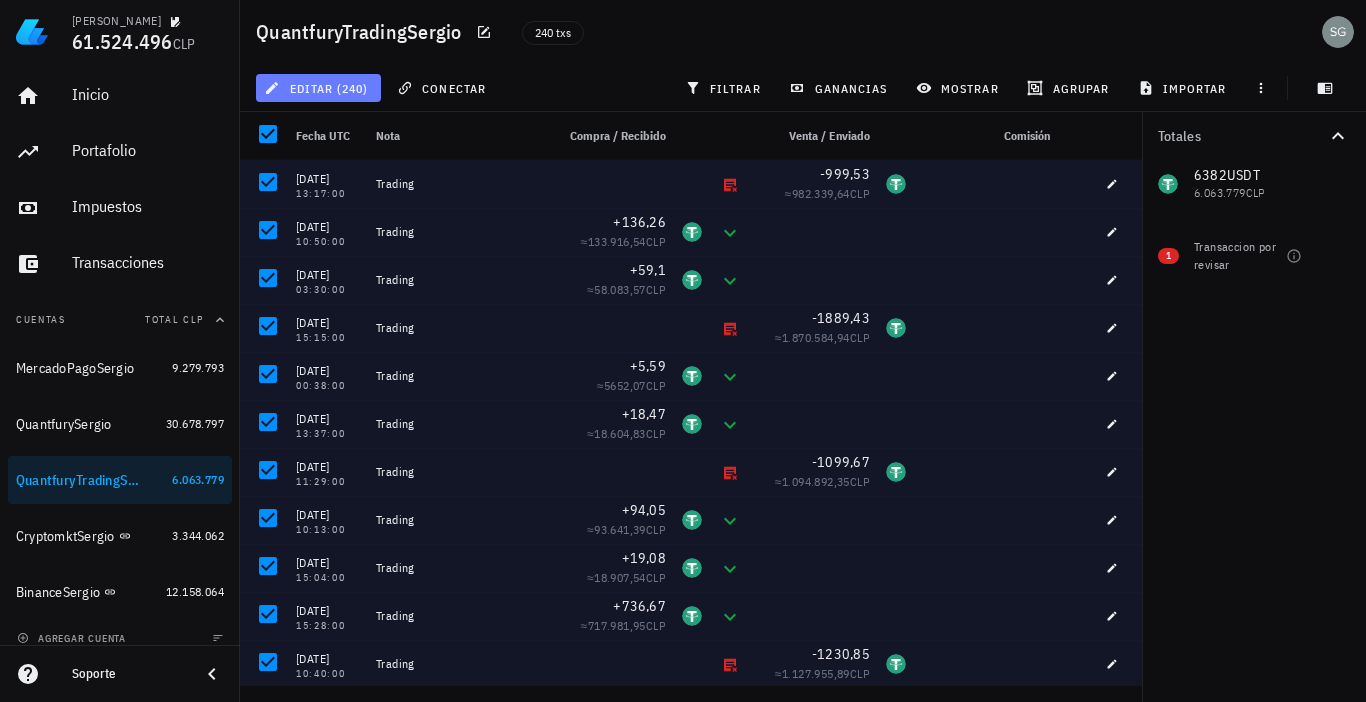 click on "editar (240)" at bounding box center [318, 88] 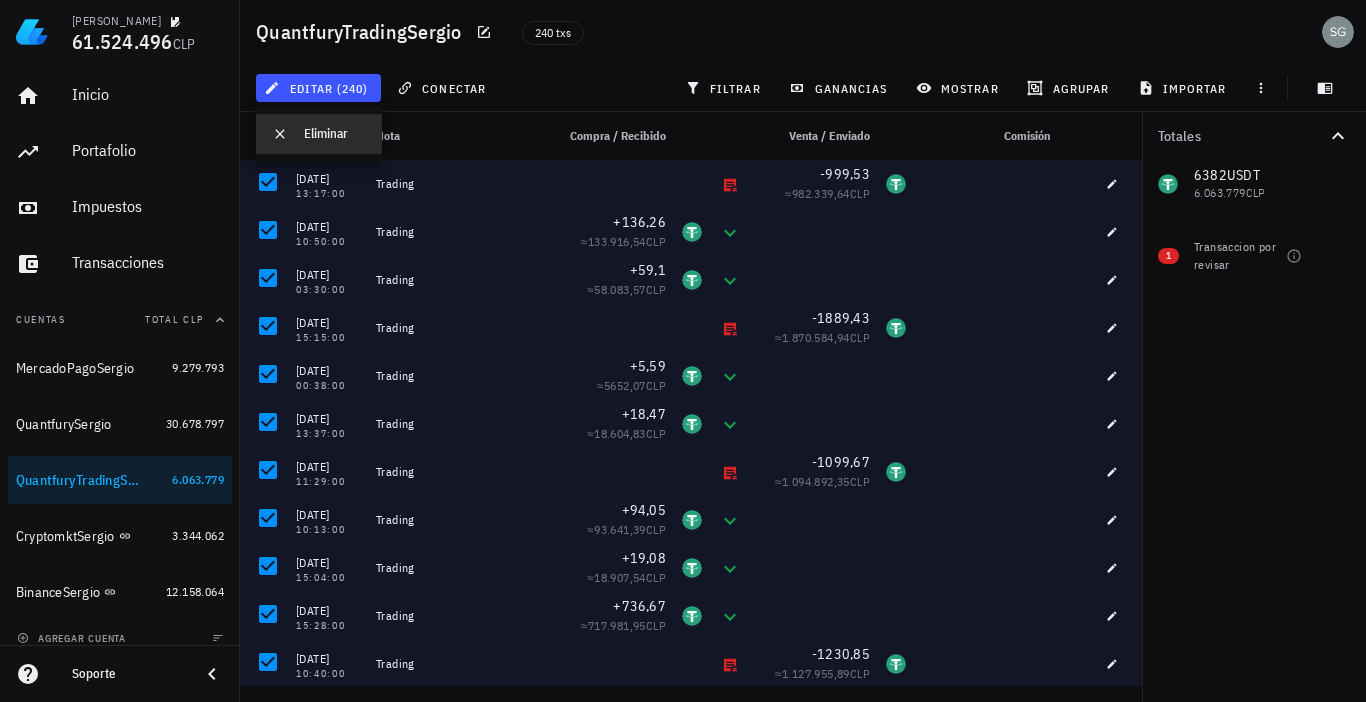 click on "Eliminar" at bounding box center [335, 134] 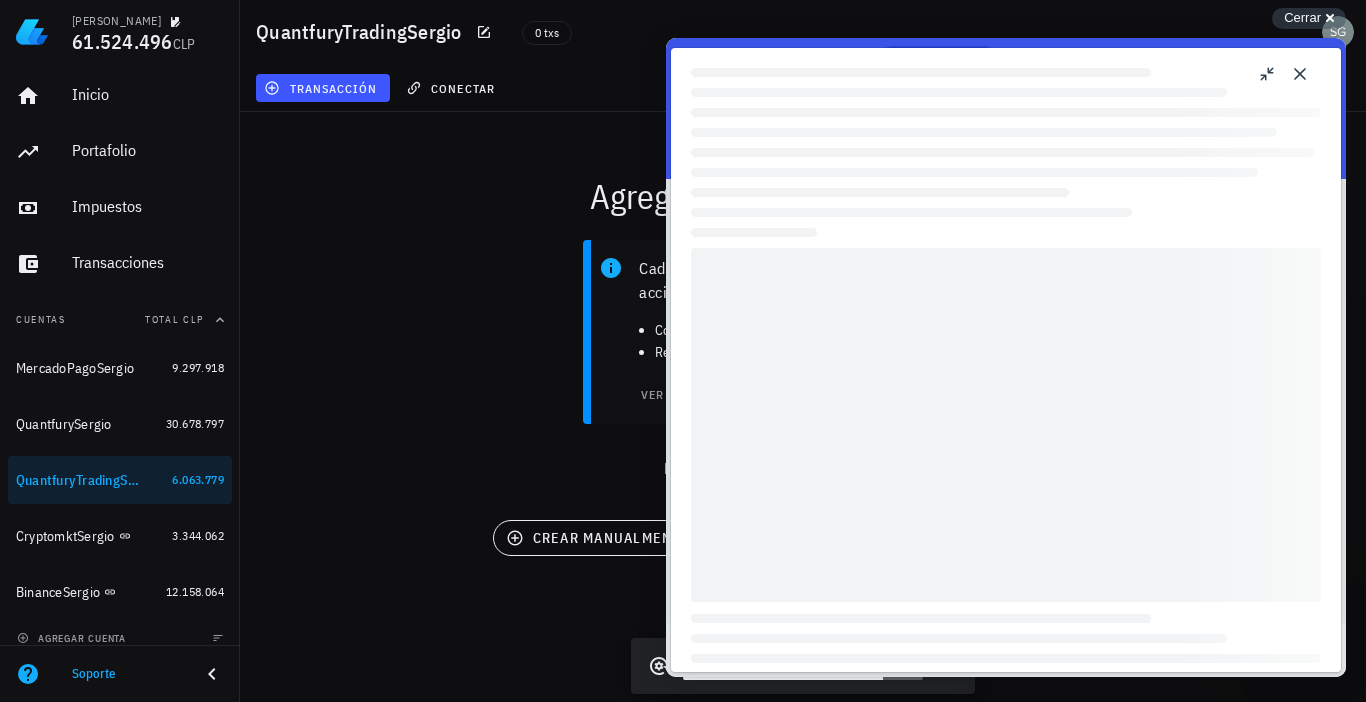 scroll, scrollTop: 0, scrollLeft: 0, axis: both 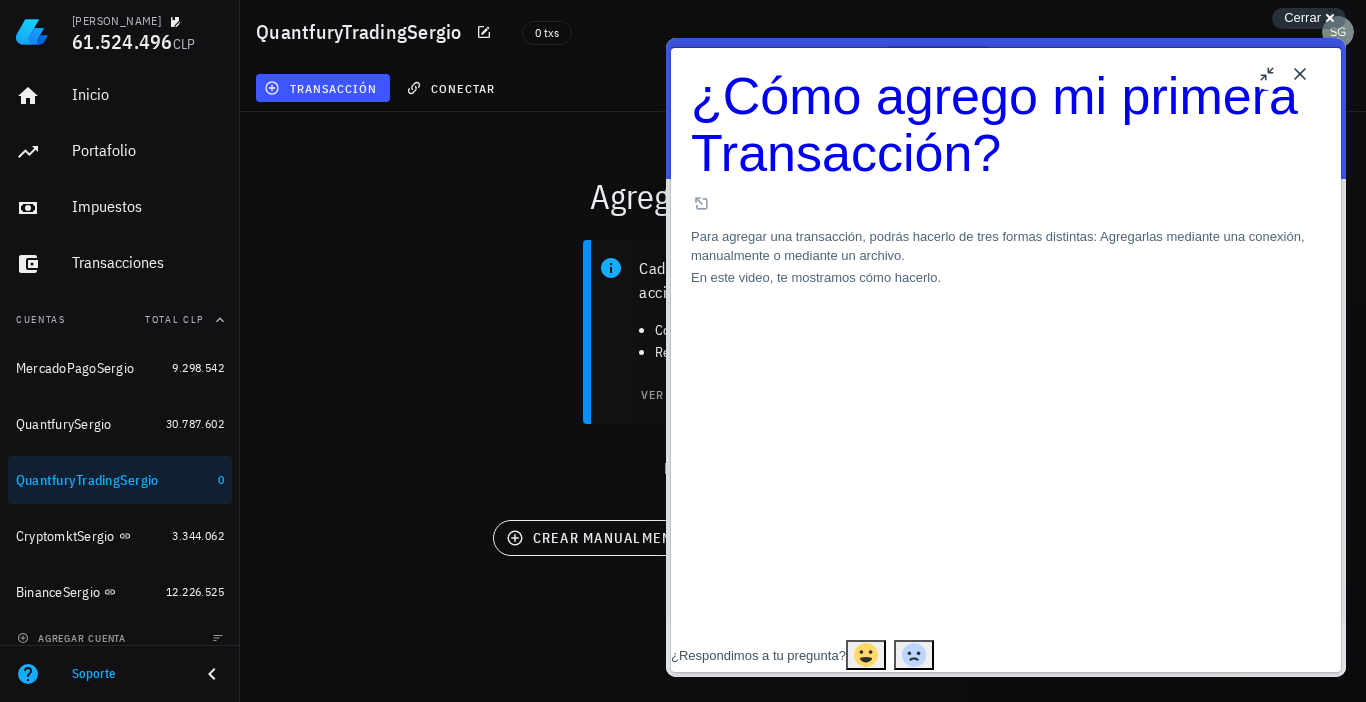 click on "Cerrar" at bounding box center (1302, 17) 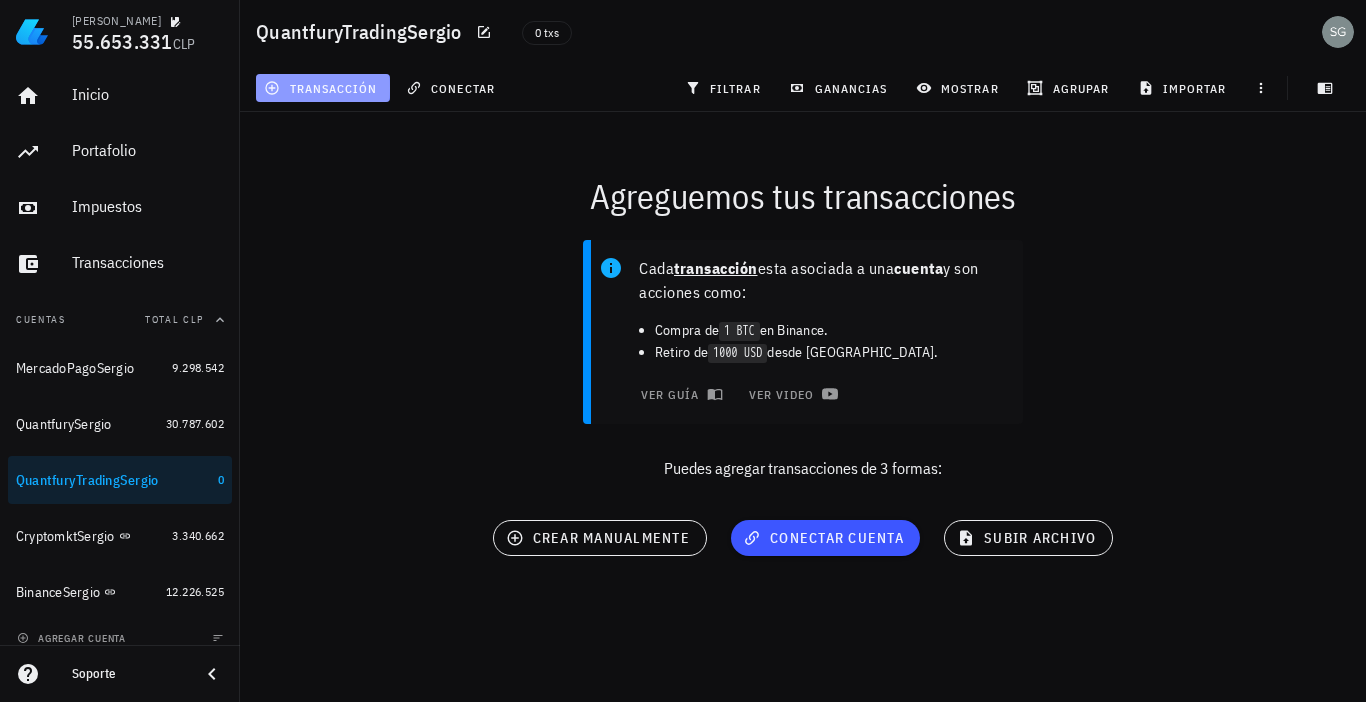 click on "transacción" at bounding box center [322, 88] 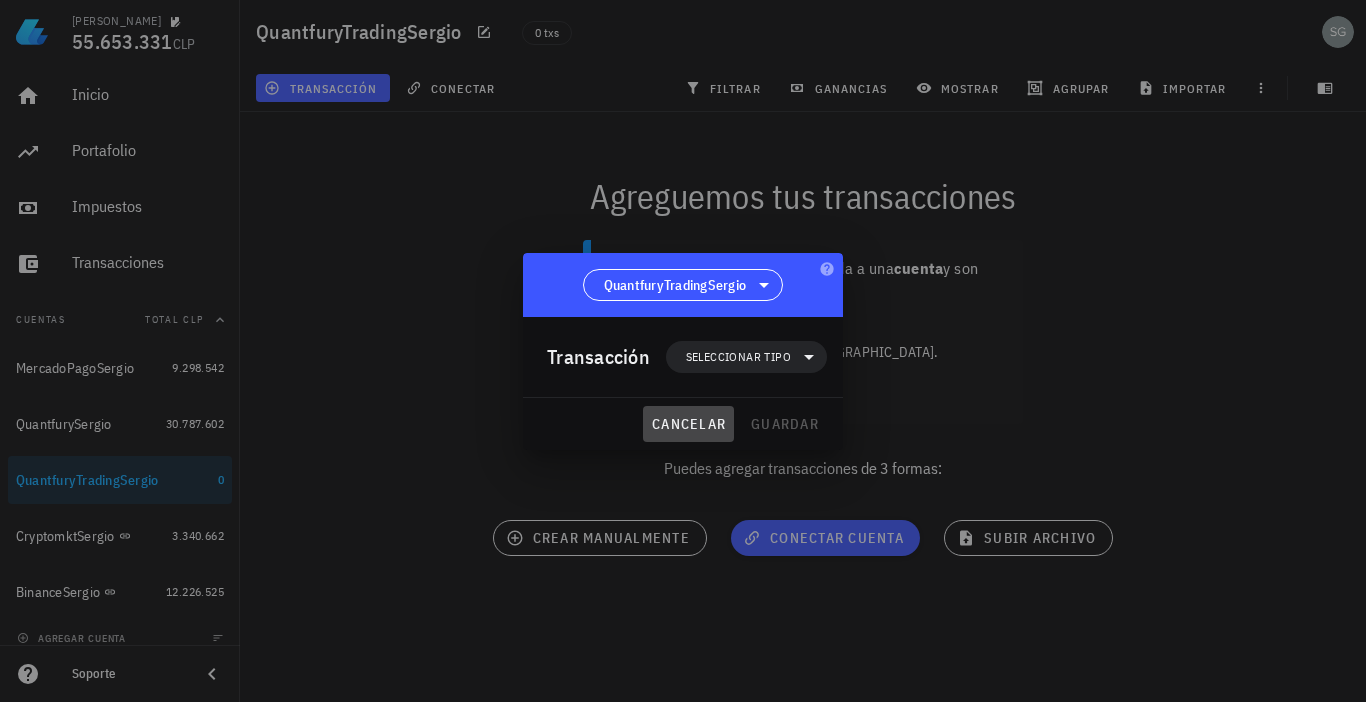 click on "cancelar" at bounding box center [688, 424] 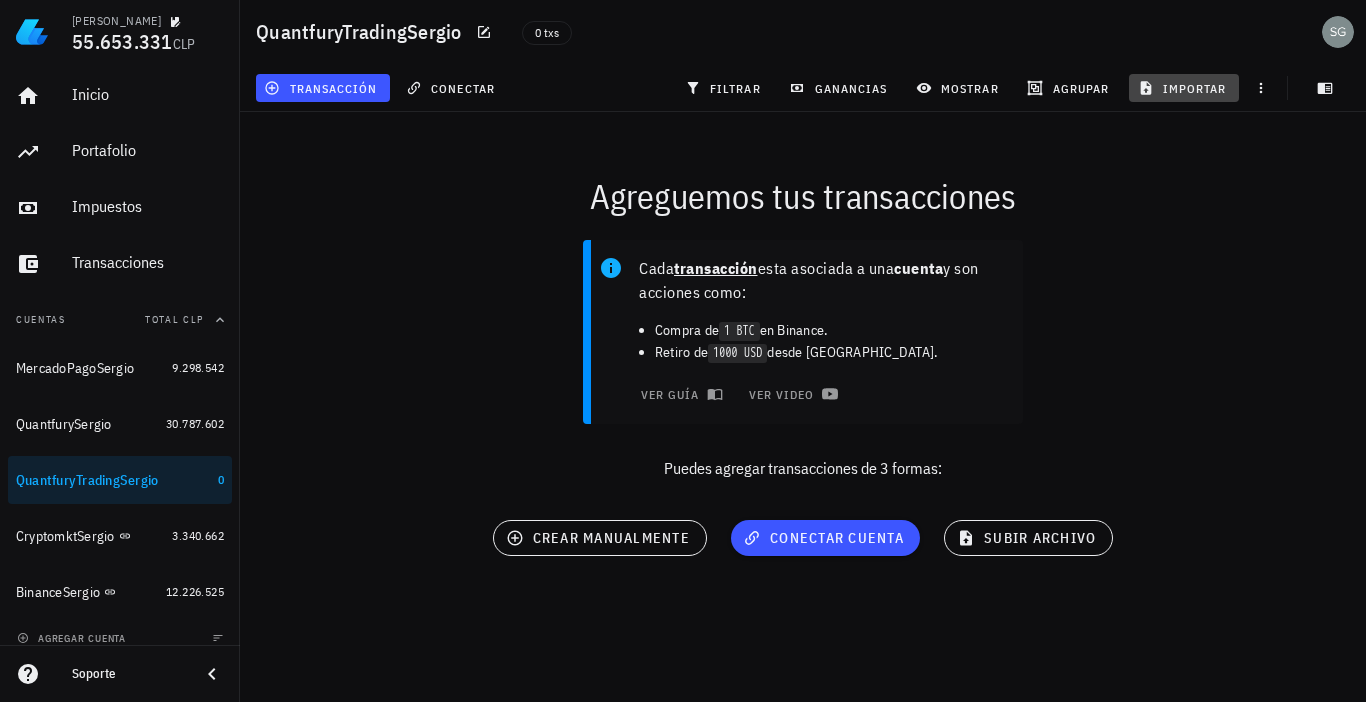 click on "importar" at bounding box center (1184, 88) 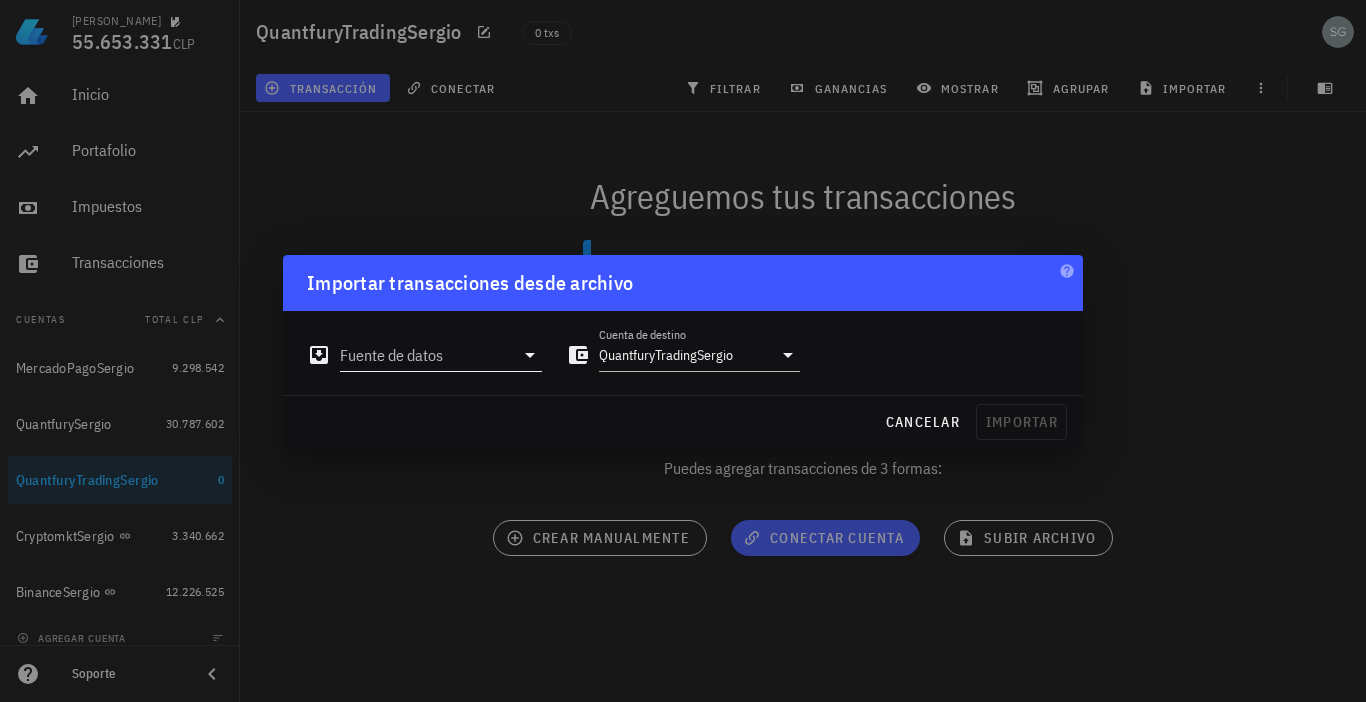 click on "Fuente de datos" at bounding box center [427, 355] 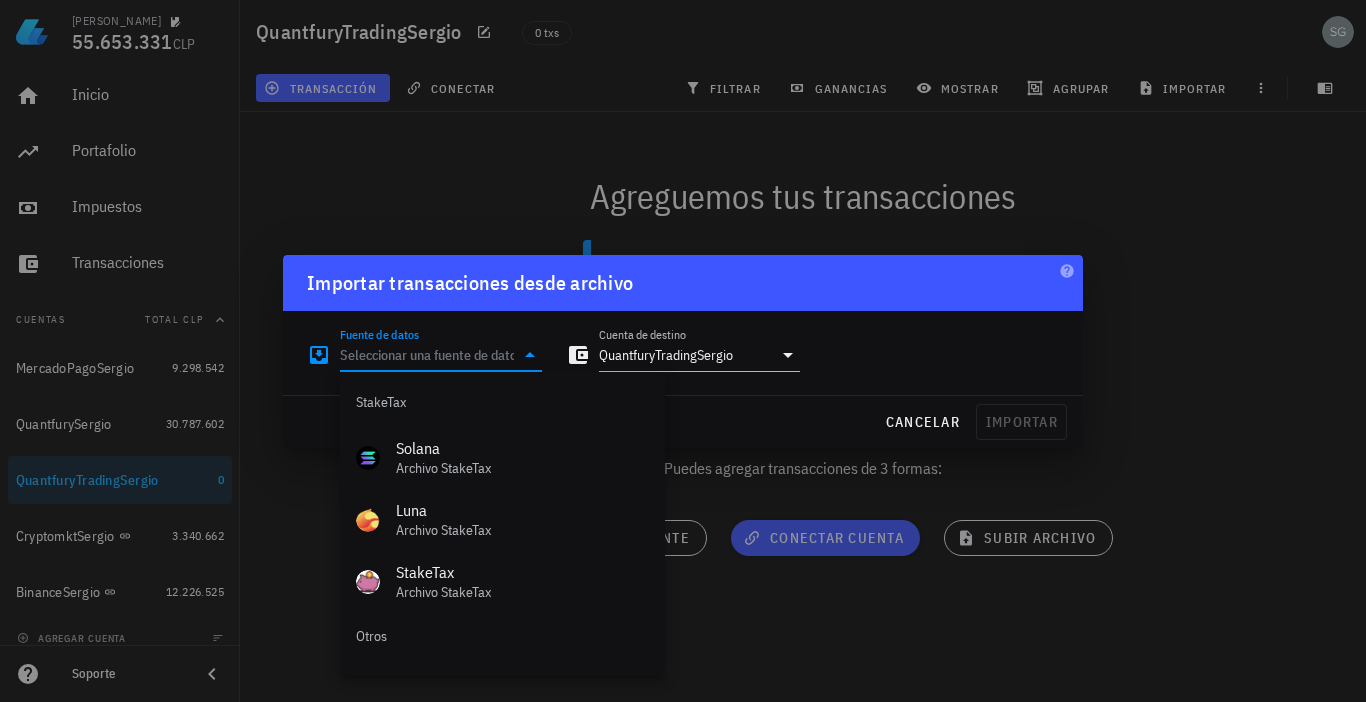 scroll, scrollTop: 834, scrollLeft: 0, axis: vertical 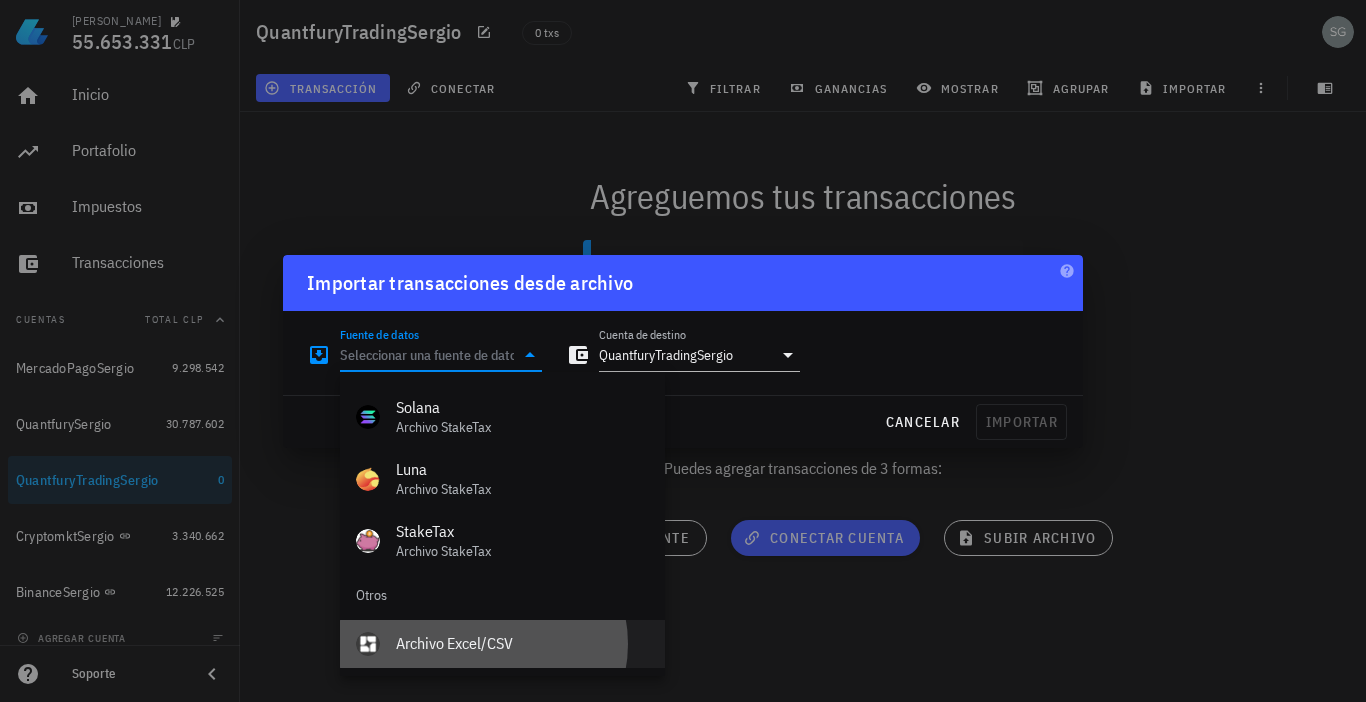 click on "Archivo Excel/CSV" at bounding box center [522, 643] 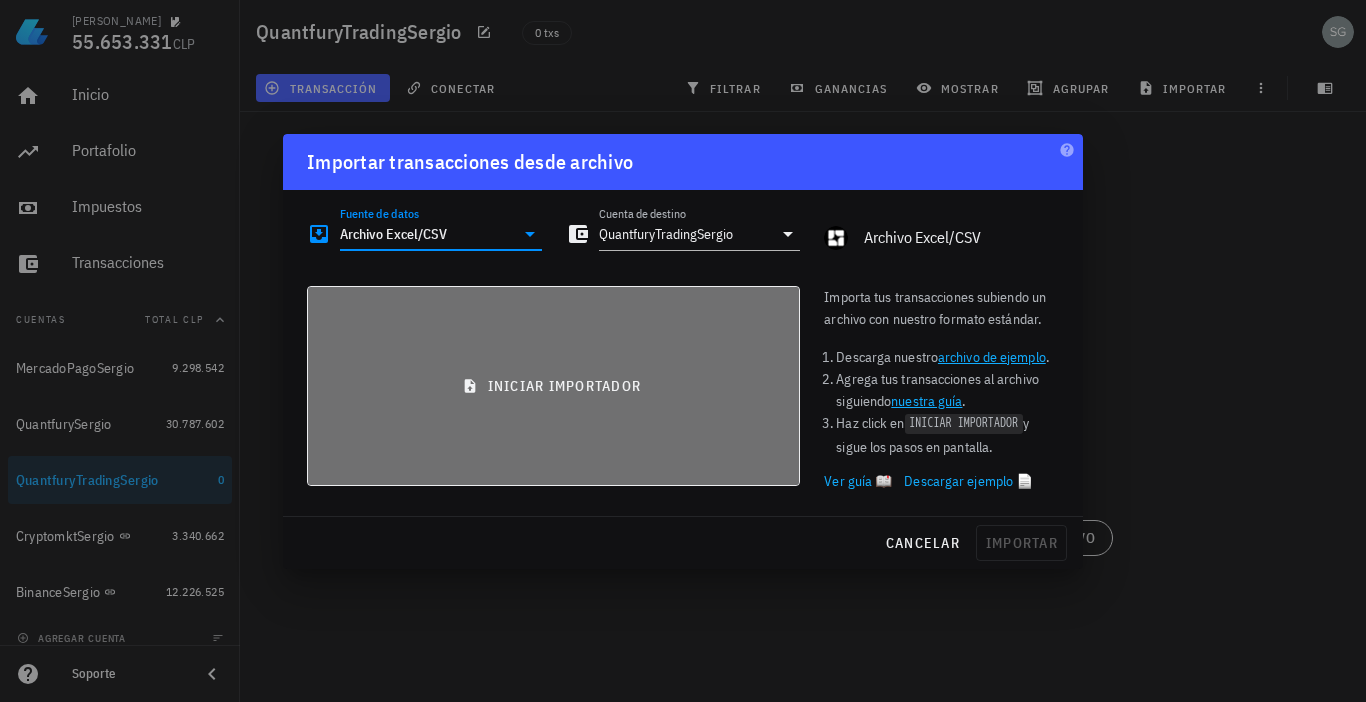 click on "iniciar importador" at bounding box center (553, 386) 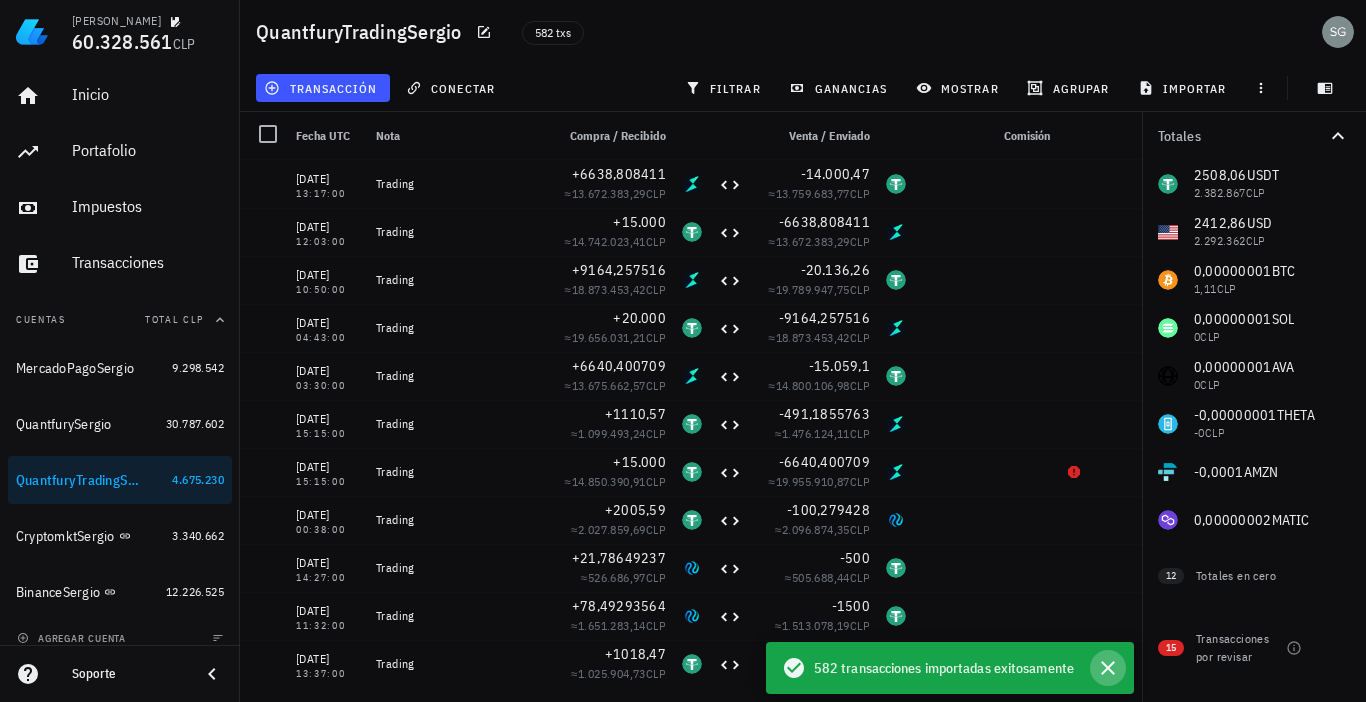 click 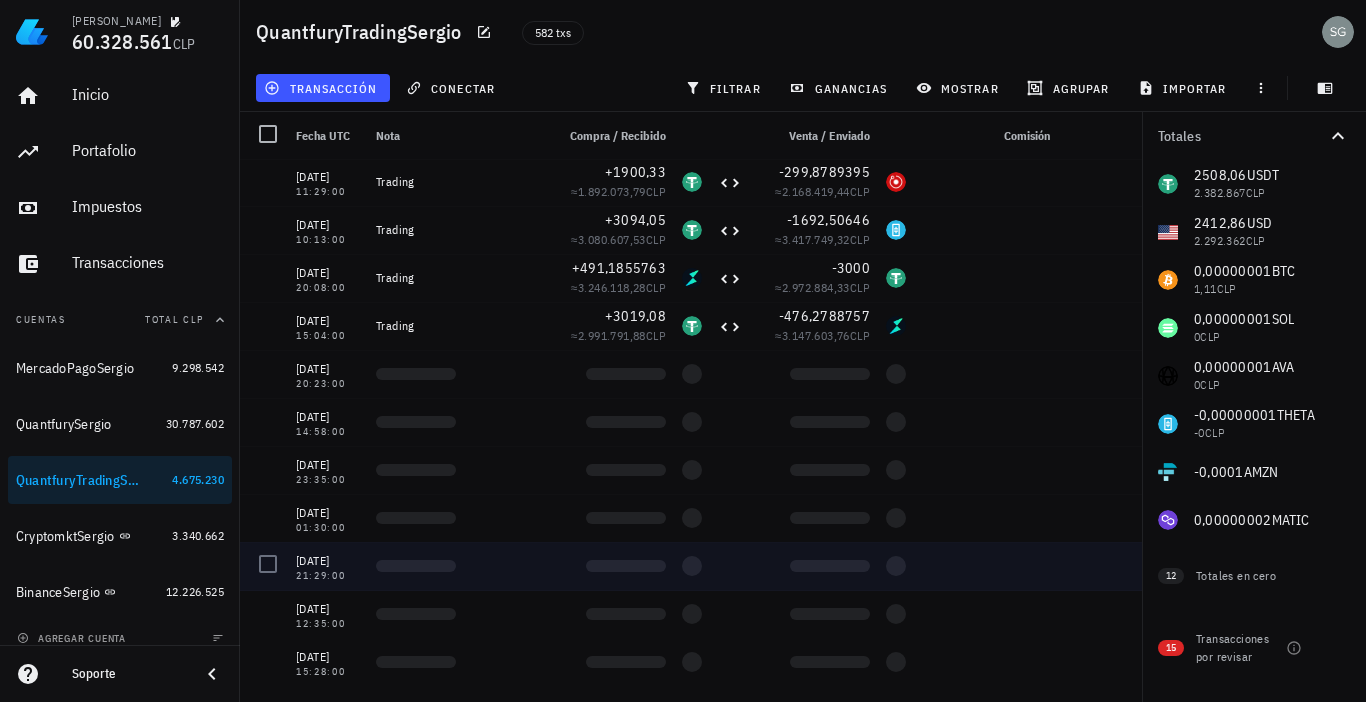 scroll, scrollTop: 600, scrollLeft: 0, axis: vertical 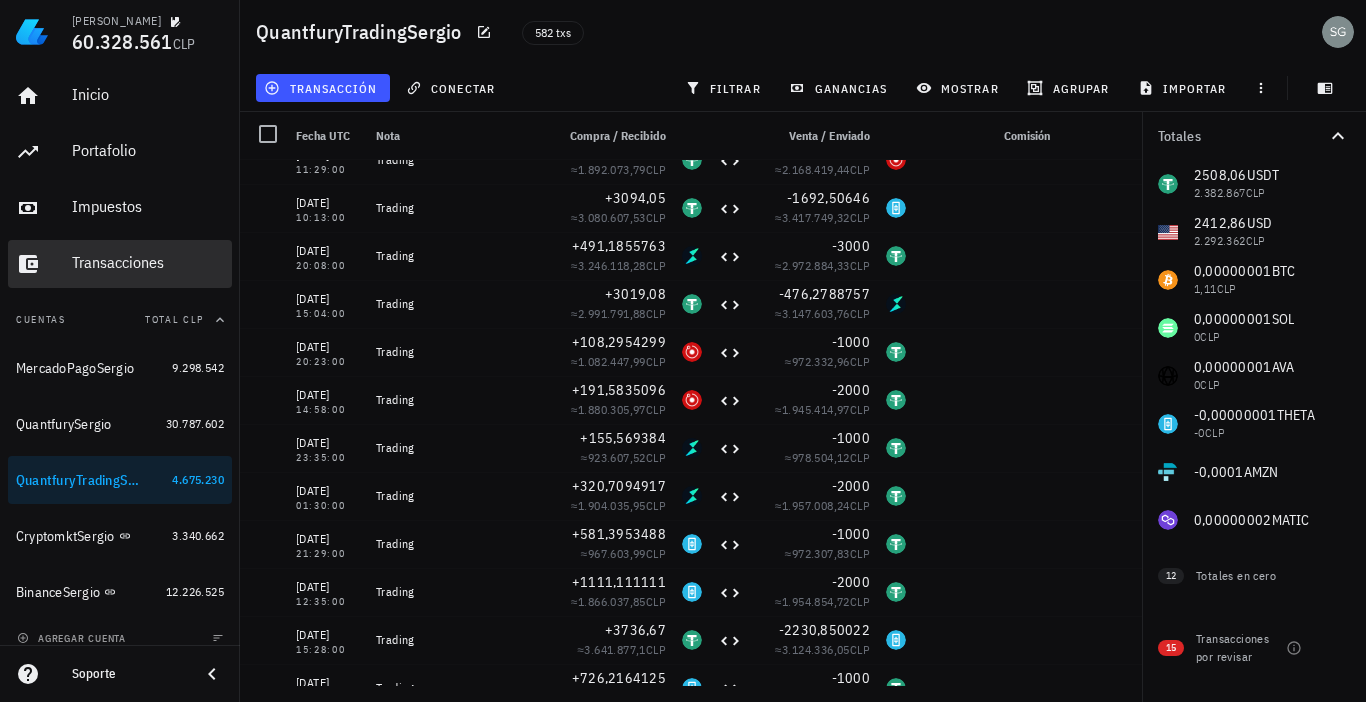 click on "Transacciones" at bounding box center [148, 262] 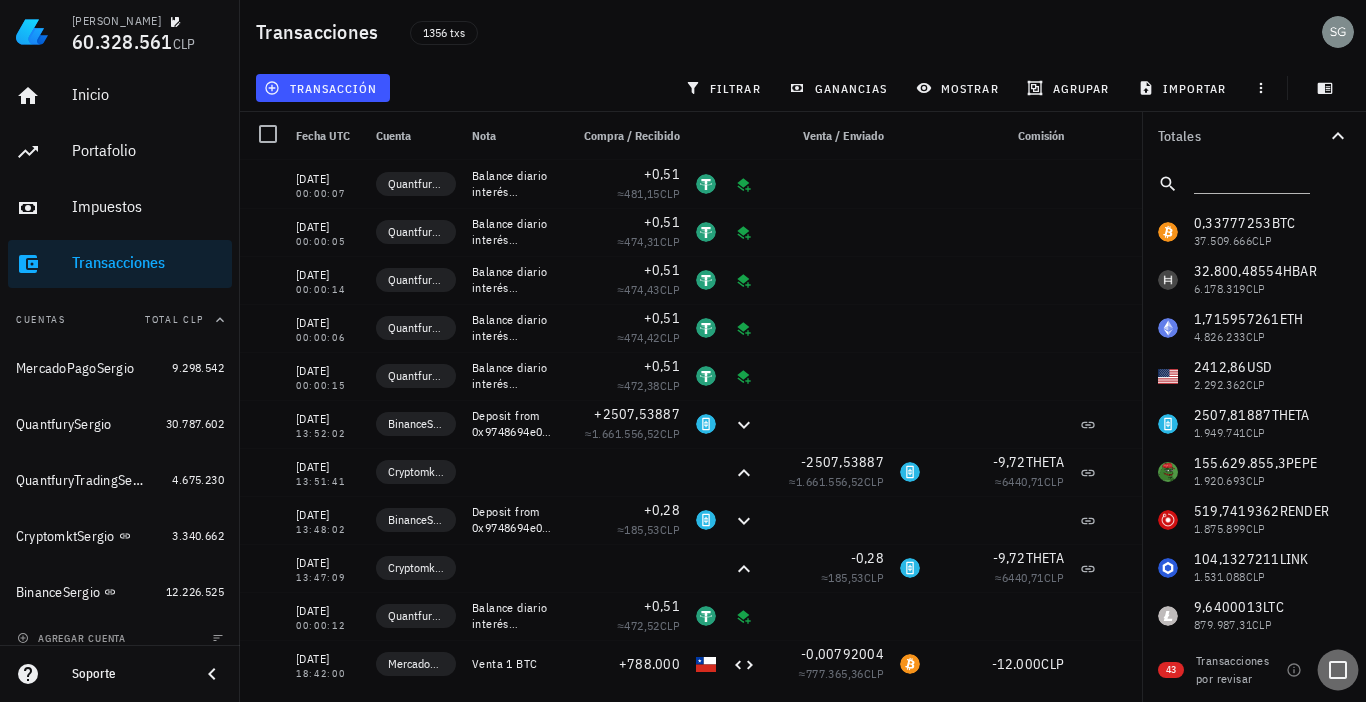click at bounding box center [1338, 670] 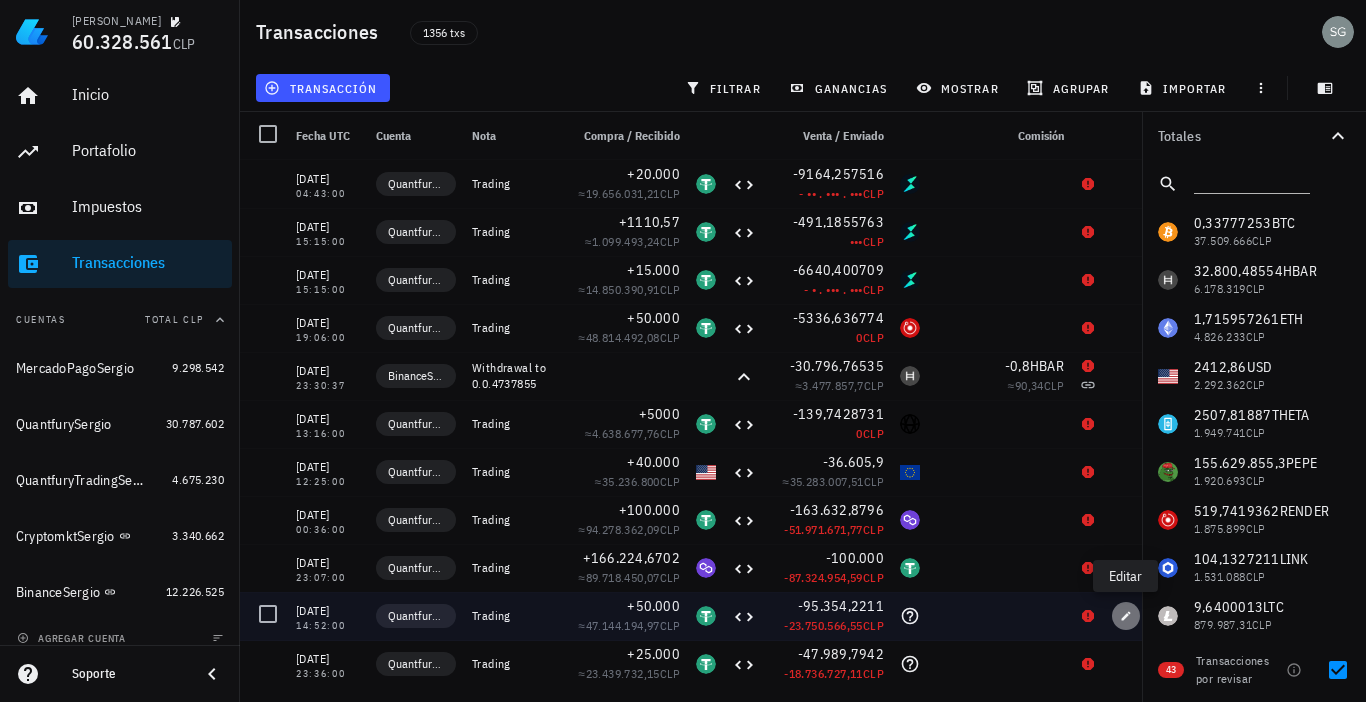 click 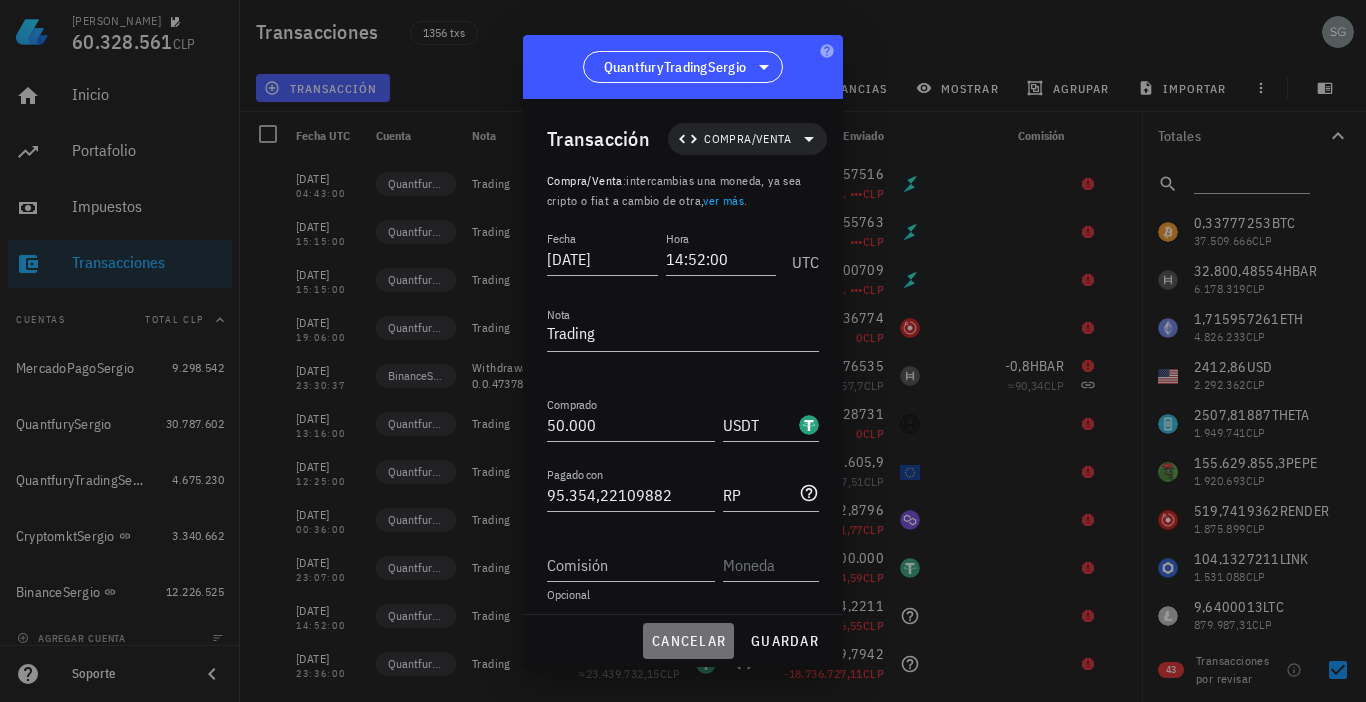 click on "cancelar" at bounding box center (688, 641) 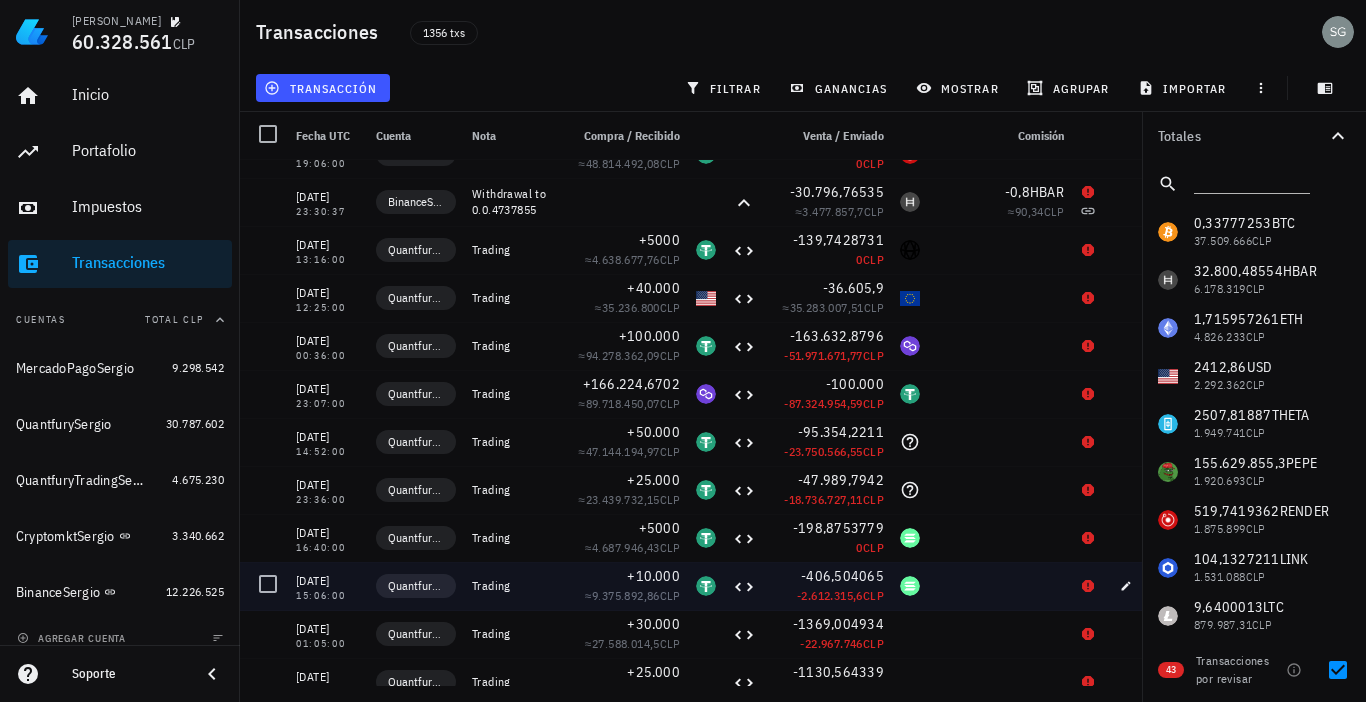 scroll, scrollTop: 200, scrollLeft: 0, axis: vertical 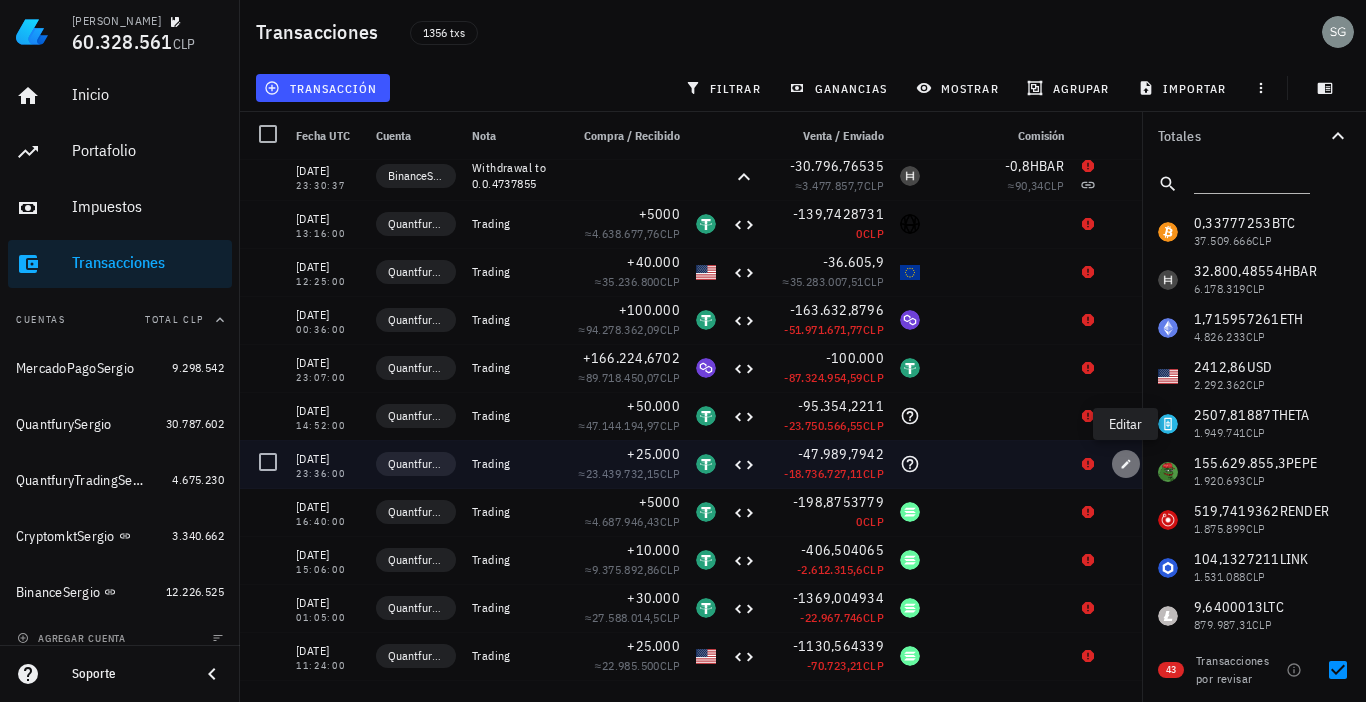 click 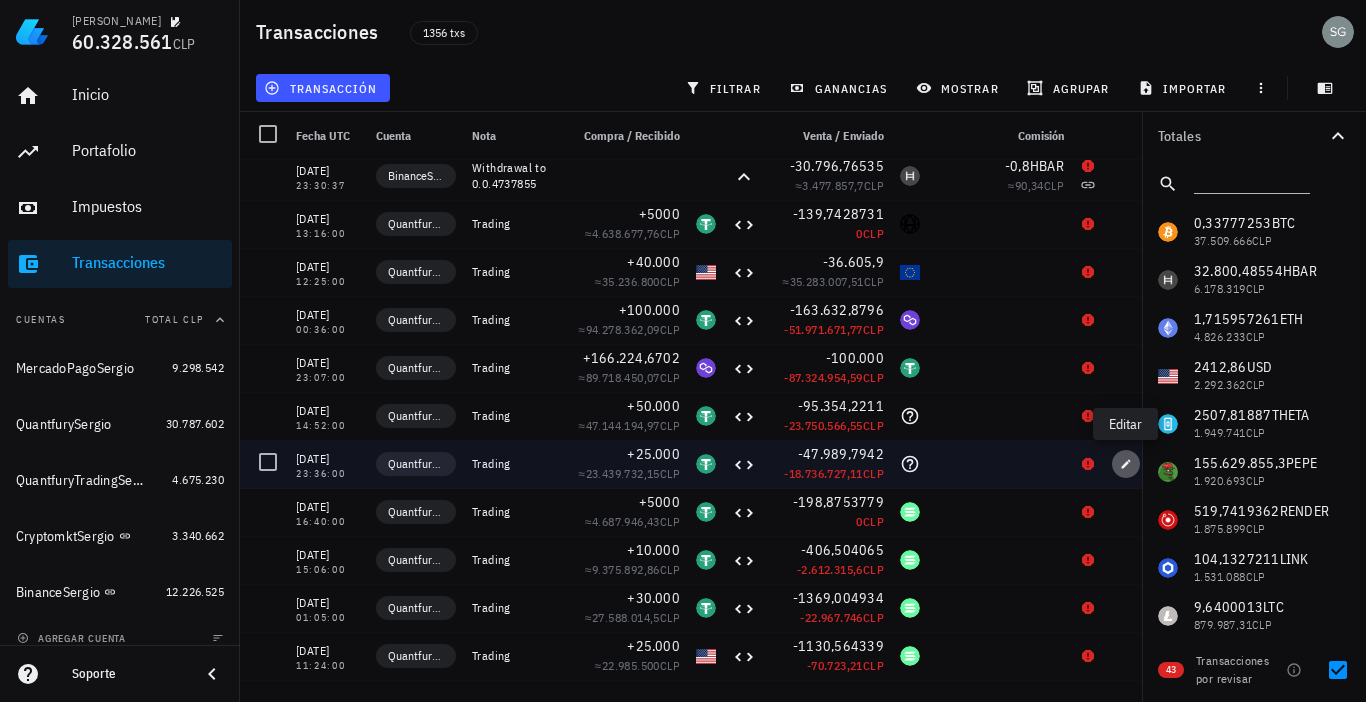 type on "2023-10-19" 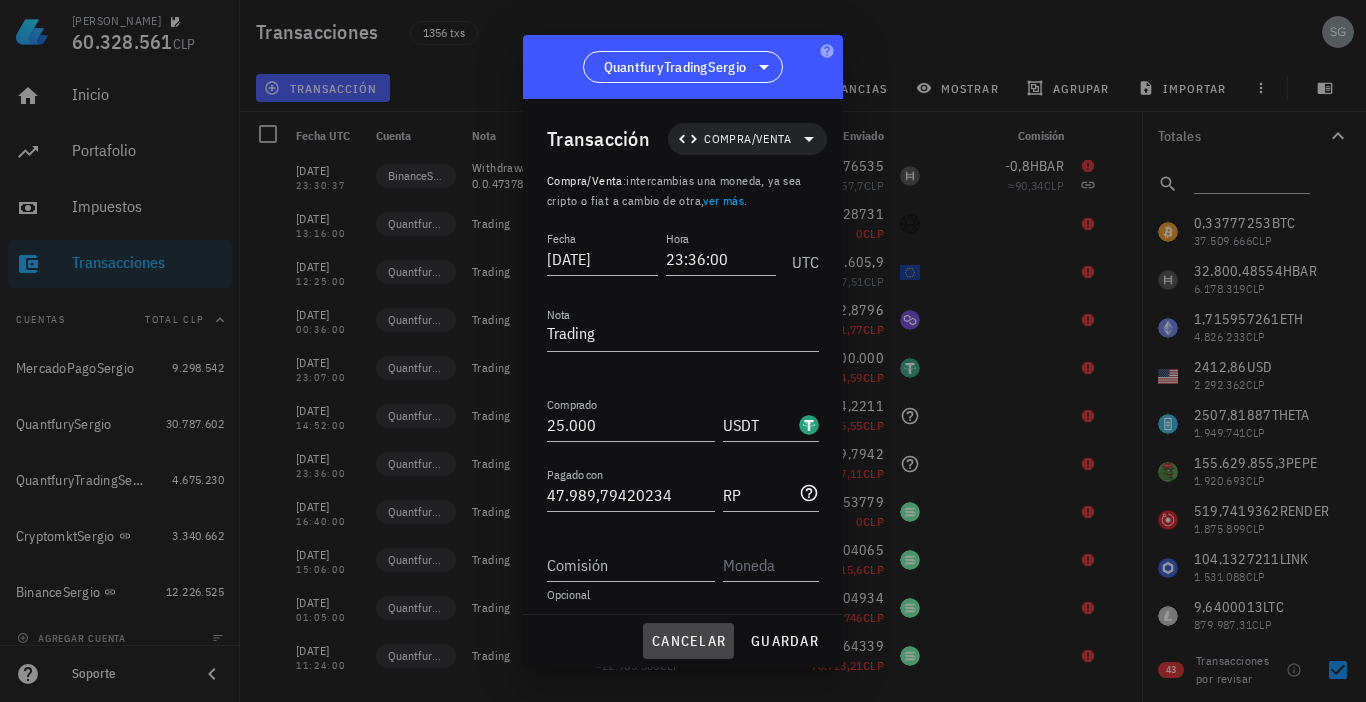 click on "cancelar" at bounding box center [688, 641] 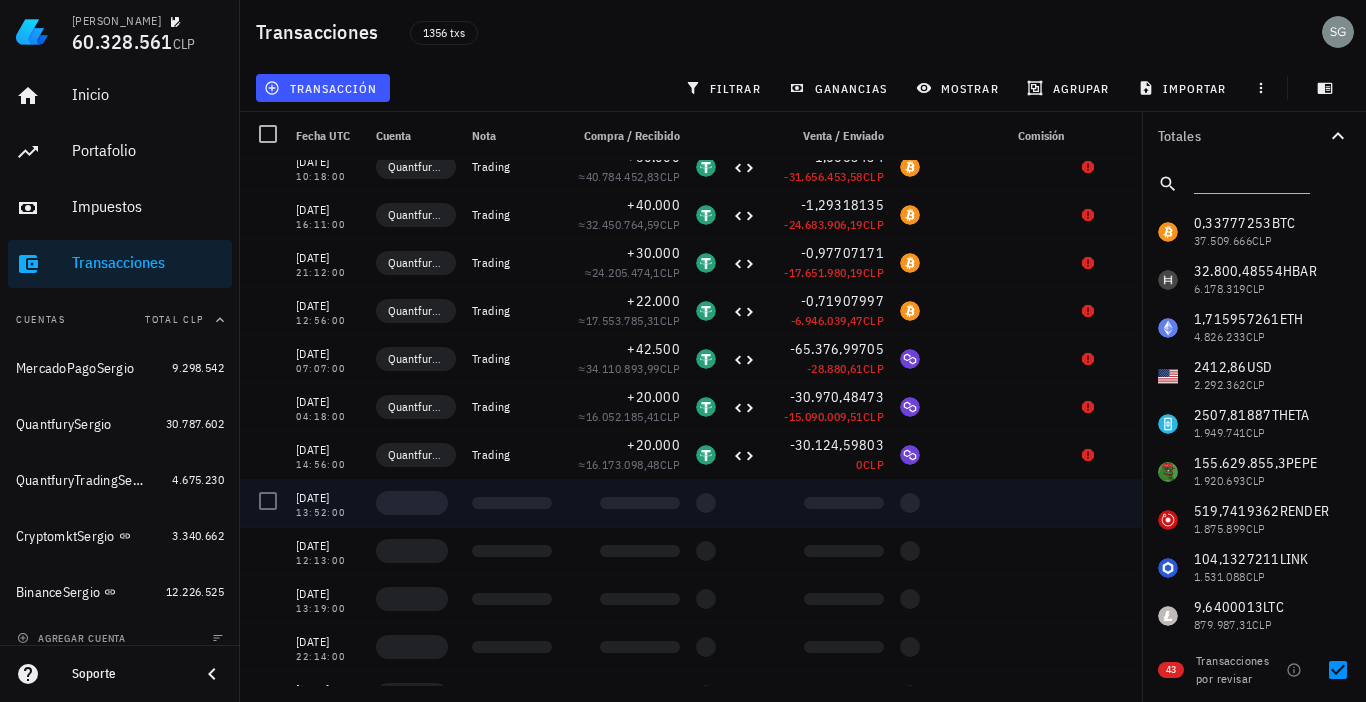 scroll, scrollTop: 1538, scrollLeft: 0, axis: vertical 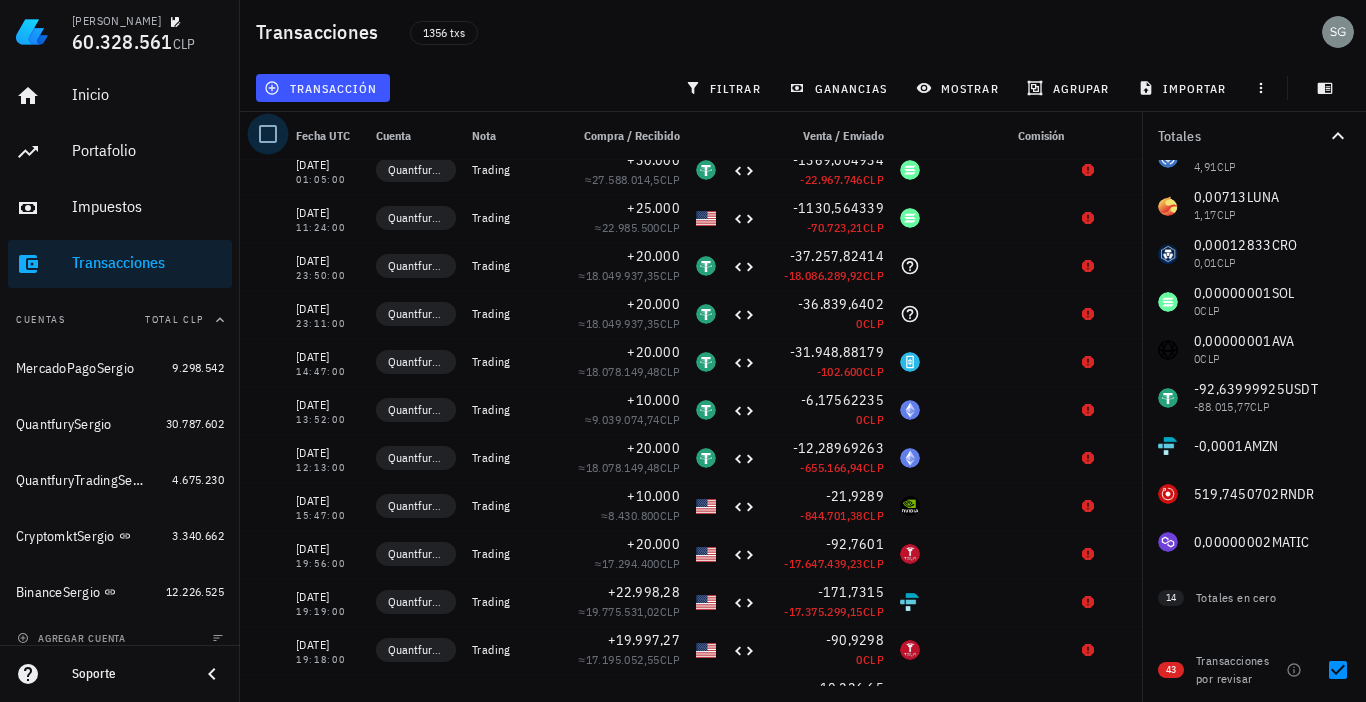 click at bounding box center (268, 134) 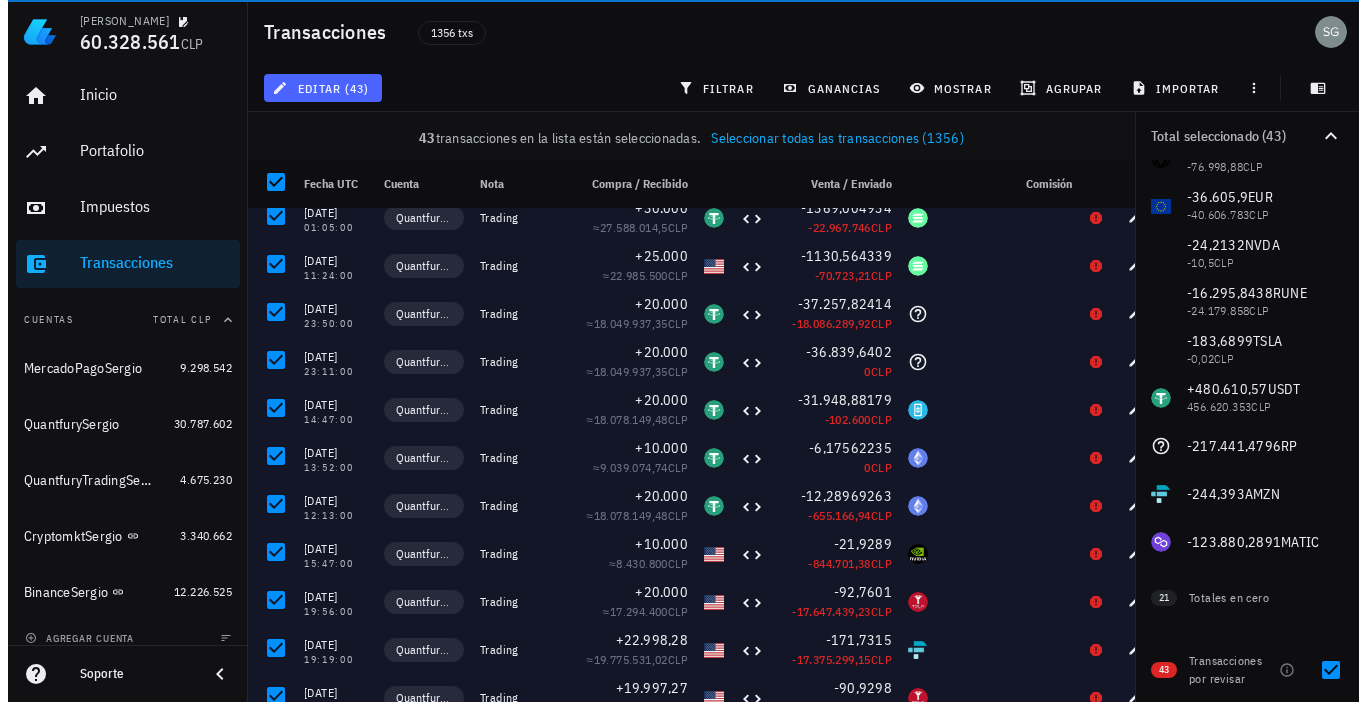 scroll, scrollTop: 218, scrollLeft: 0, axis: vertical 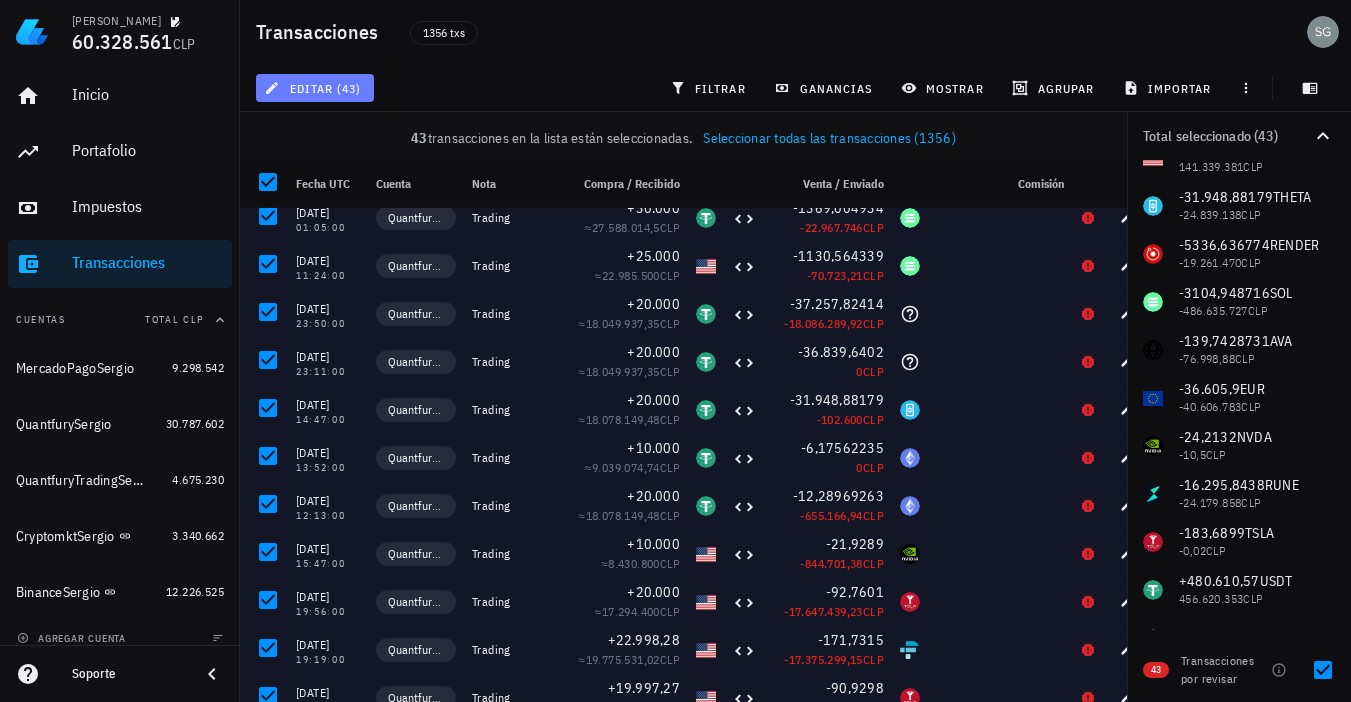 click on "editar (43)" at bounding box center [314, 88] 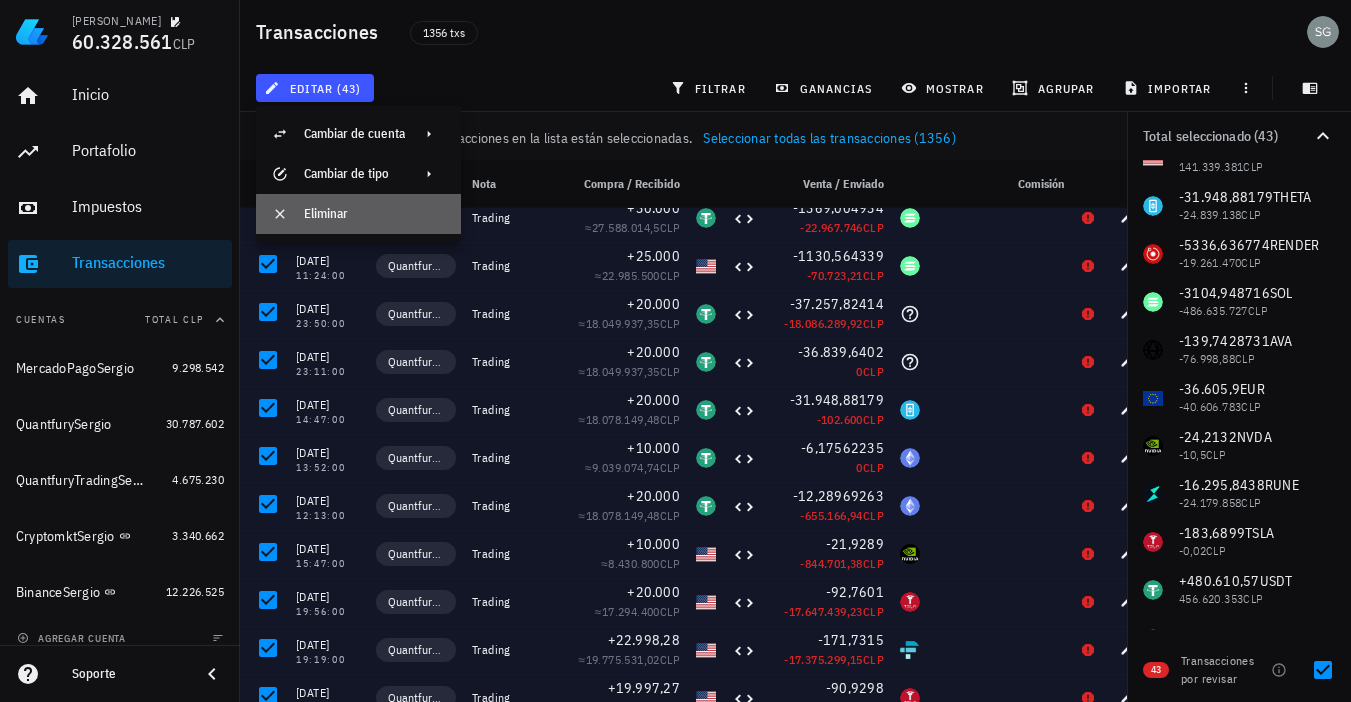 click on "Eliminar" at bounding box center (374, 214) 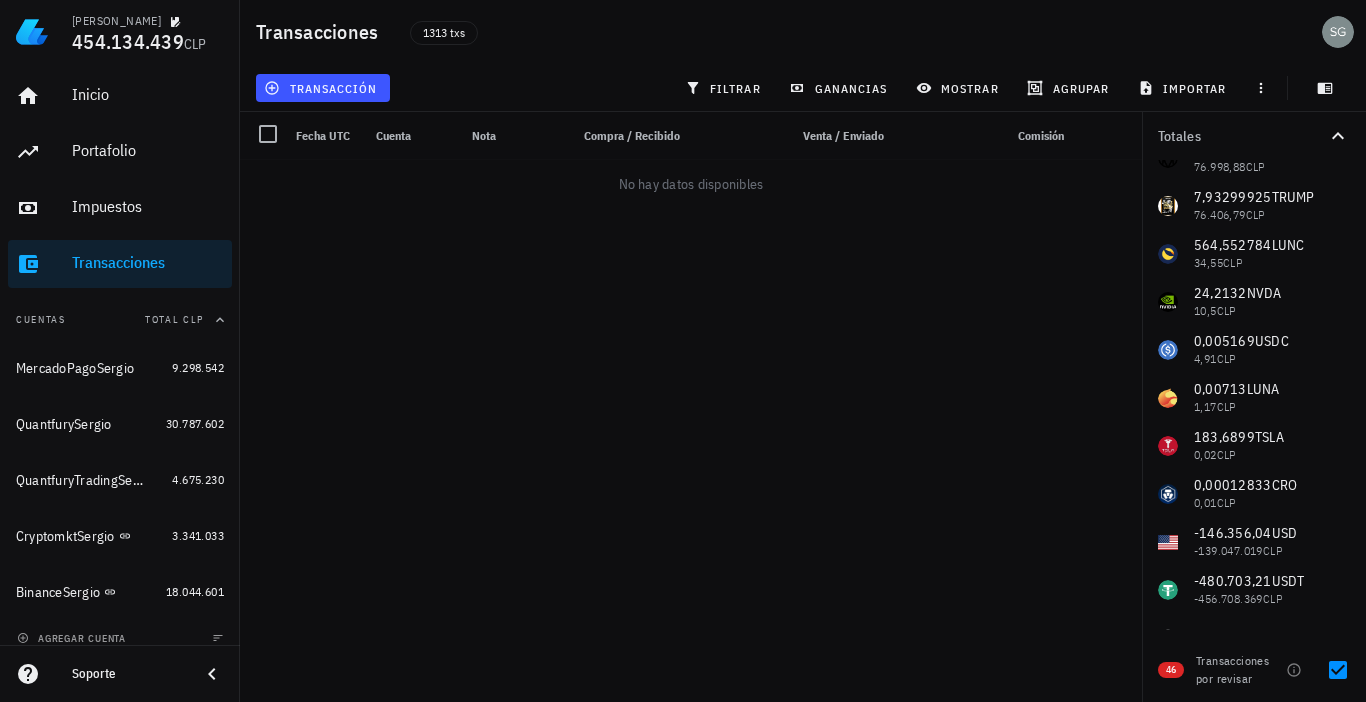 scroll, scrollTop: 938, scrollLeft: 0, axis: vertical 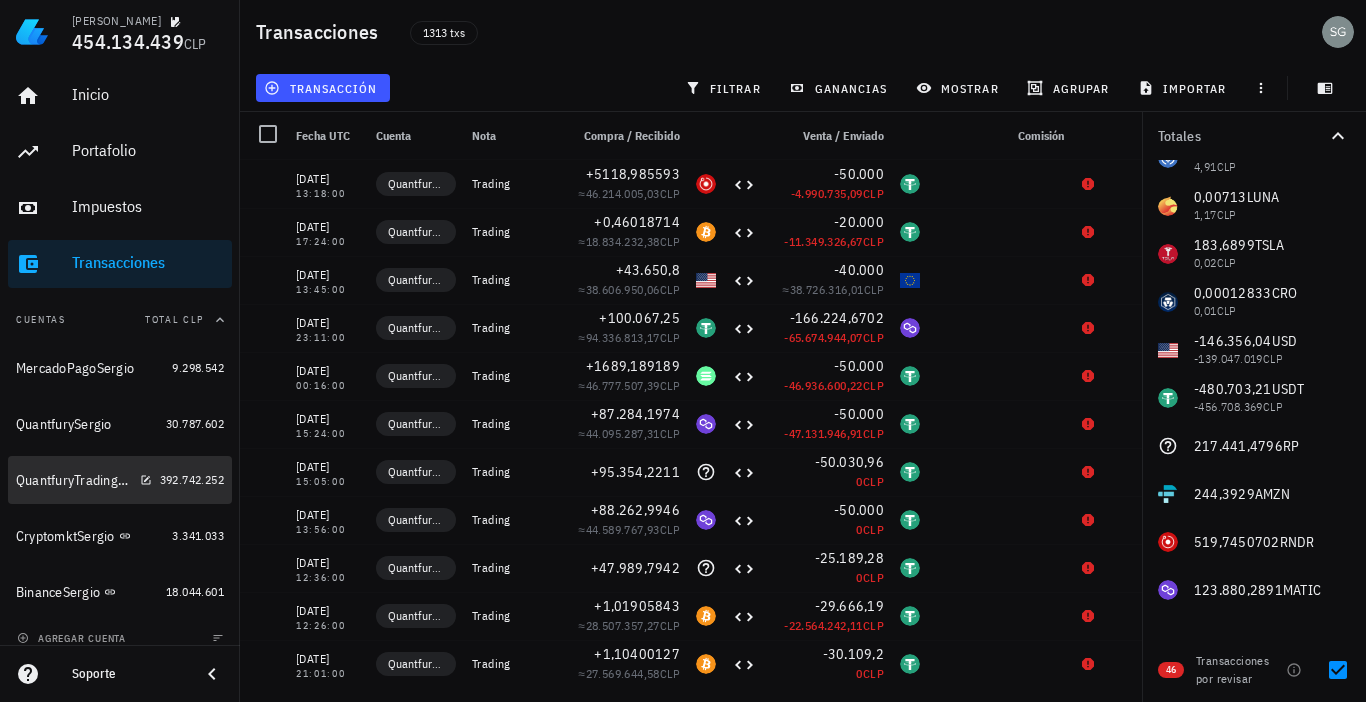 click on "QuantfuryTradingSergio" at bounding box center [74, 480] 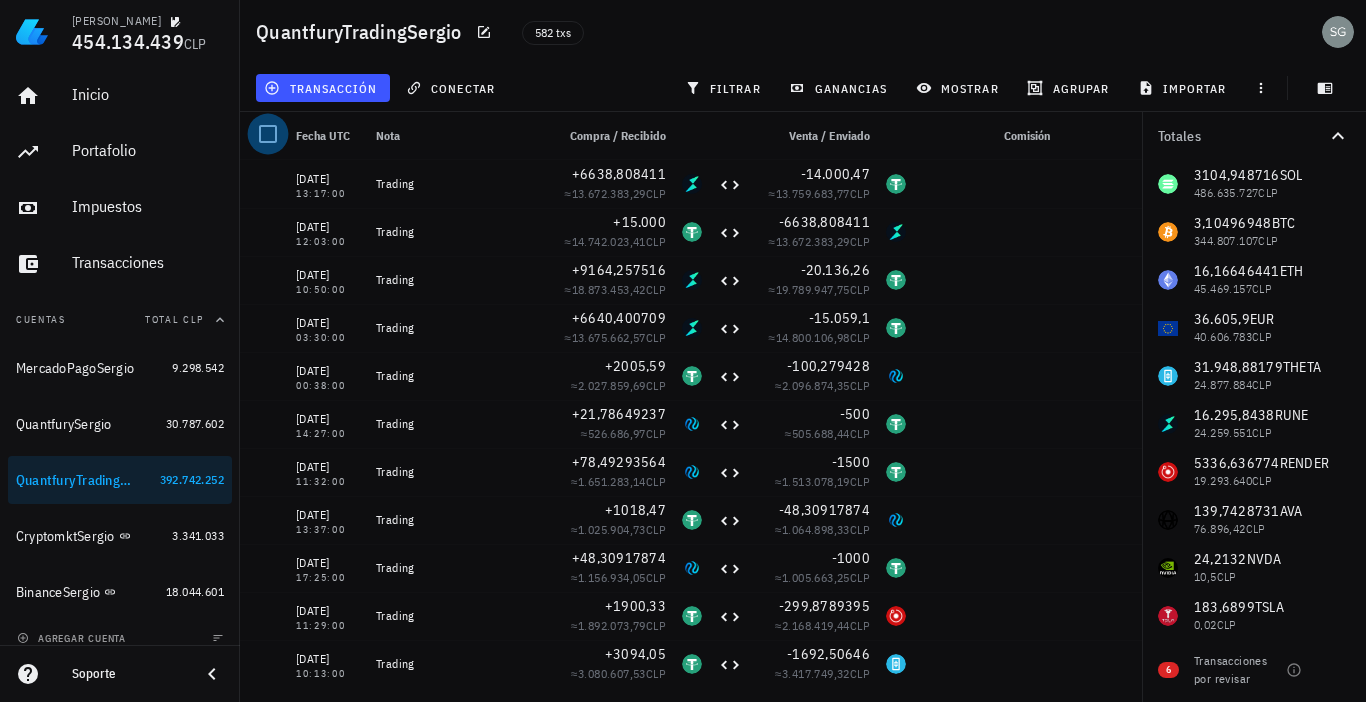 click at bounding box center [268, 134] 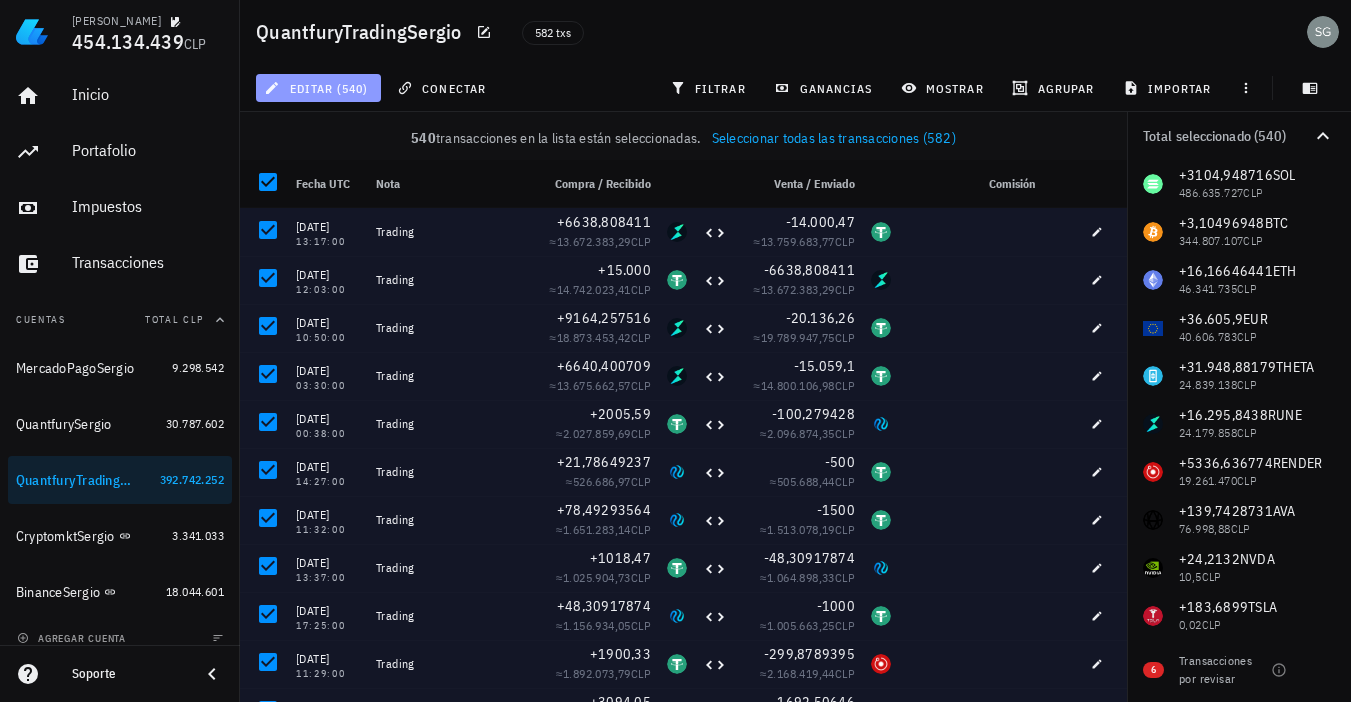 click on "editar (540)" at bounding box center (318, 88) 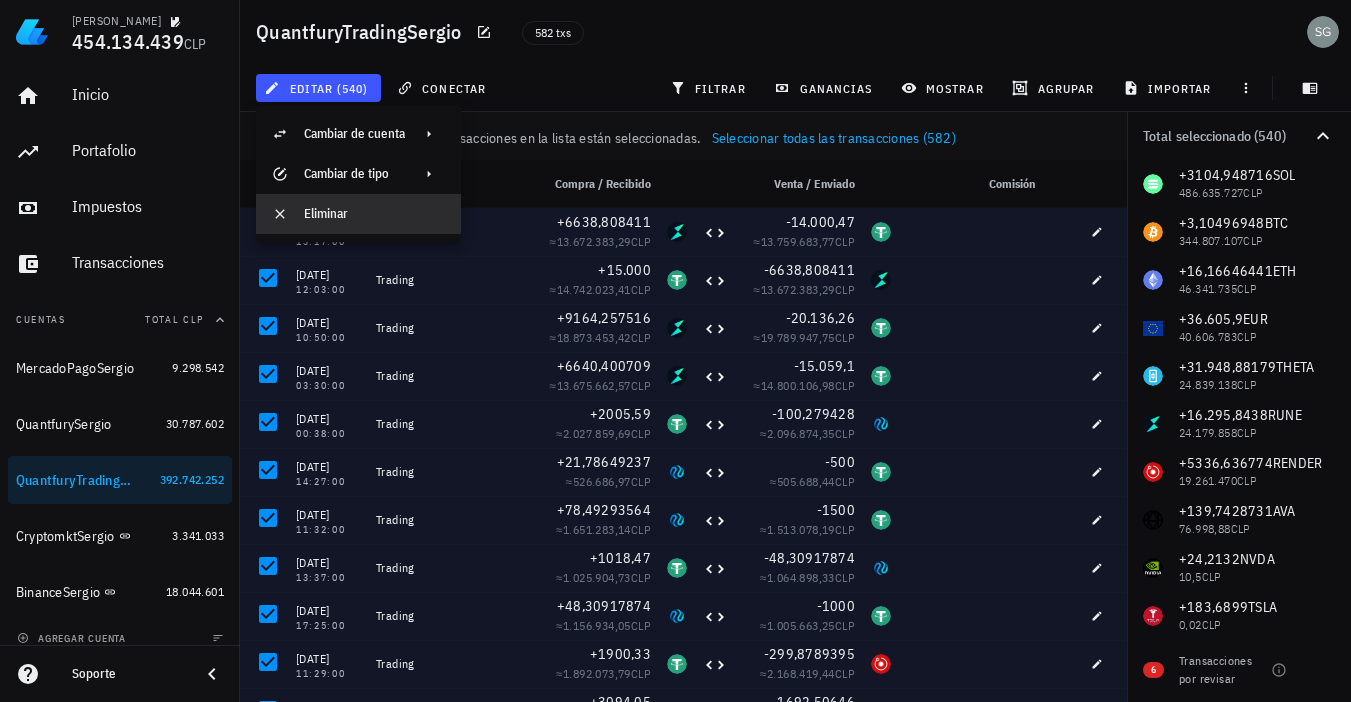 click on "Eliminar" at bounding box center [374, 214] 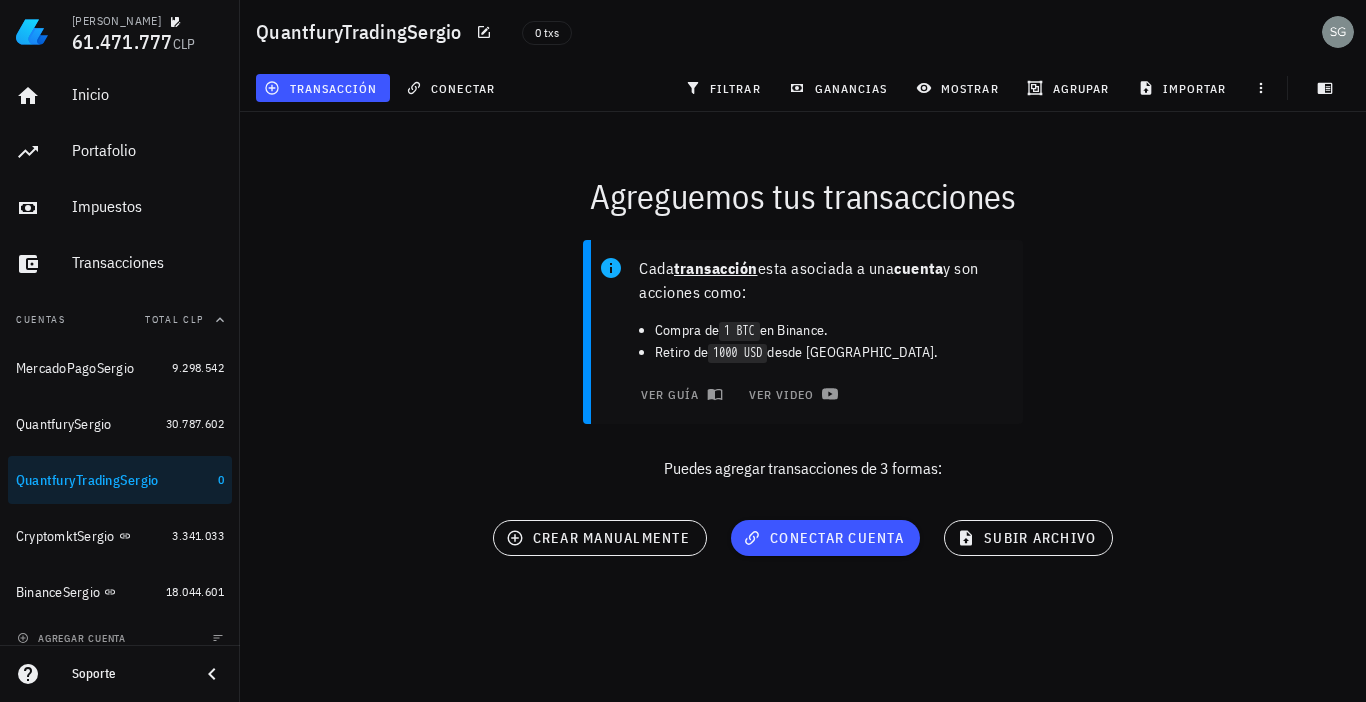 click on "Cada  transacción  esta asociada a una  cuenta  y son acciones como:
Compra de  1 BTC  en Binance.   Retiro de  1000 USD  desde Coinbase.
ver guía
ver video
Puedes agregar transacciones de 3 formas:" at bounding box center (803, 368) 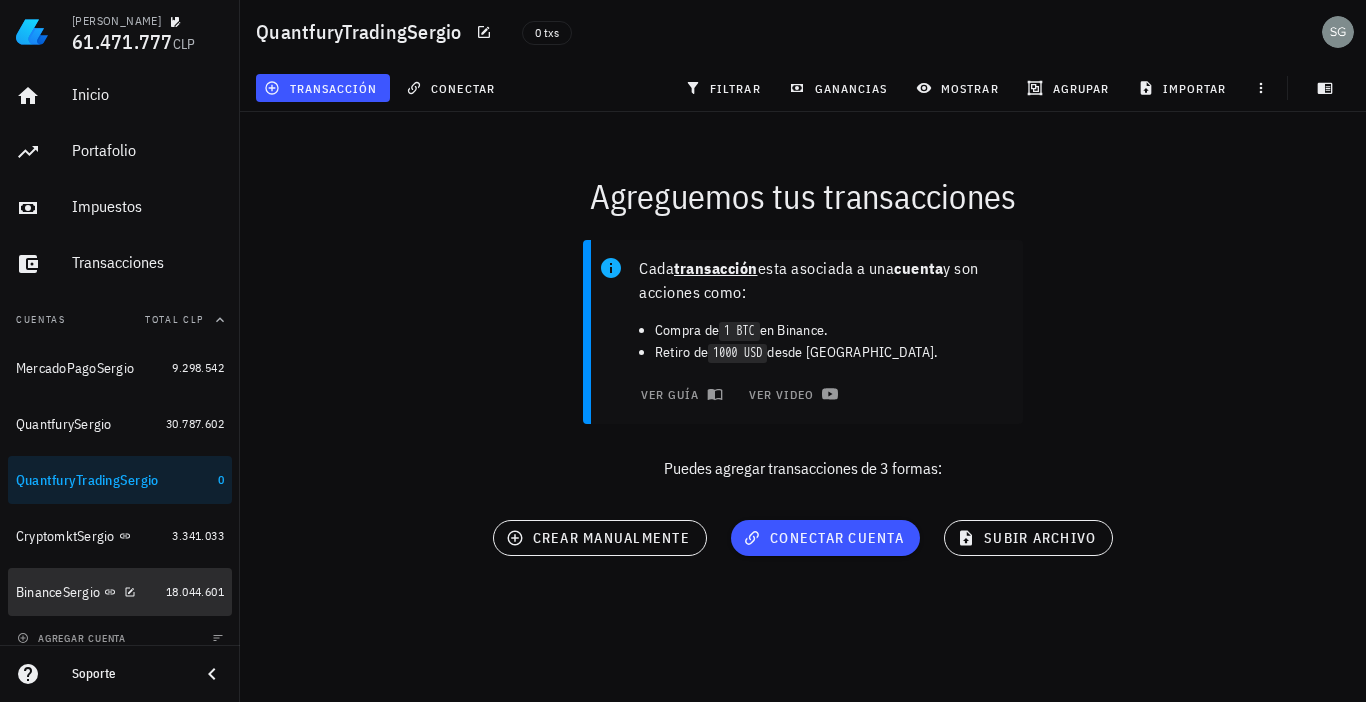 click on "BinanceSergio" at bounding box center [58, 592] 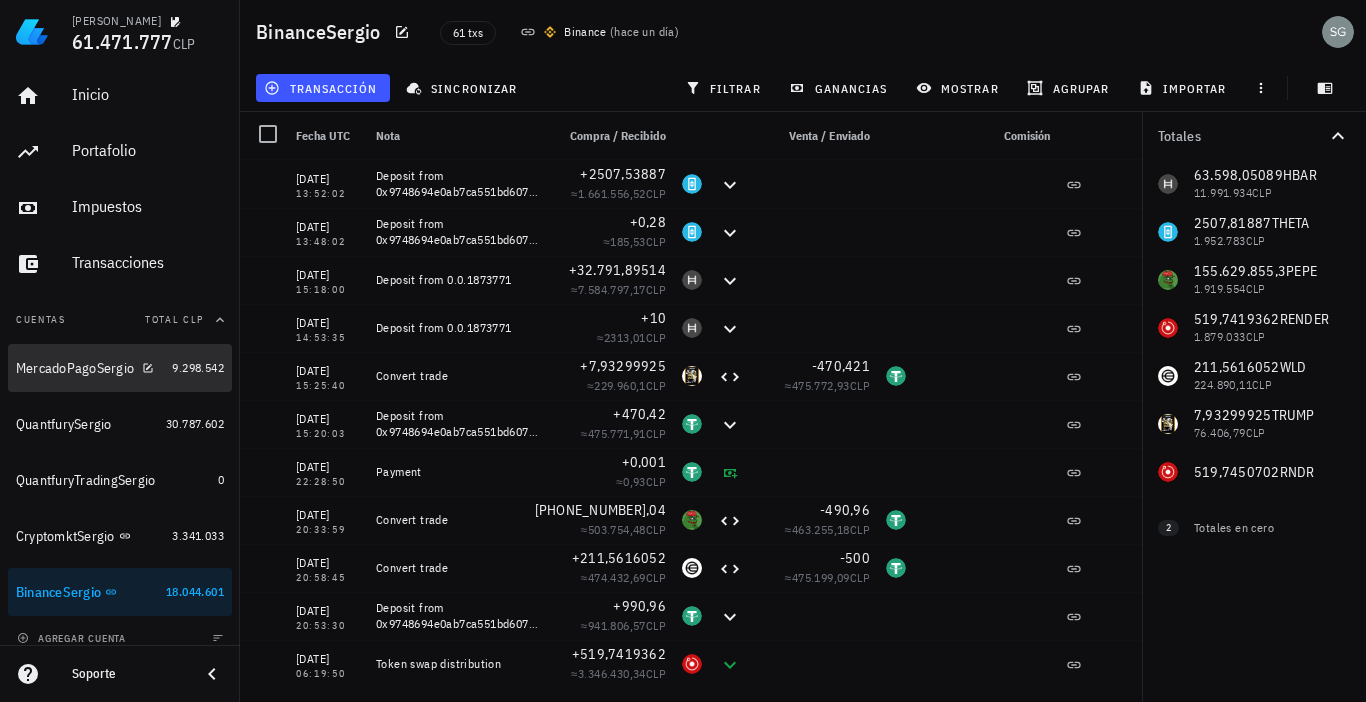 click on "MercadoPagoSergio" at bounding box center (75, 368) 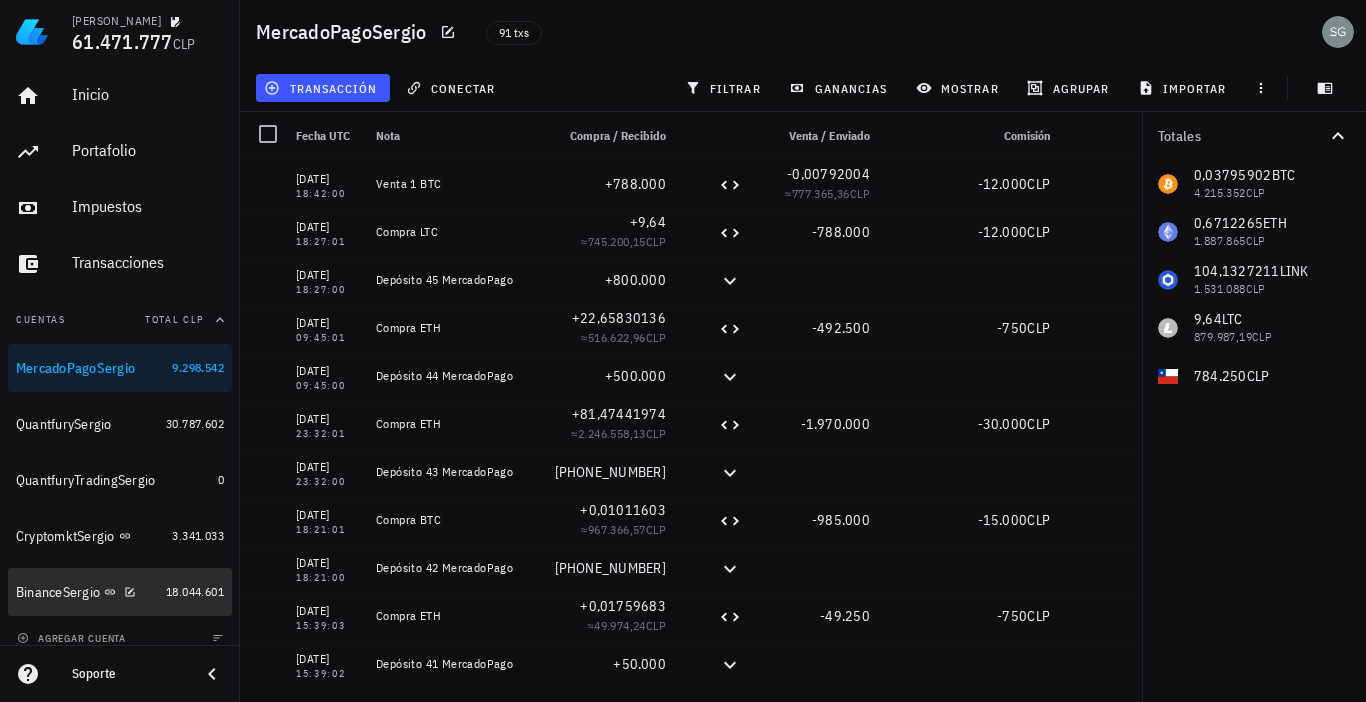 click on "BinanceSergio" at bounding box center (58, 592) 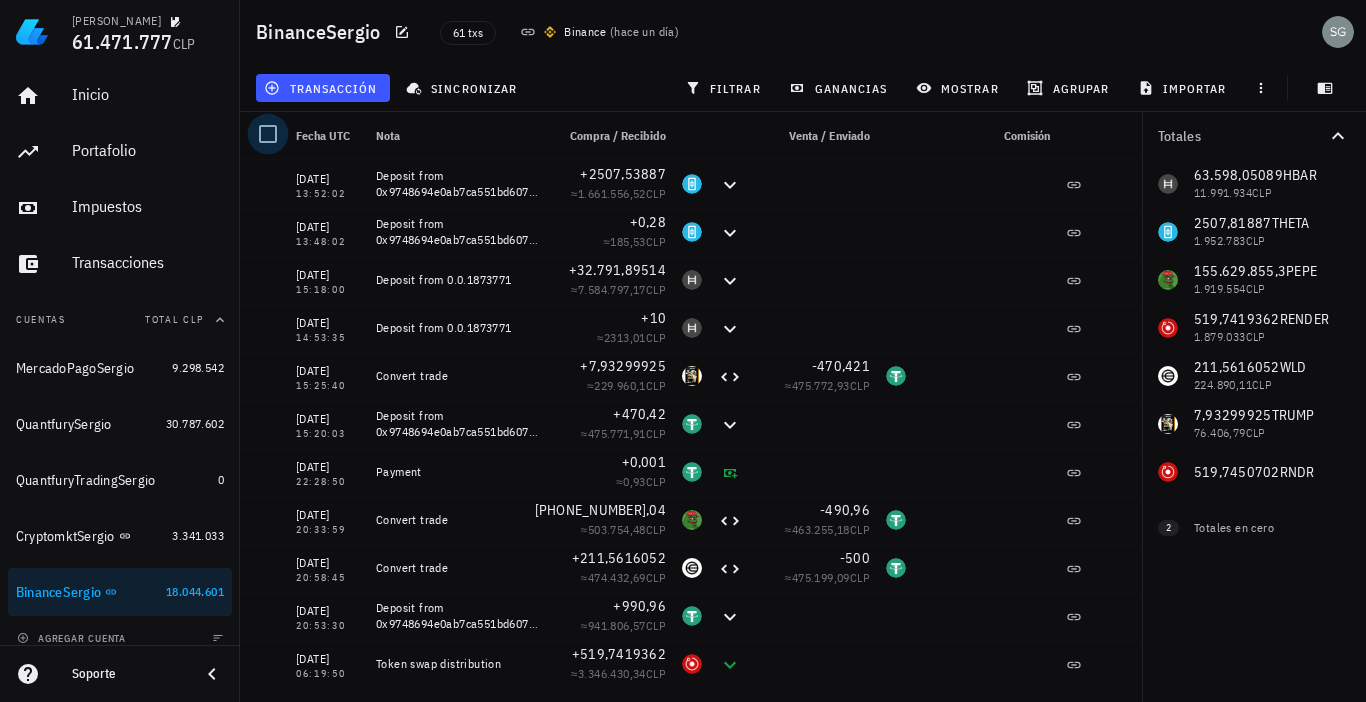 click at bounding box center [268, 134] 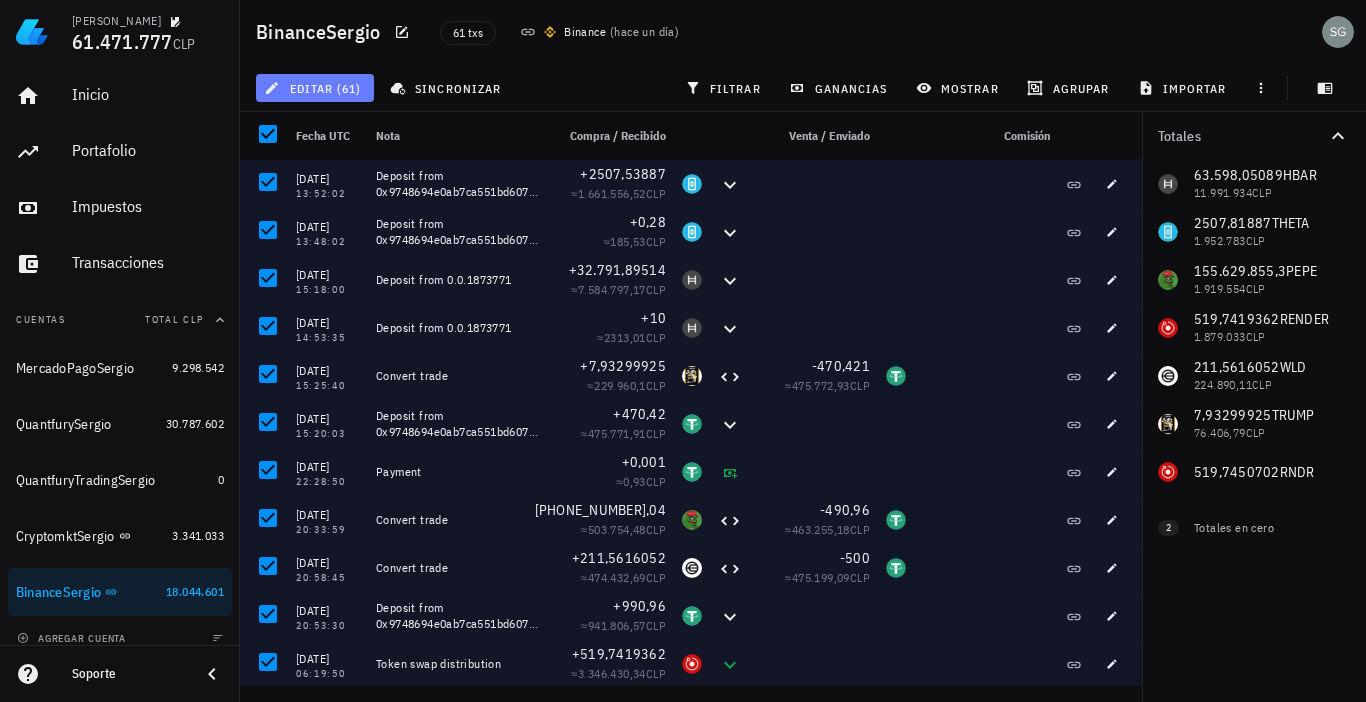 click on "editar (61)" at bounding box center [314, 88] 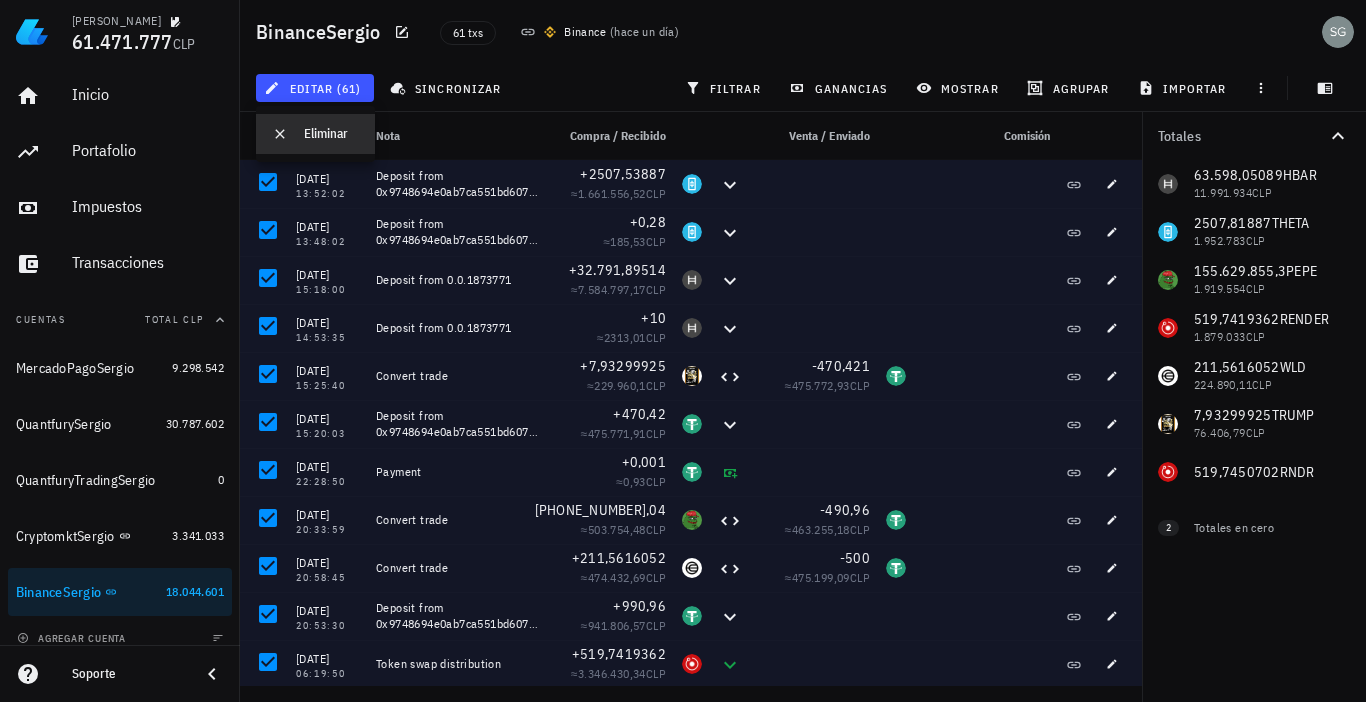 click on "Eliminar" at bounding box center (331, 134) 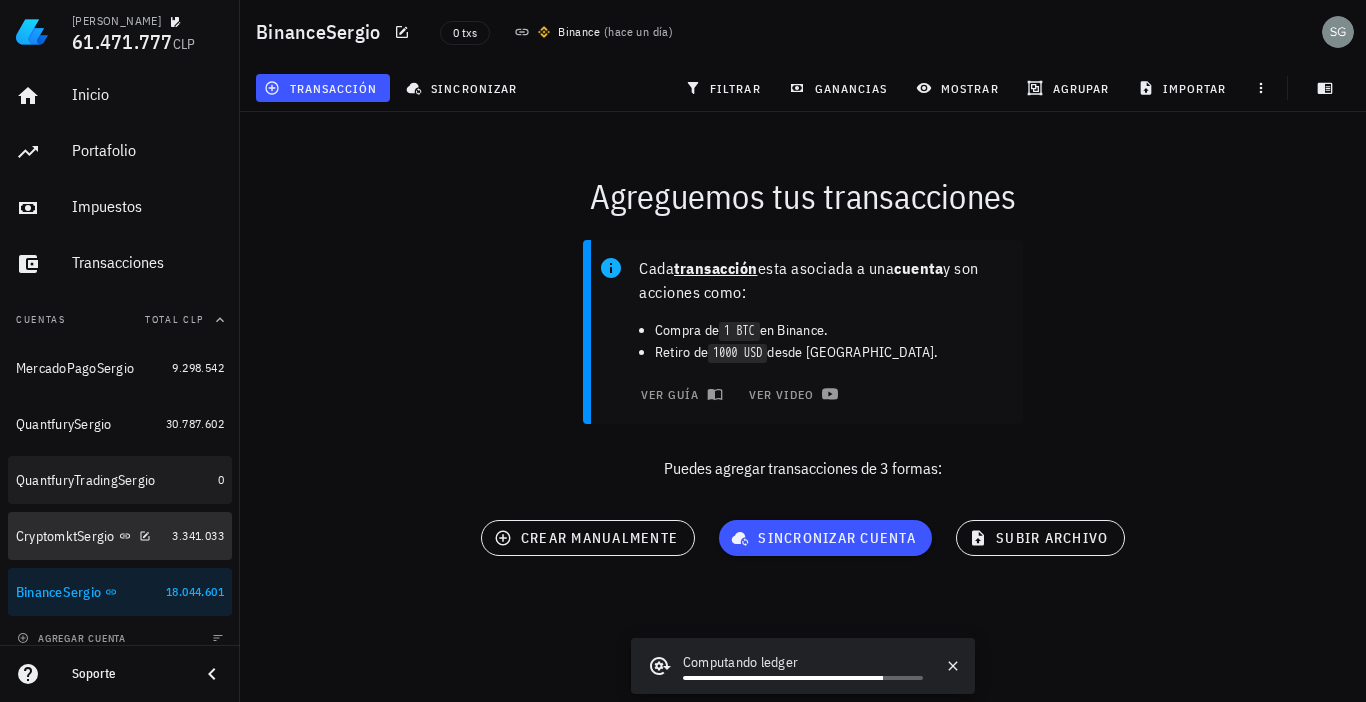 click on "CryptomktSergio" at bounding box center (65, 536) 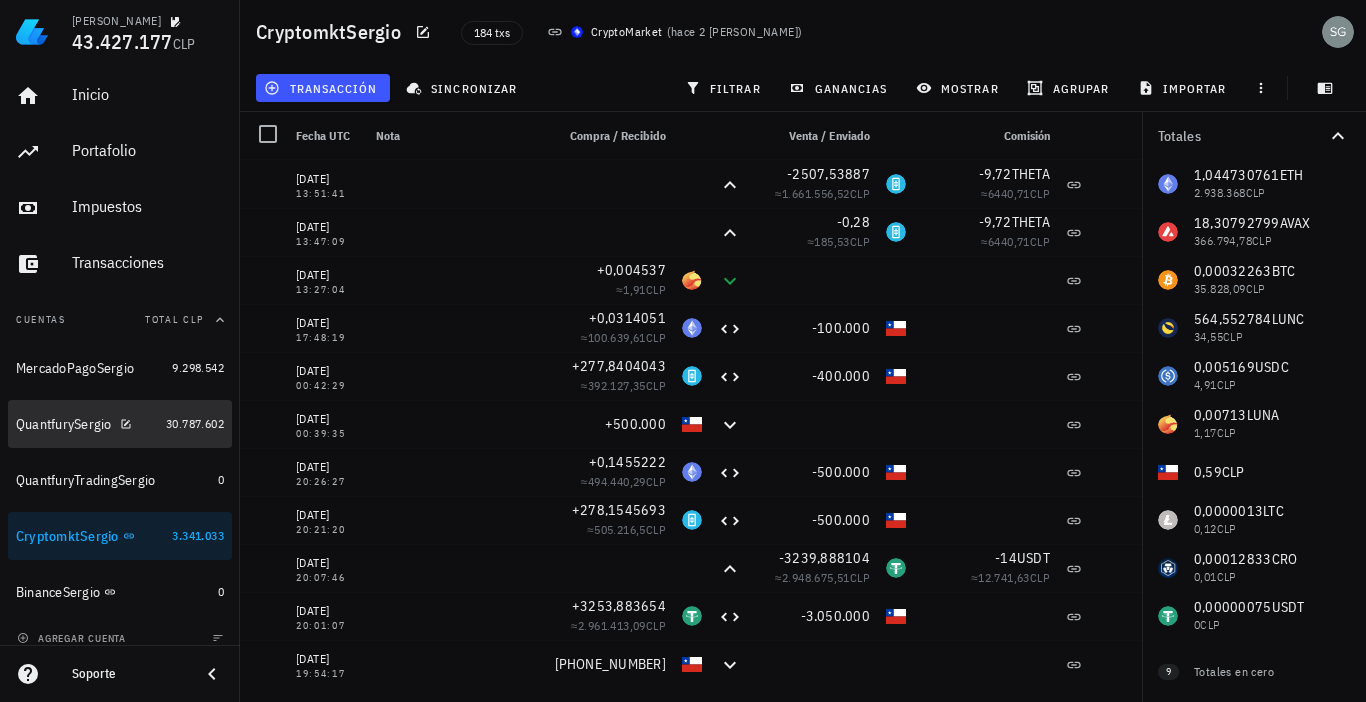 click on "QuantfurySergio" at bounding box center [64, 424] 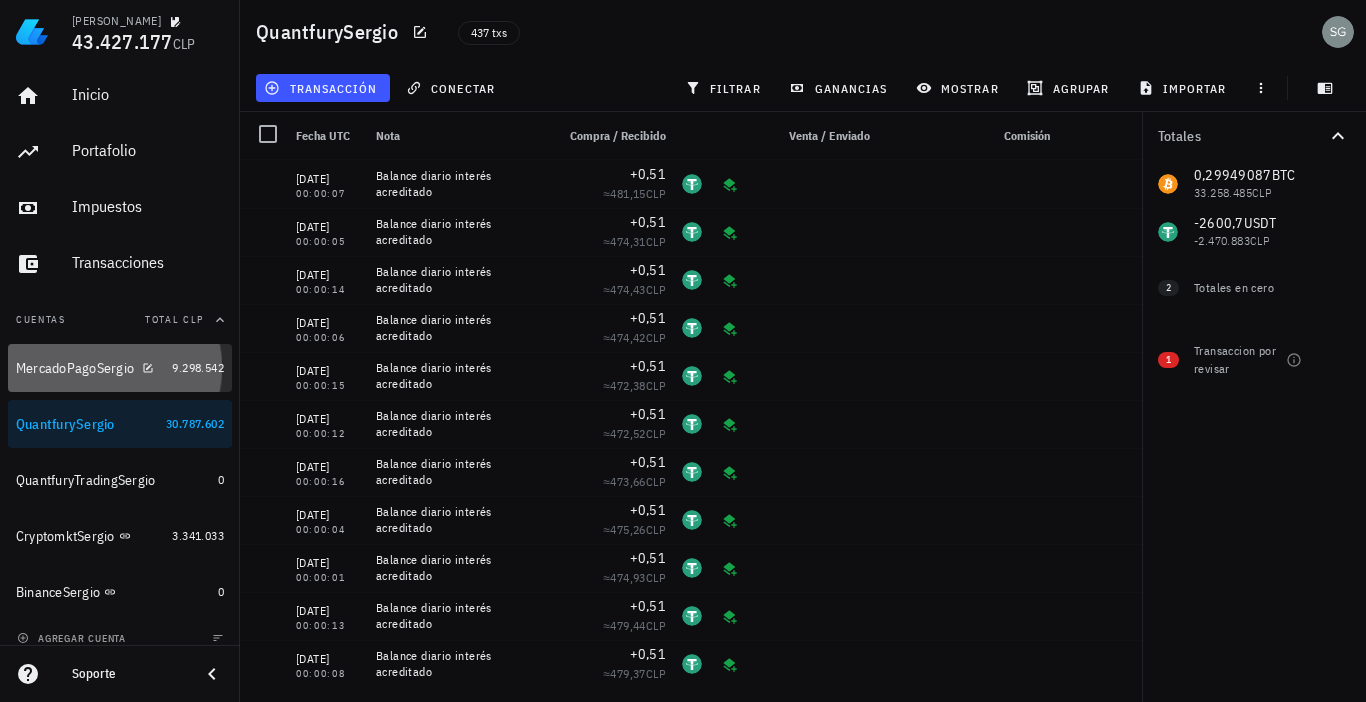 click on "MercadoPagoSergio" at bounding box center (75, 368) 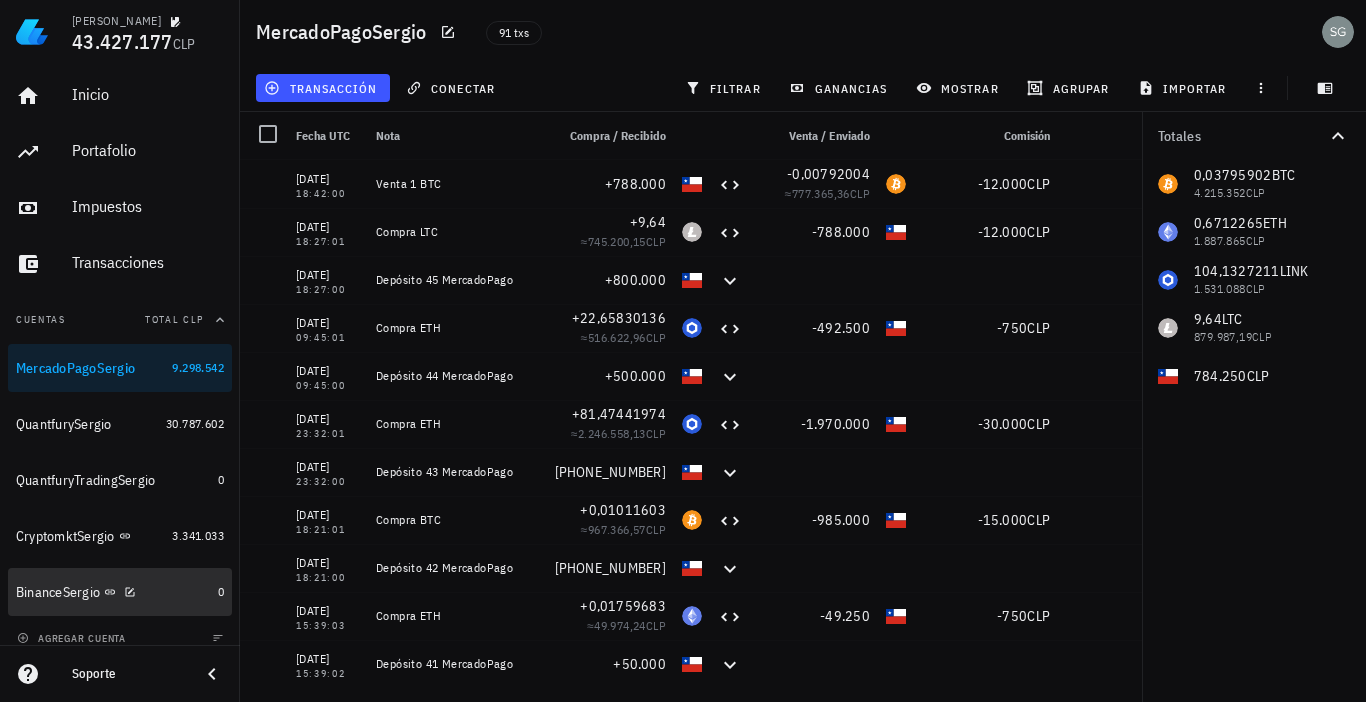 click on "BinanceSergio" at bounding box center (58, 592) 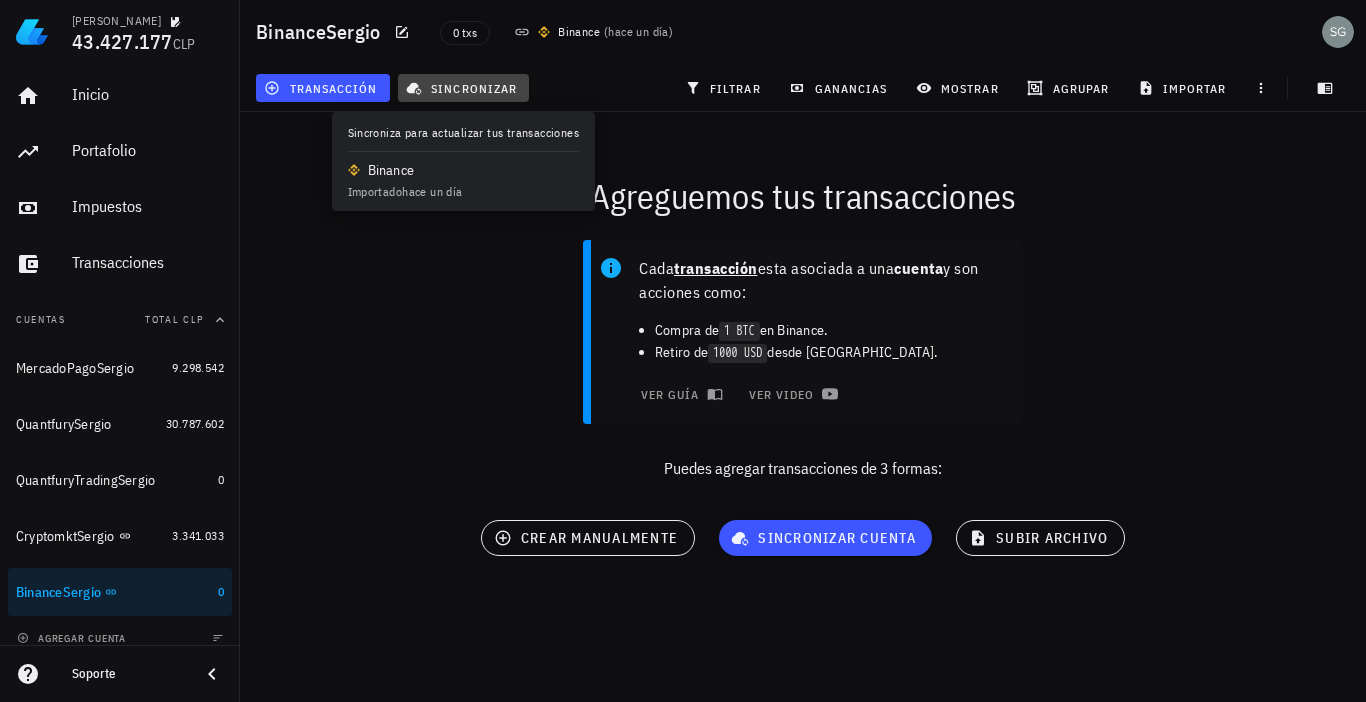click on "sincronizar" at bounding box center [463, 88] 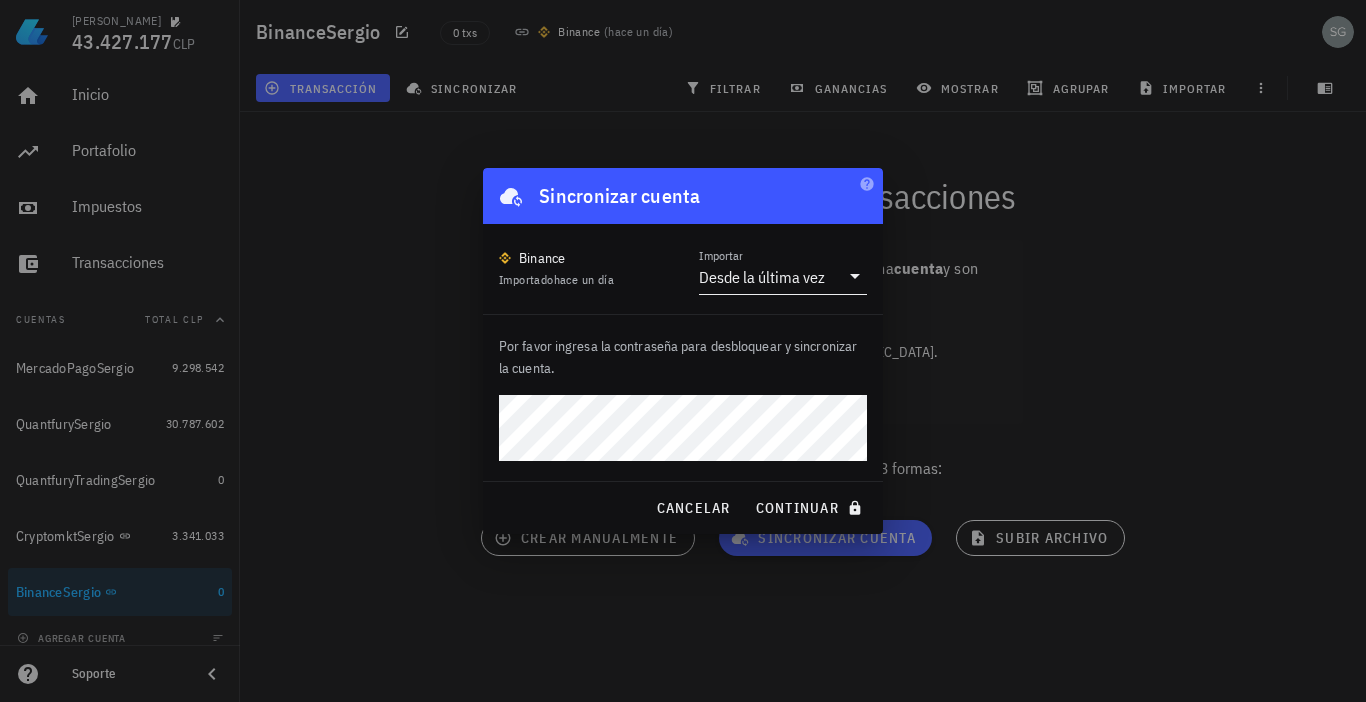 click on "Desde la última vez" at bounding box center (769, 277) 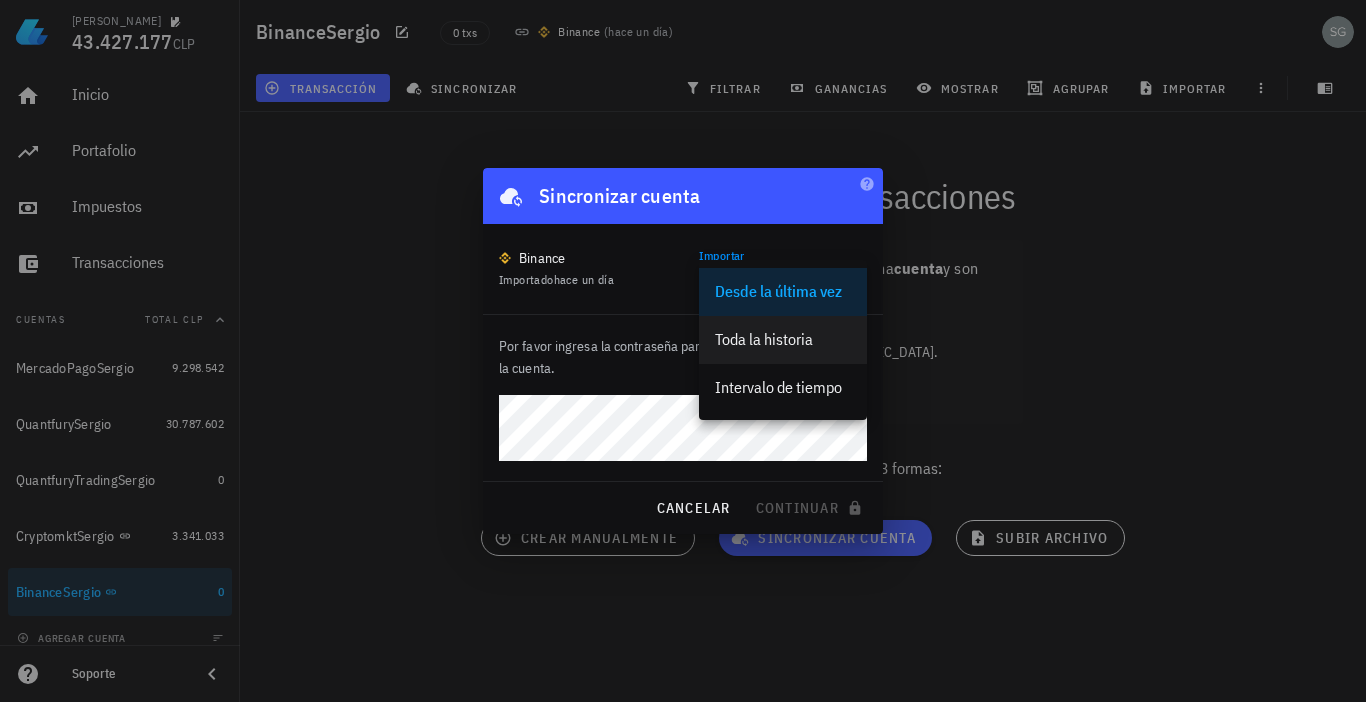 click on "Toda la historia" at bounding box center (783, 339) 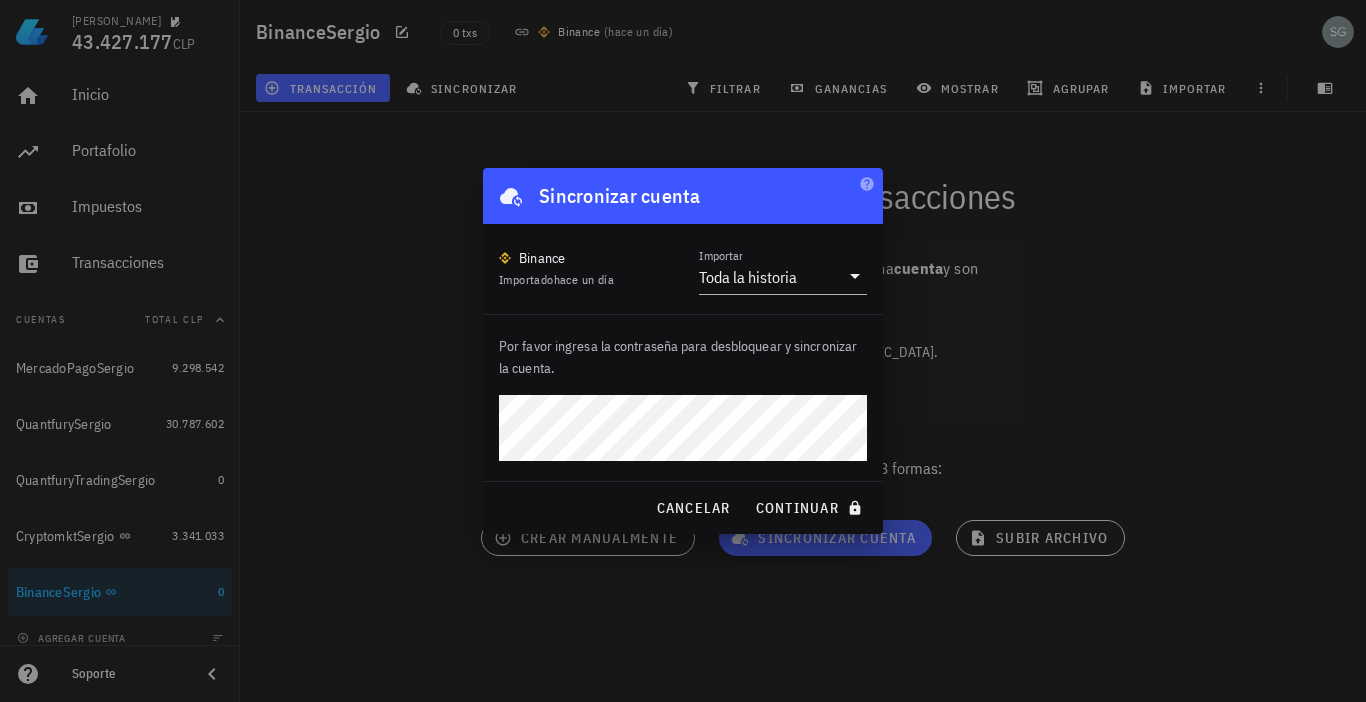 click on "continuar" at bounding box center (811, 508) 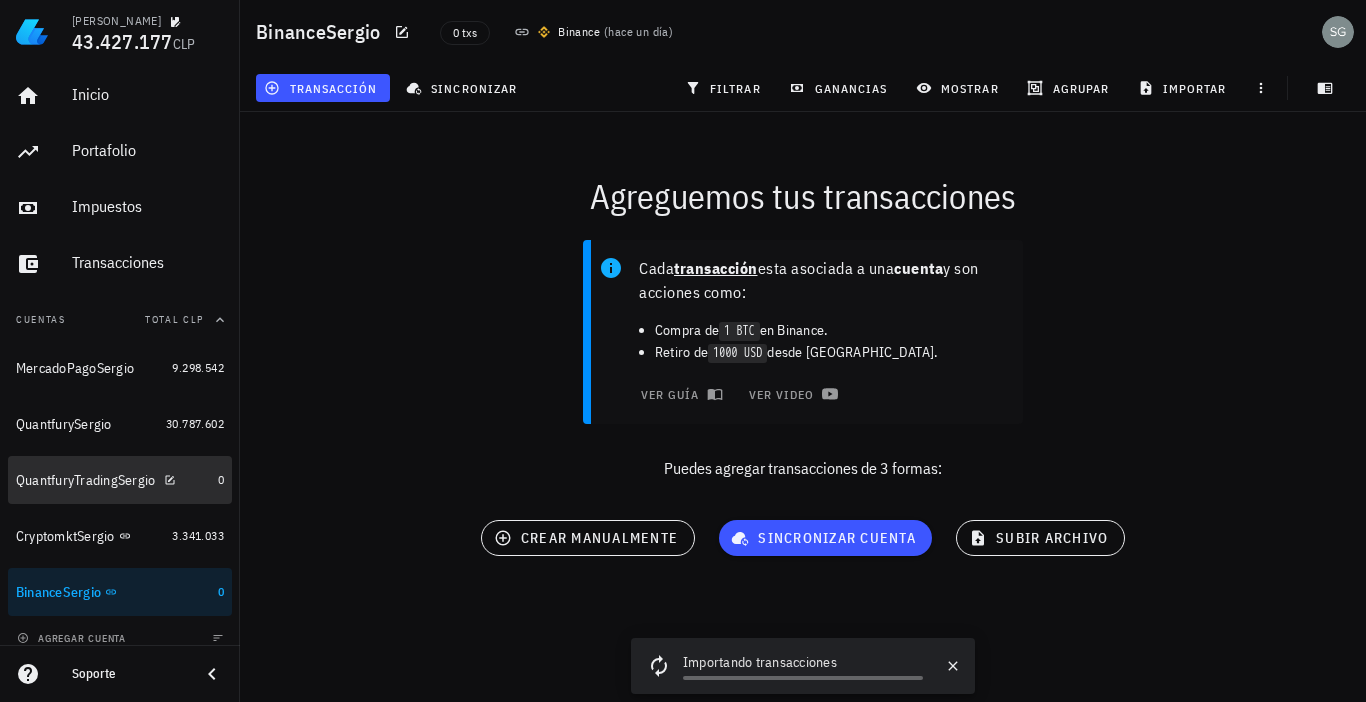 click on "QuantfuryTradingSergio" at bounding box center (86, 480) 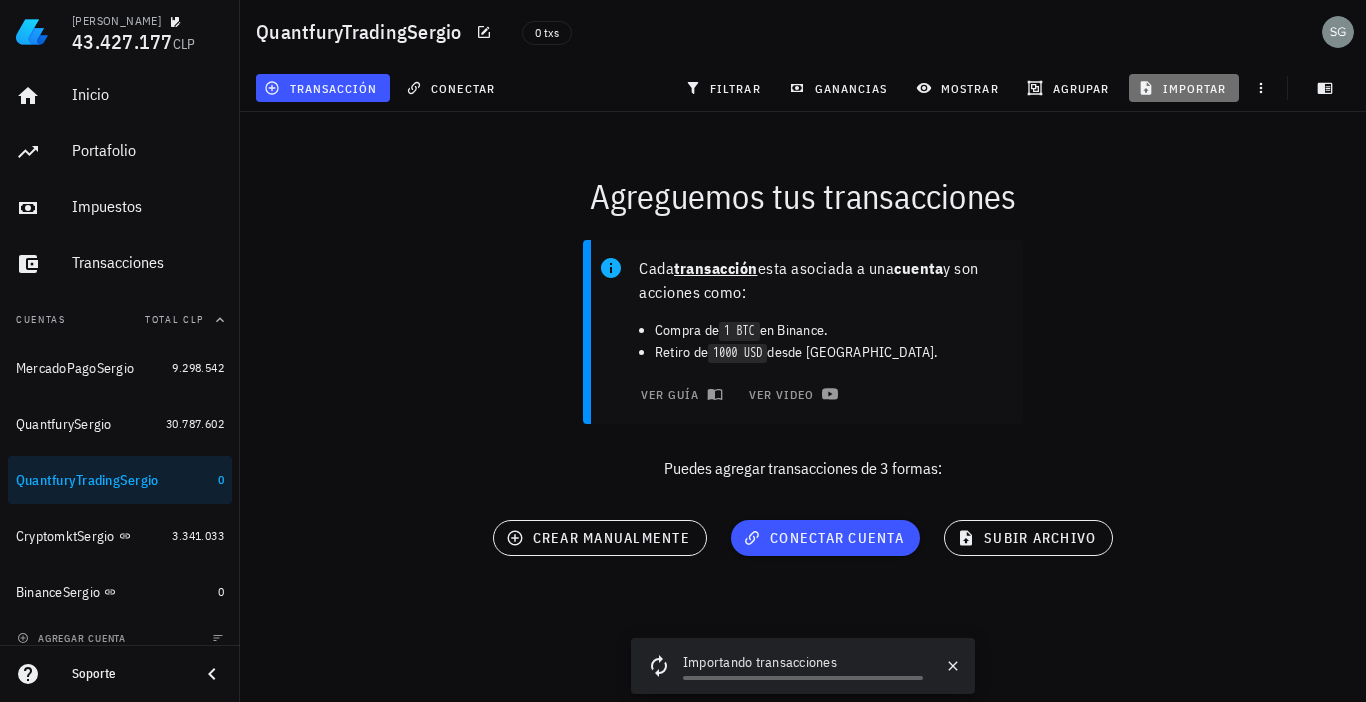 click on "importar" at bounding box center [1184, 88] 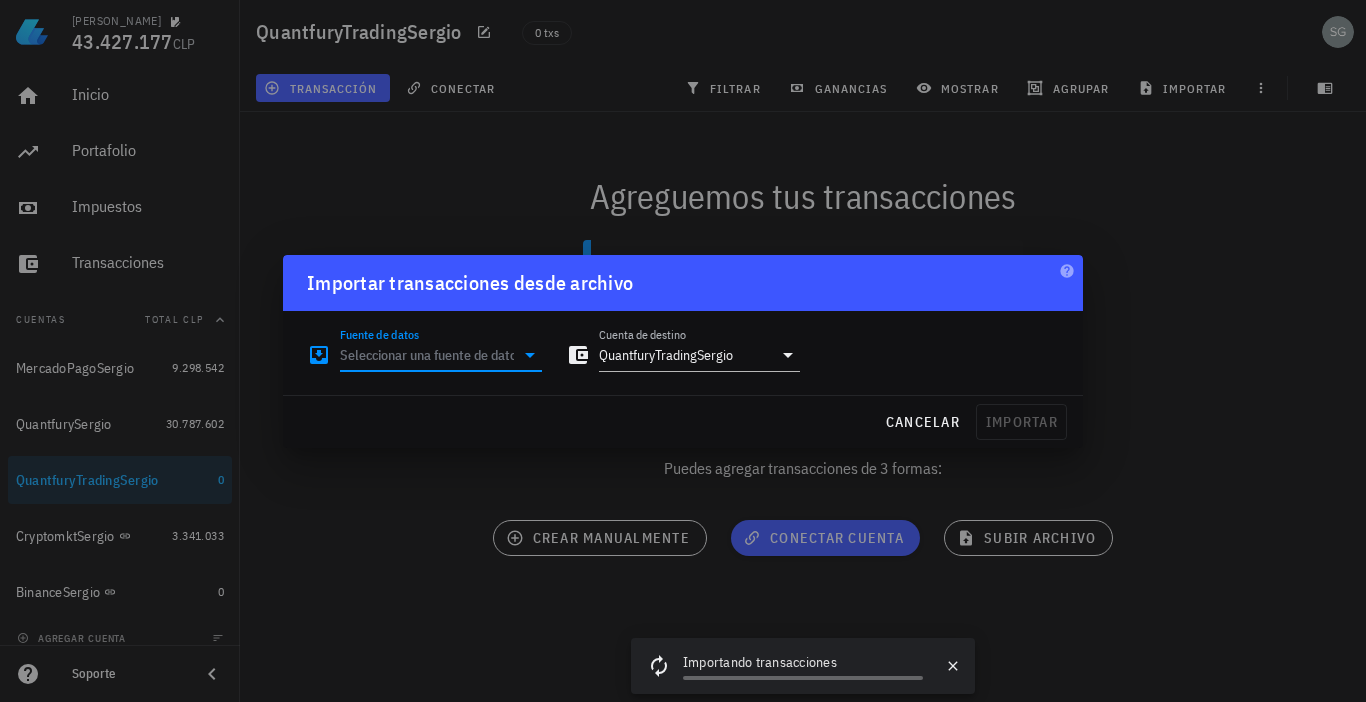 click on "Fuente de datos" at bounding box center [427, 355] 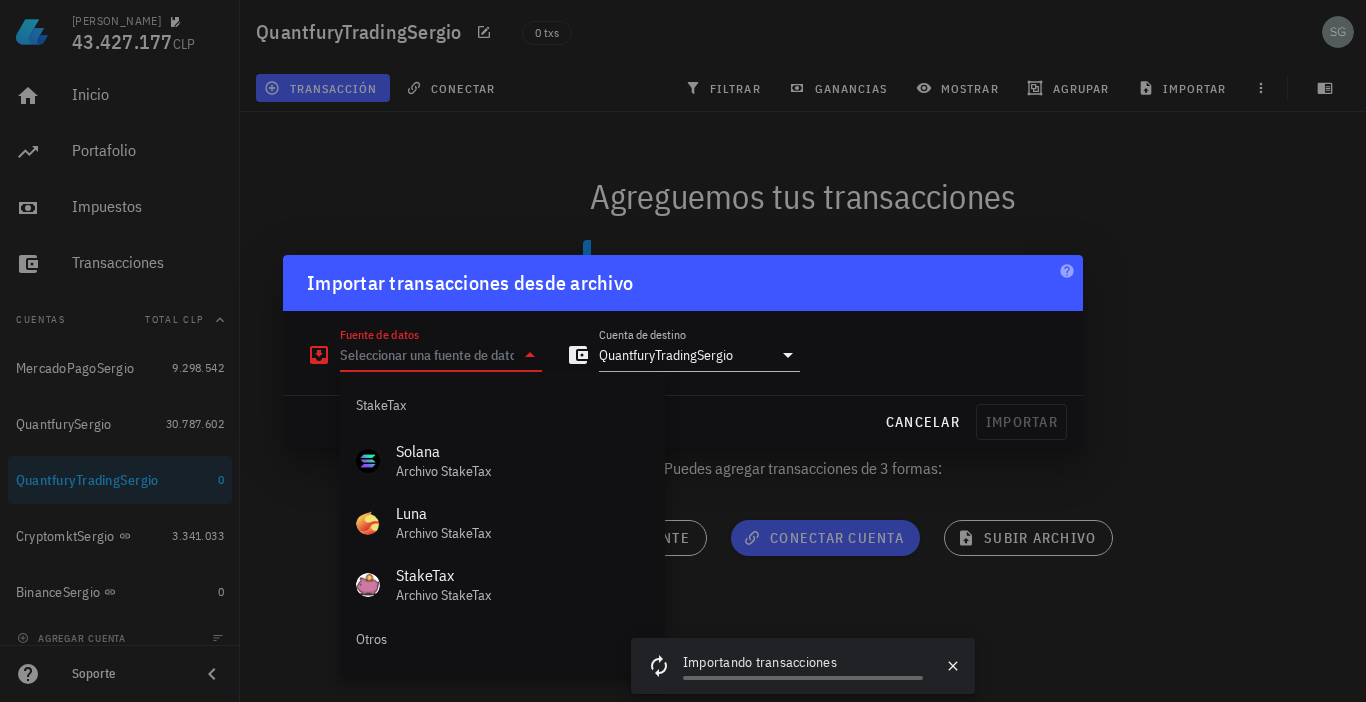 scroll, scrollTop: 834, scrollLeft: 0, axis: vertical 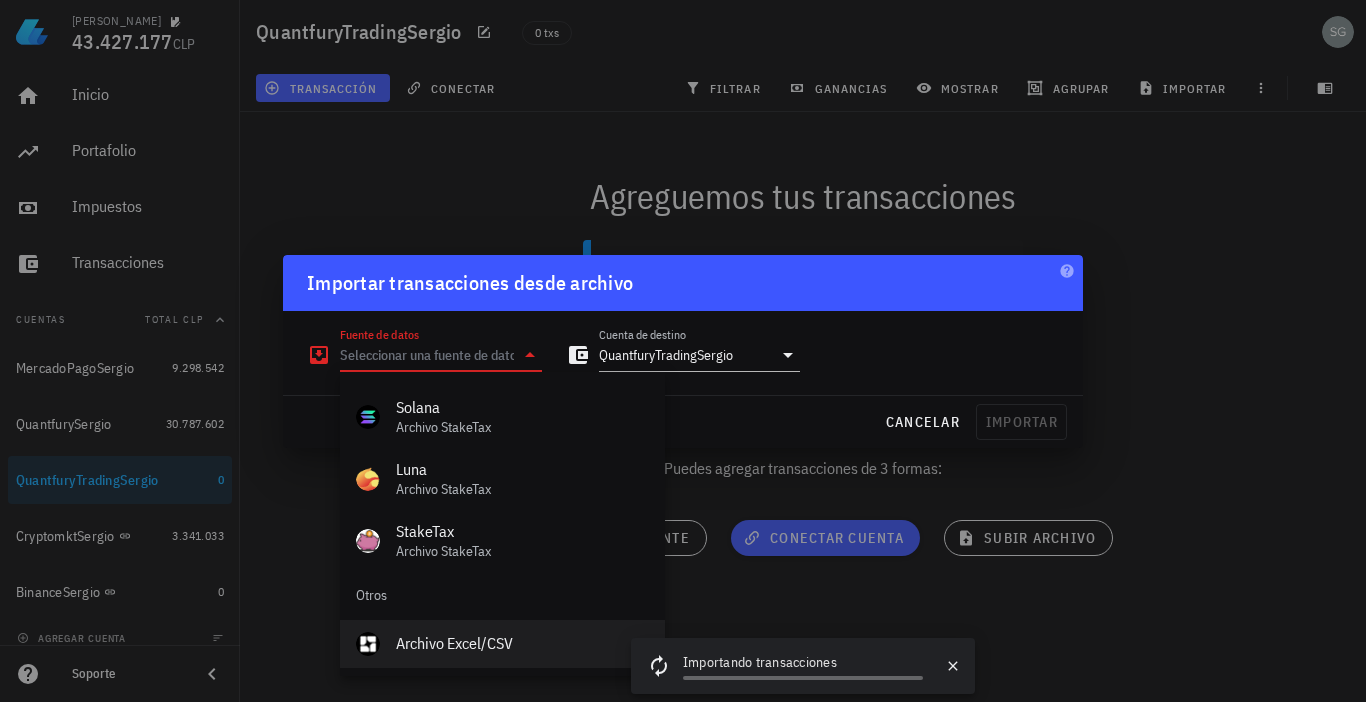 click on "Archivo Excel/CSV" at bounding box center (522, 643) 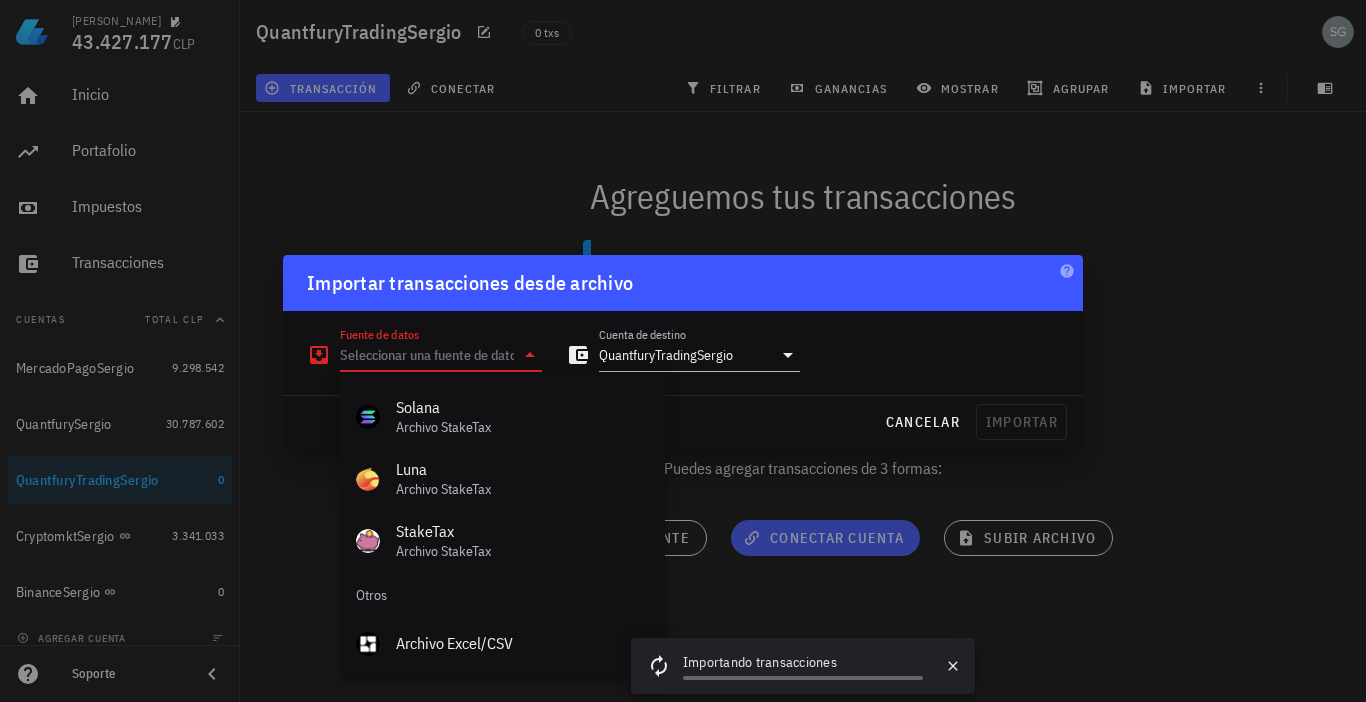 type on "Archivo Excel/CSV" 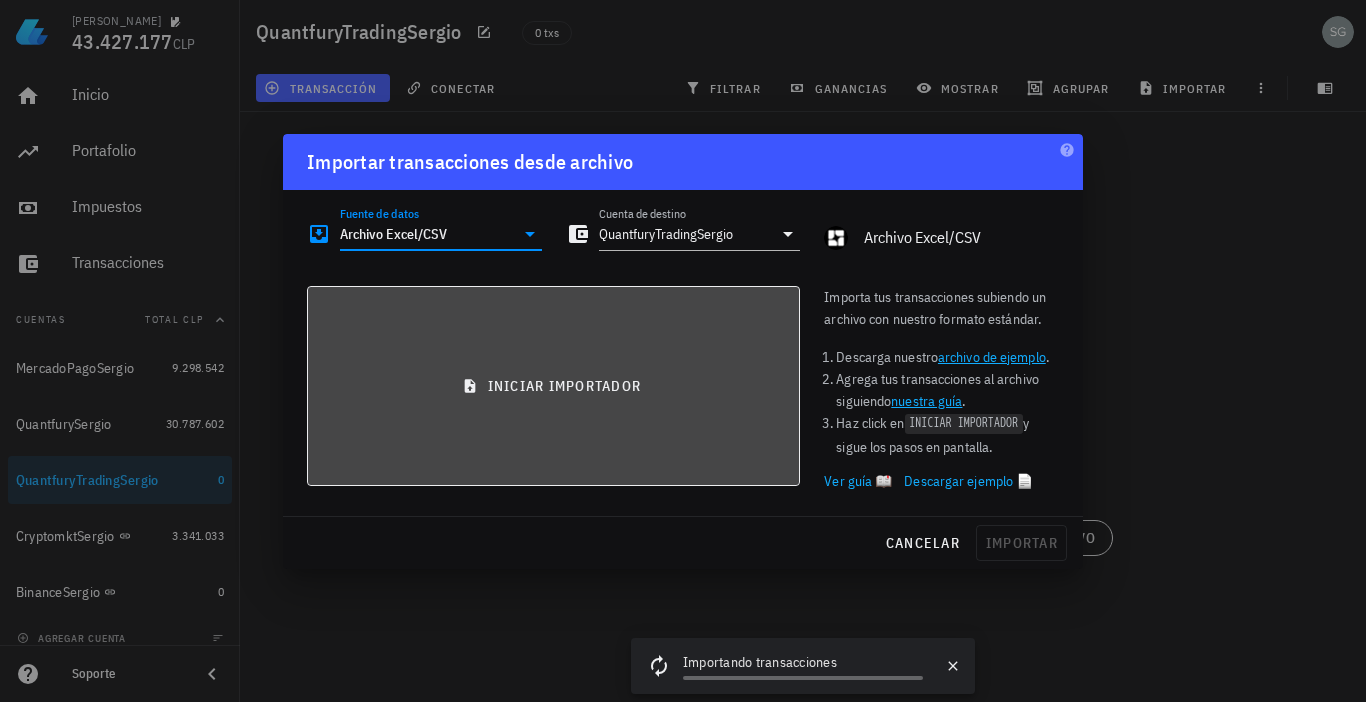 click on "iniciar importador" at bounding box center (553, 386) 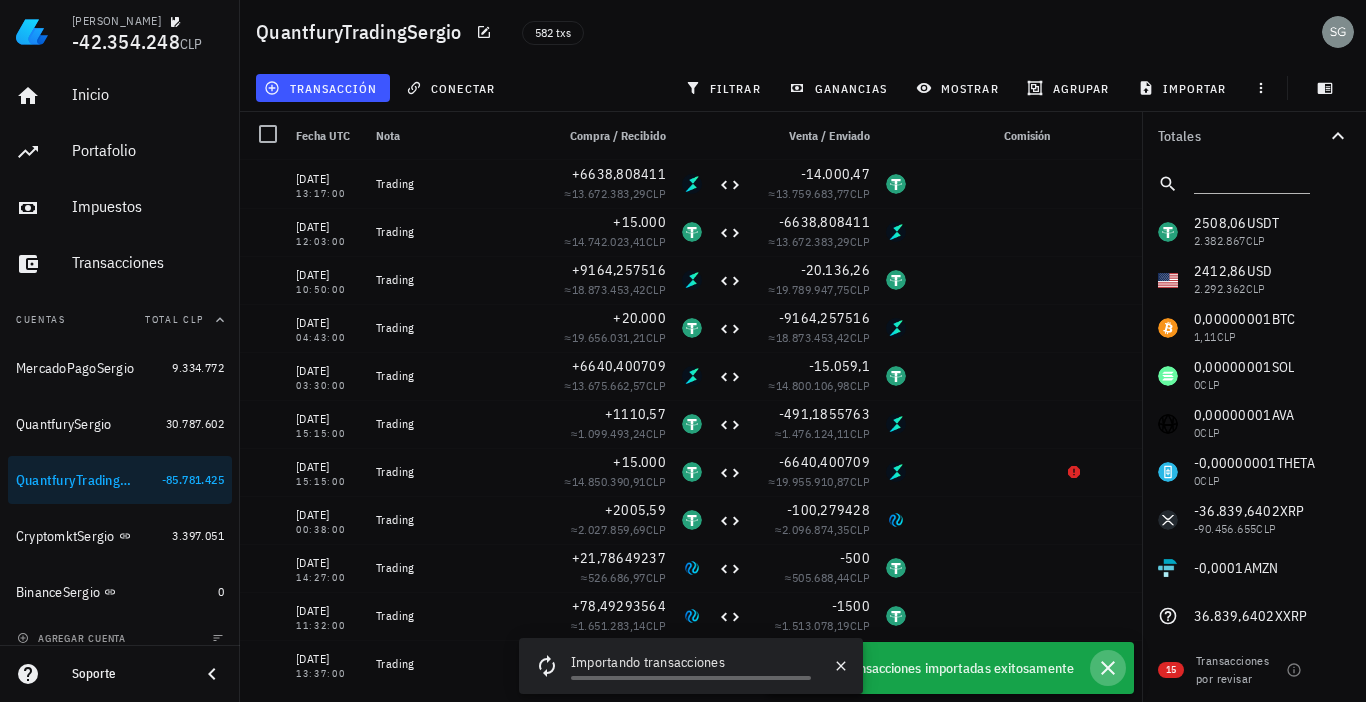 click 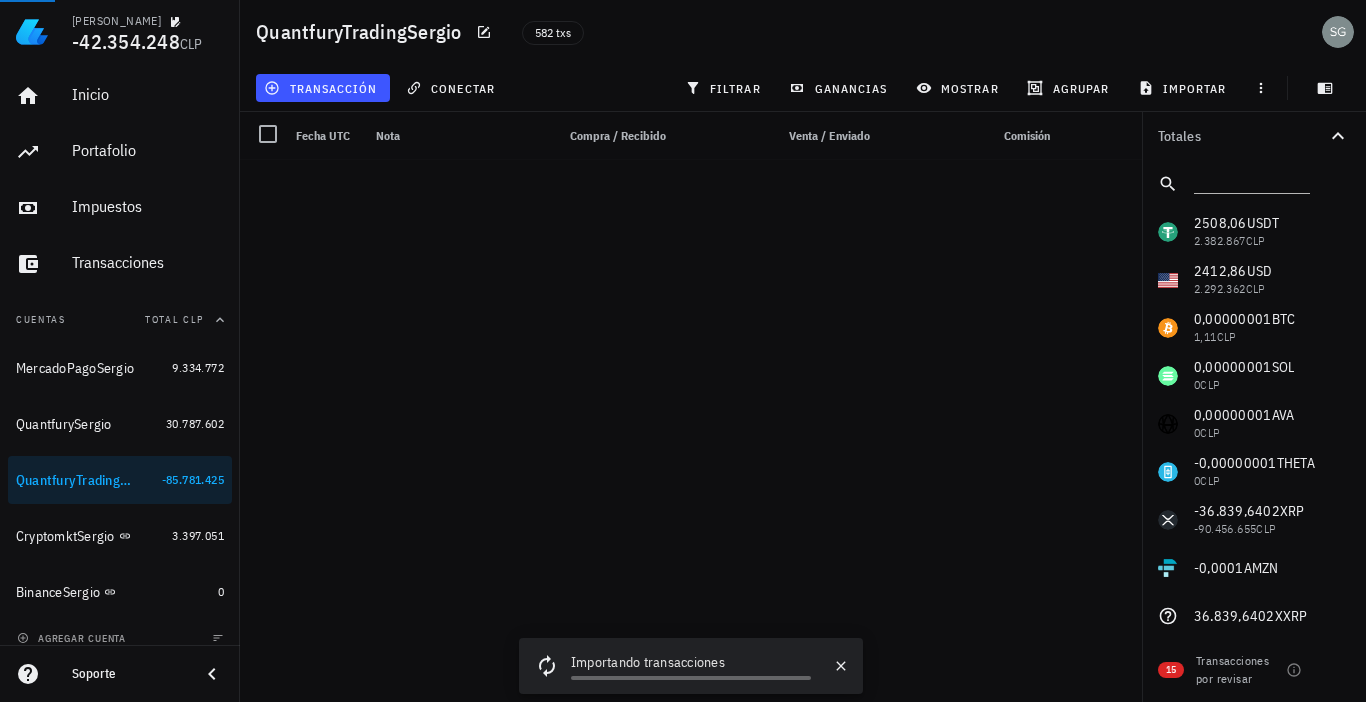 scroll, scrollTop: 2900, scrollLeft: 0, axis: vertical 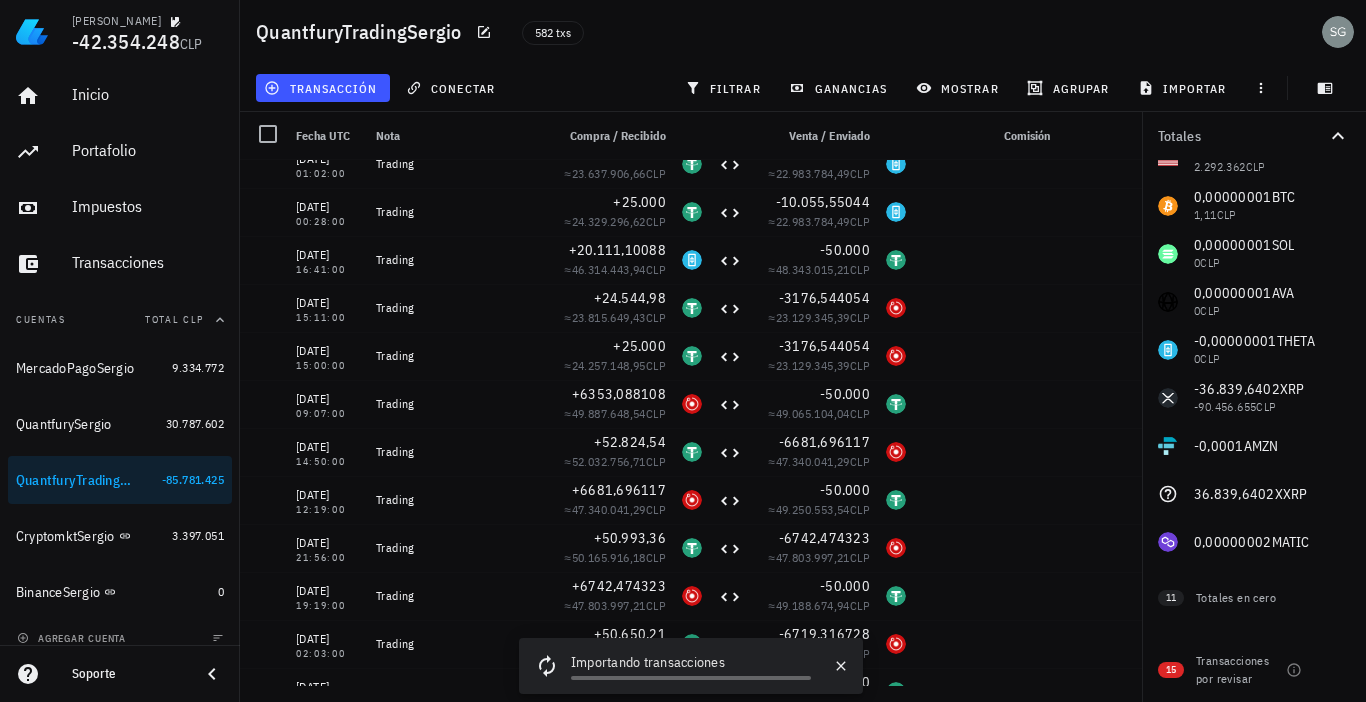 click on "2508,06  USDT   2.382.867  CLP     2412,86  USD   2.292.362  CLP     0,00000001  BTC   1,11  CLP     0,00000001  SOL   0  CLP     0,00000001  AVA   0  CLP     0  ADA   0  CLP     0  BCH   0  CLP     0  DOT   0  CLP     0  ETH   0  CLP     0  EUR   0  CLP     0  INJ   0  CLP     0  LINK   0  CLP     0  NVDA   0  CLP     0  RUNE   0  CLP     0  TSLA   0  CLP     0  RENDER   0  CLP     -0,00000001  THETA   0  CLP     -36.839,6402  XRP   -90.456.655  CLP     -0,0001  AMZN       36.839,6402  XXRP       0,00000002  MATIC" at bounding box center (1254, 326) 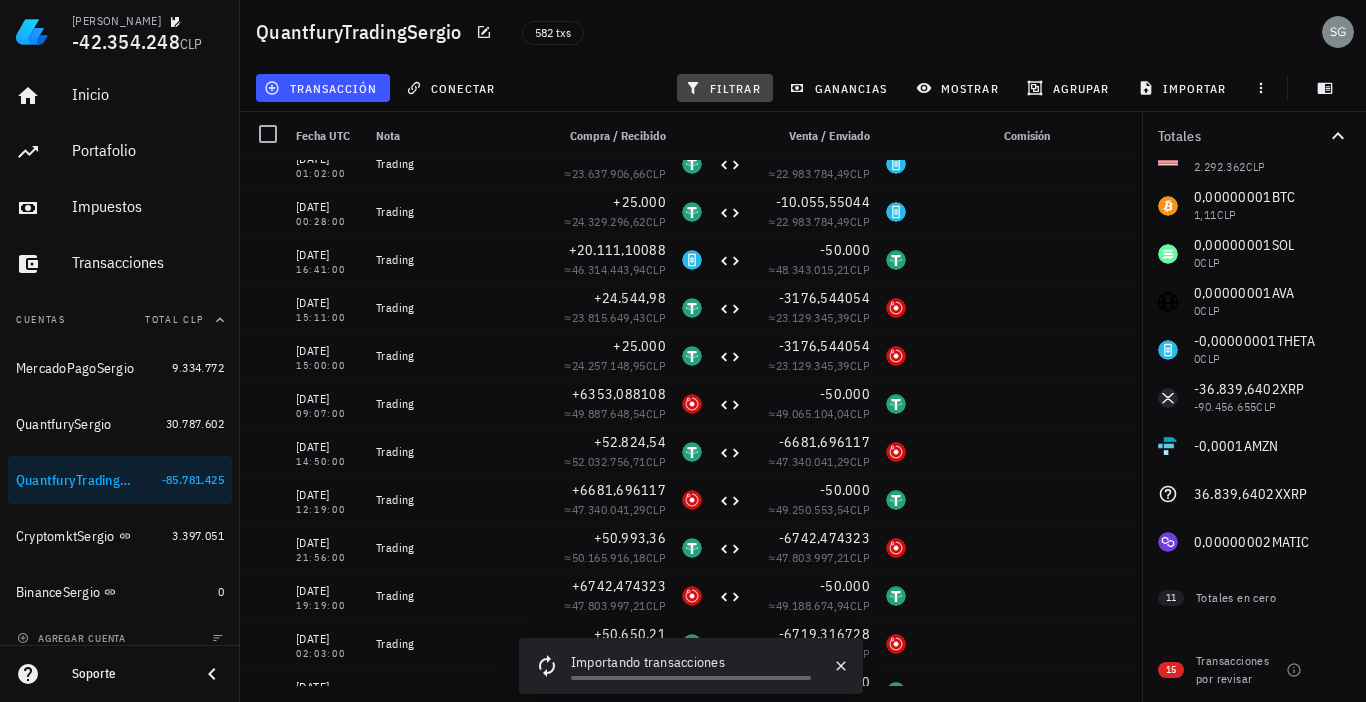 click on "filtrar" at bounding box center [725, 88] 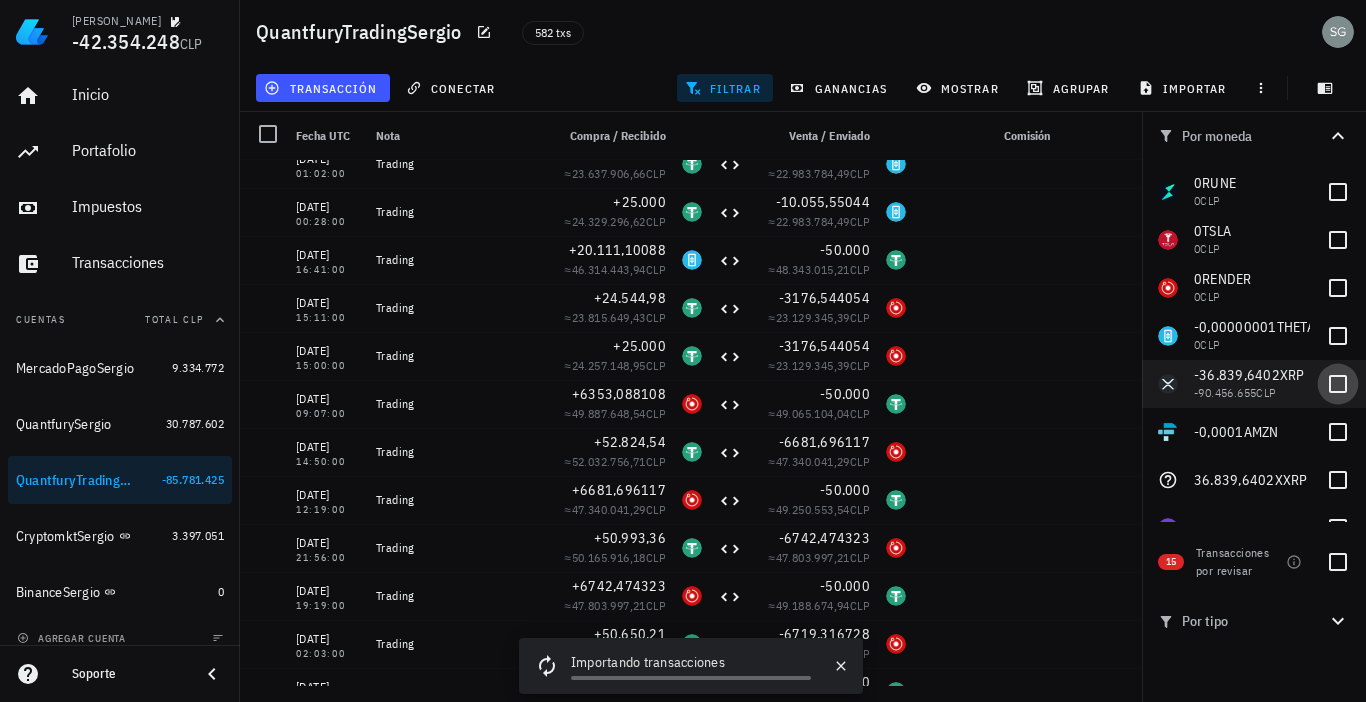 scroll, scrollTop: 702, scrollLeft: 0, axis: vertical 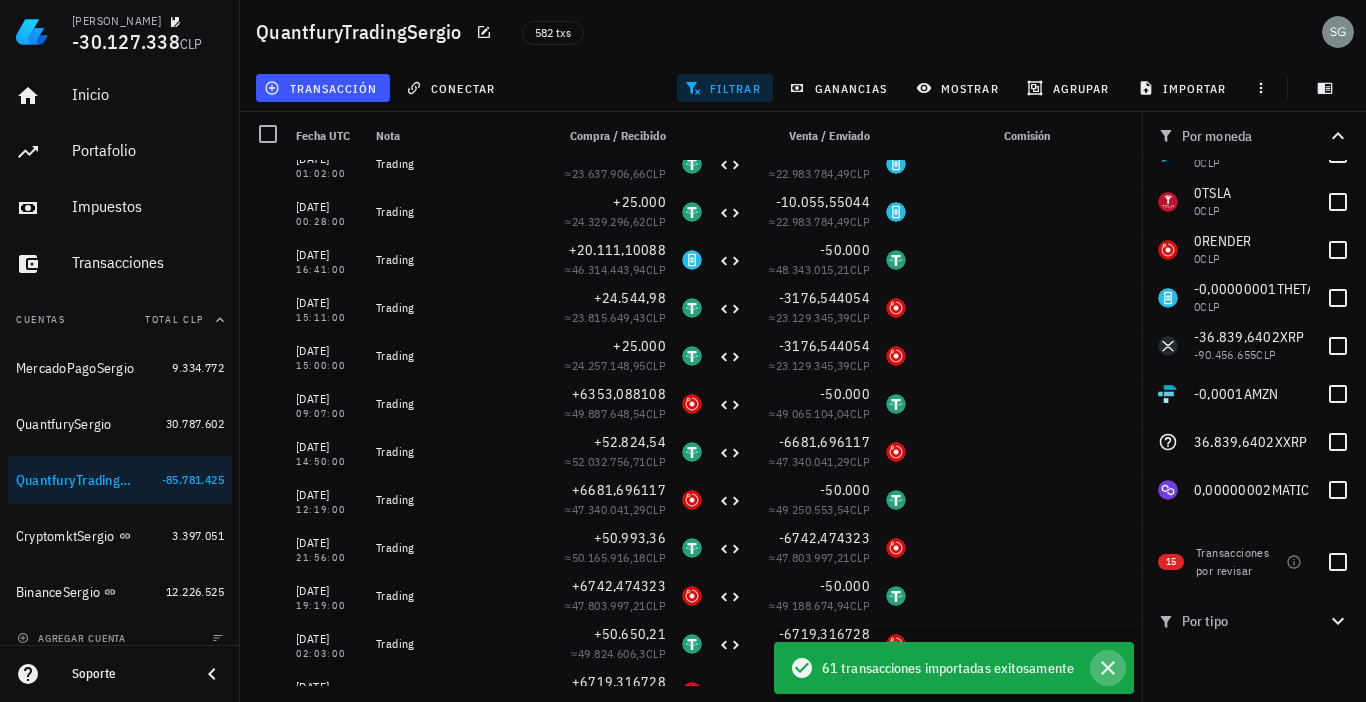 click 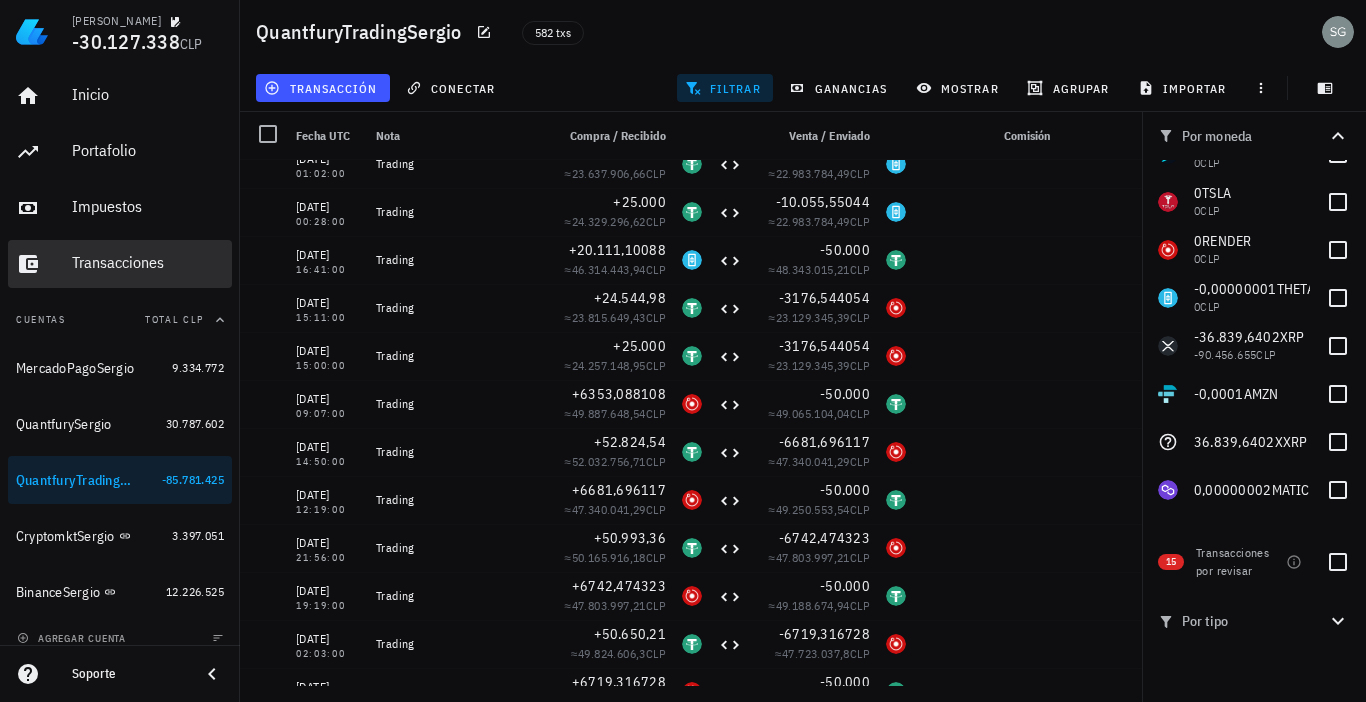 click on "Transacciones" at bounding box center [148, 262] 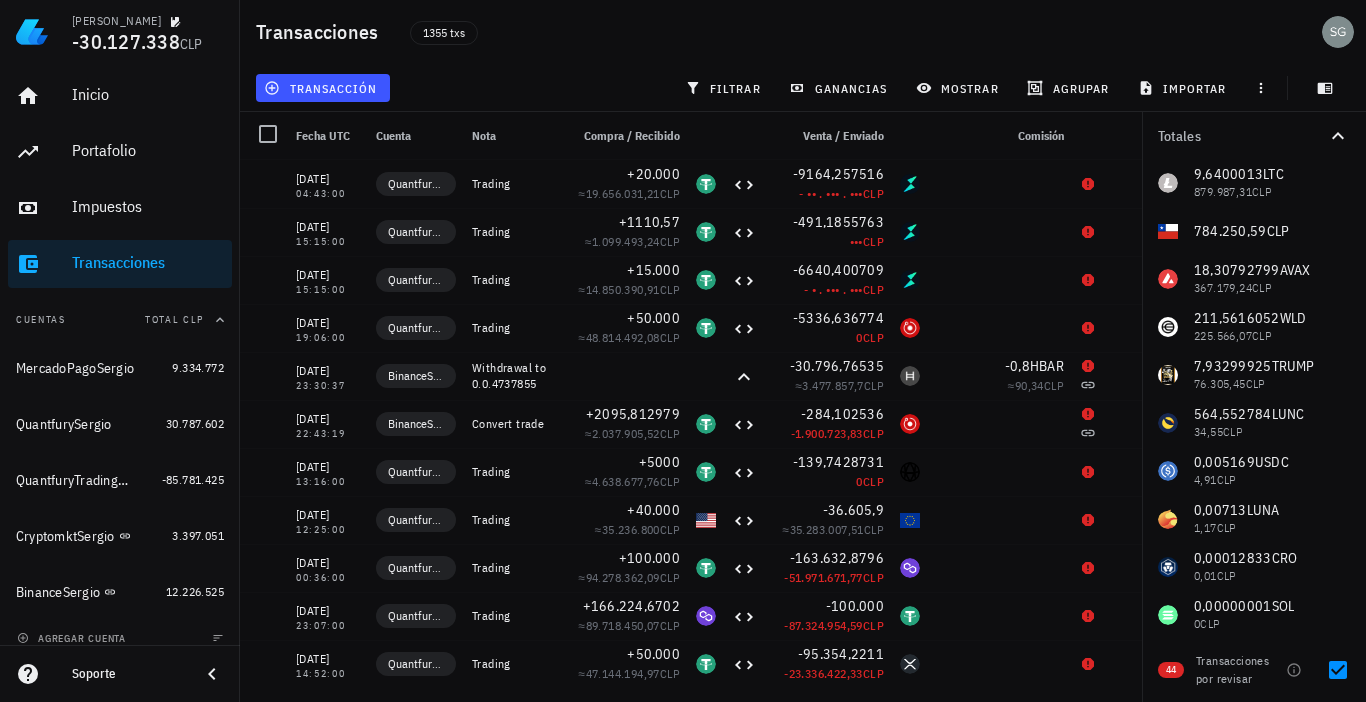 scroll, scrollTop: 500, scrollLeft: 0, axis: vertical 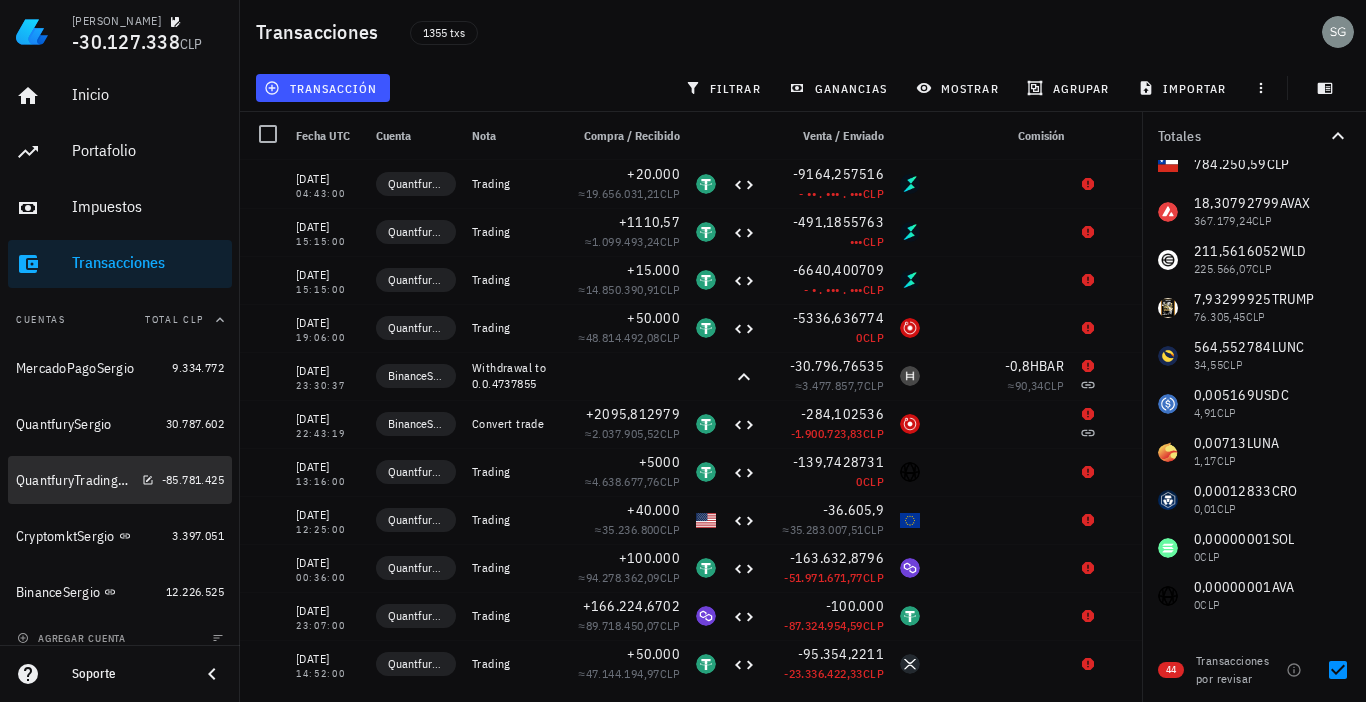 click on "QuantfuryTradingSergio" at bounding box center (75, 480) 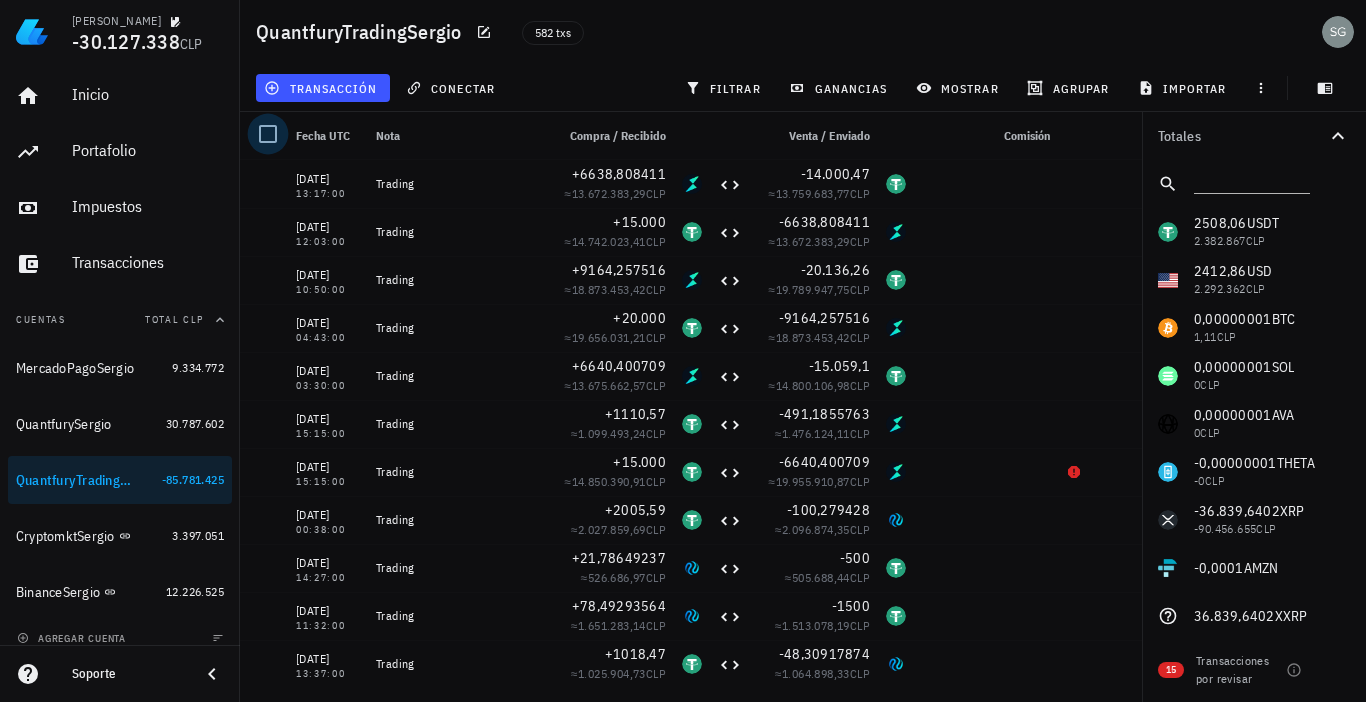 click at bounding box center (268, 134) 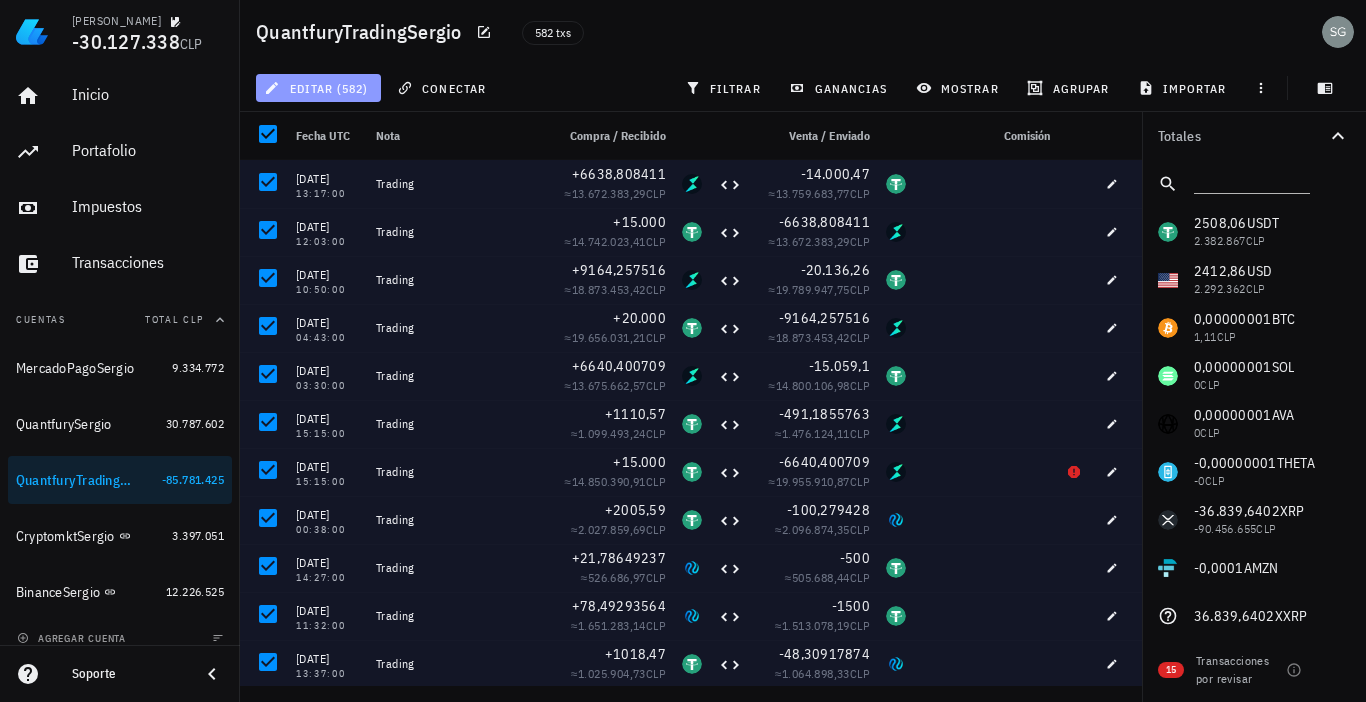 click on "editar (582)" at bounding box center (318, 88) 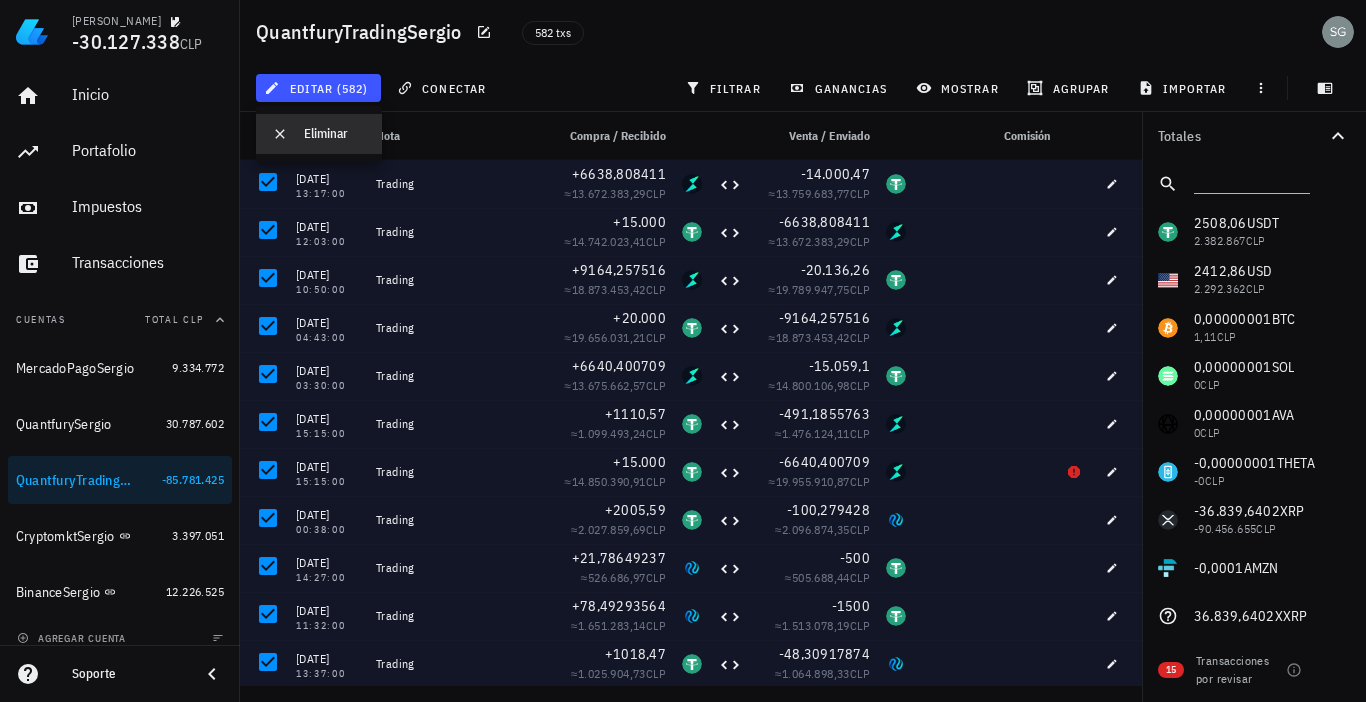 click on "Eliminar" at bounding box center [335, 134] 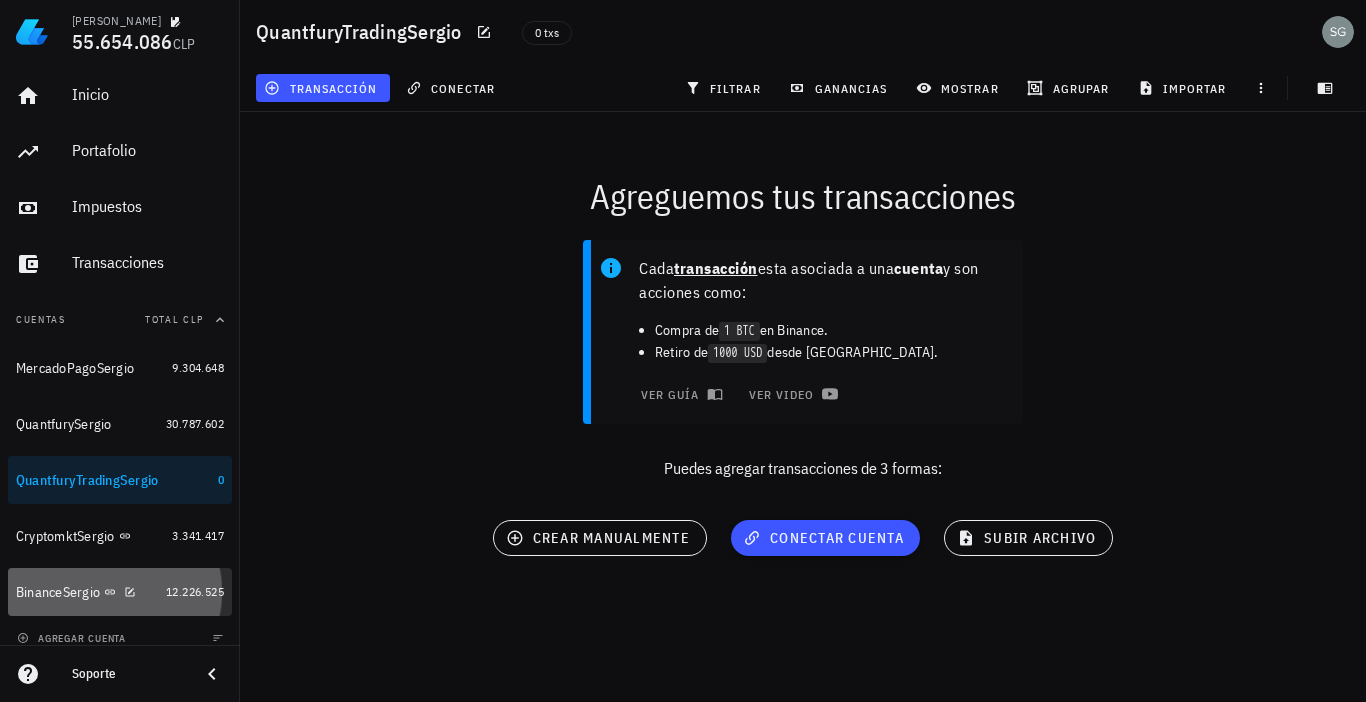 click on "BinanceSergio" at bounding box center (58, 592) 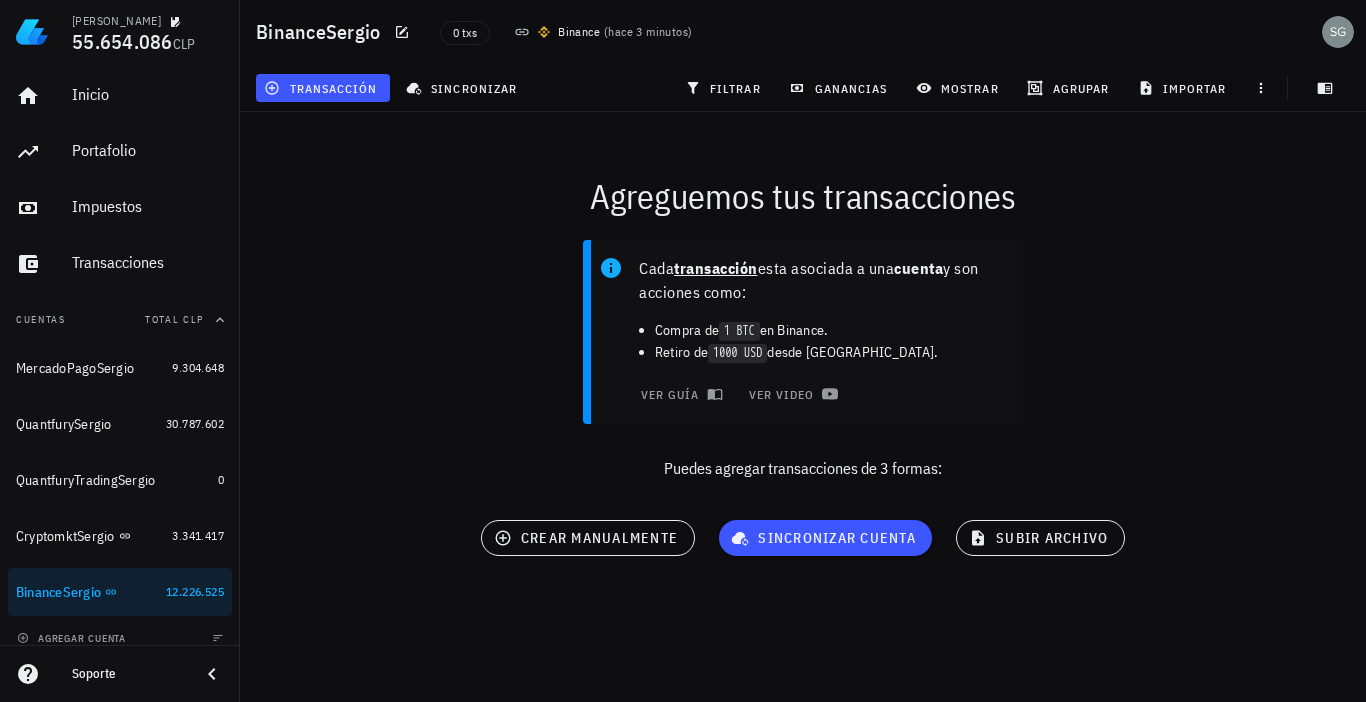 click on "Cada  transacción  esta asociada a una  cuenta  y son acciones como:
Compra de  1 BTC  en Binance.   Retiro de  1000 USD  desde Coinbase.
ver guía
ver video
Puedes agregar transacciones de 3 formas:" at bounding box center [803, 368] 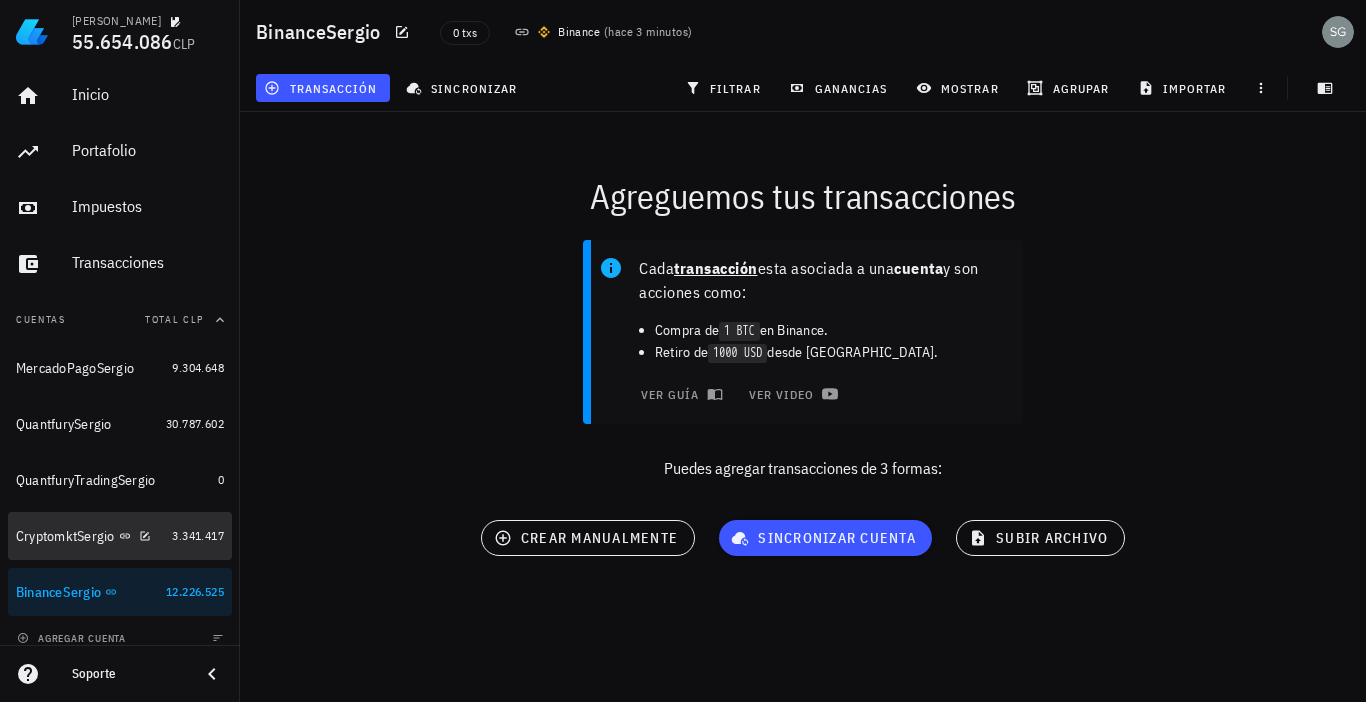 click on "CryptomktSergio" at bounding box center [65, 536] 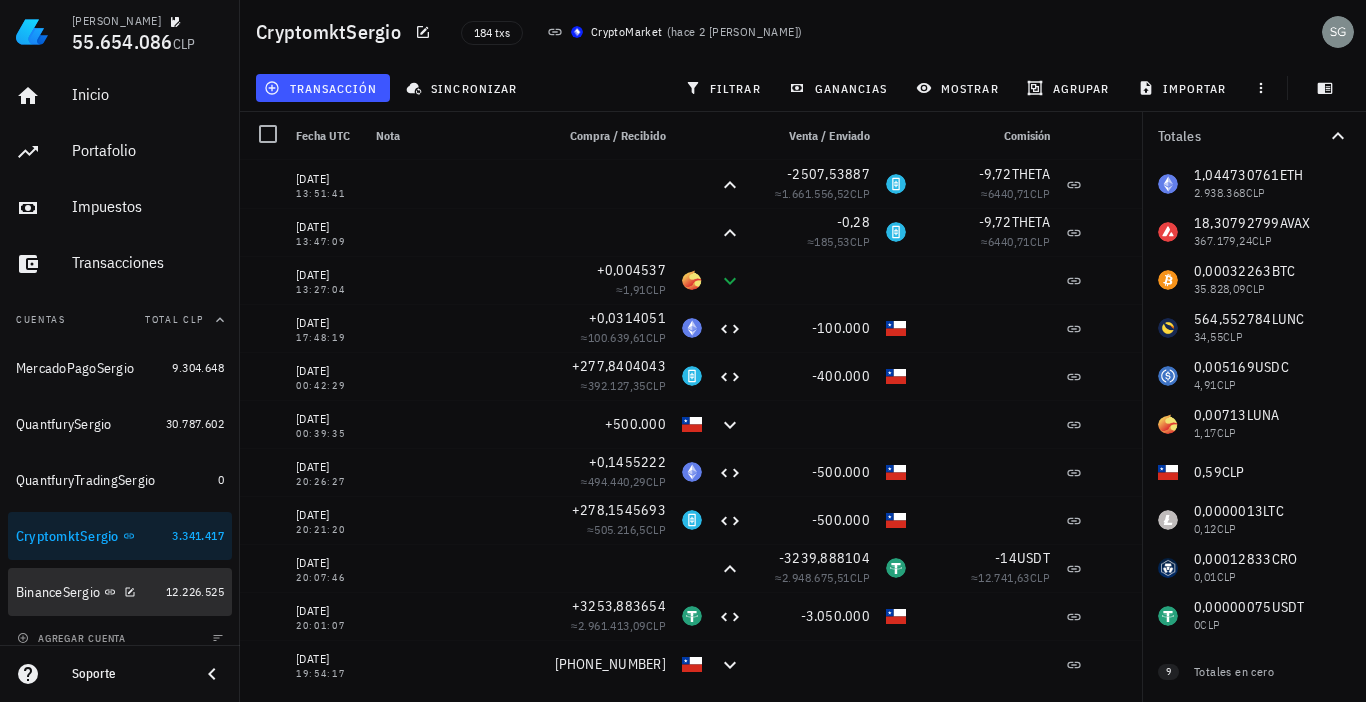 click on "BinanceSergio" at bounding box center (58, 592) 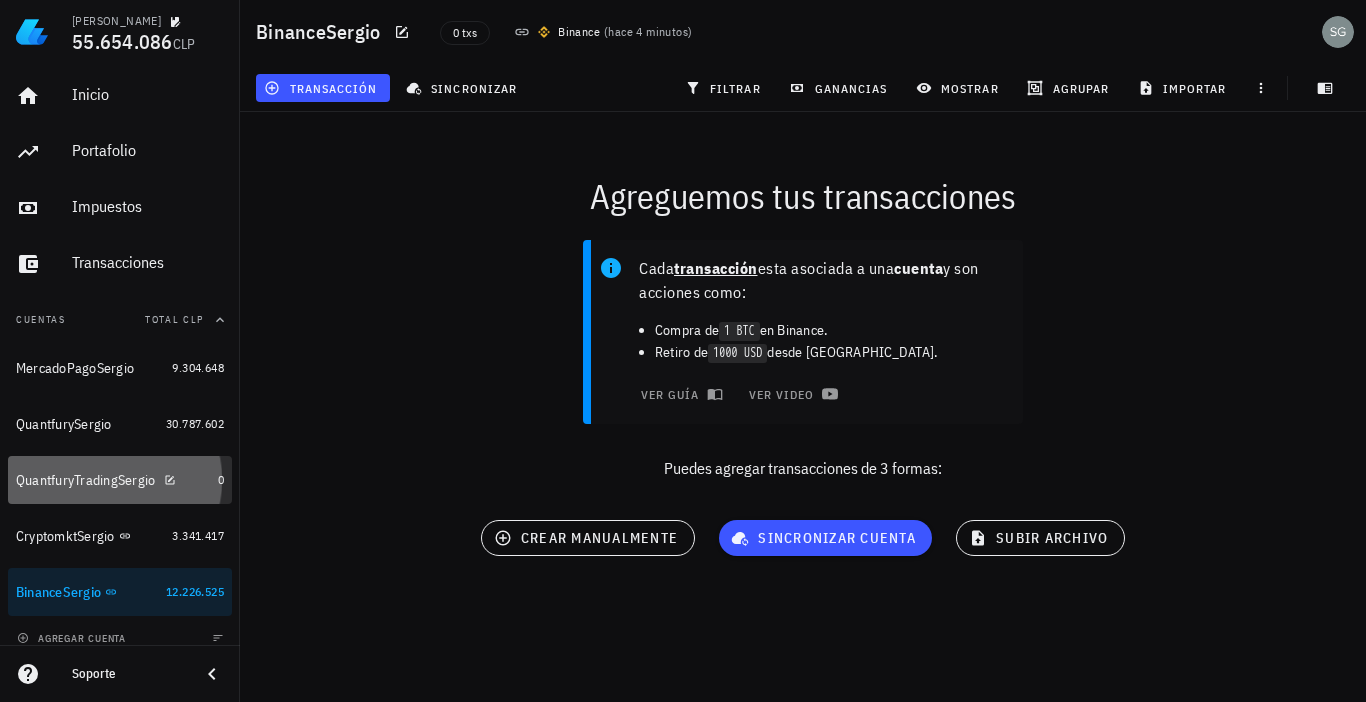 click on "QuantfuryTradingSergio" at bounding box center (86, 480) 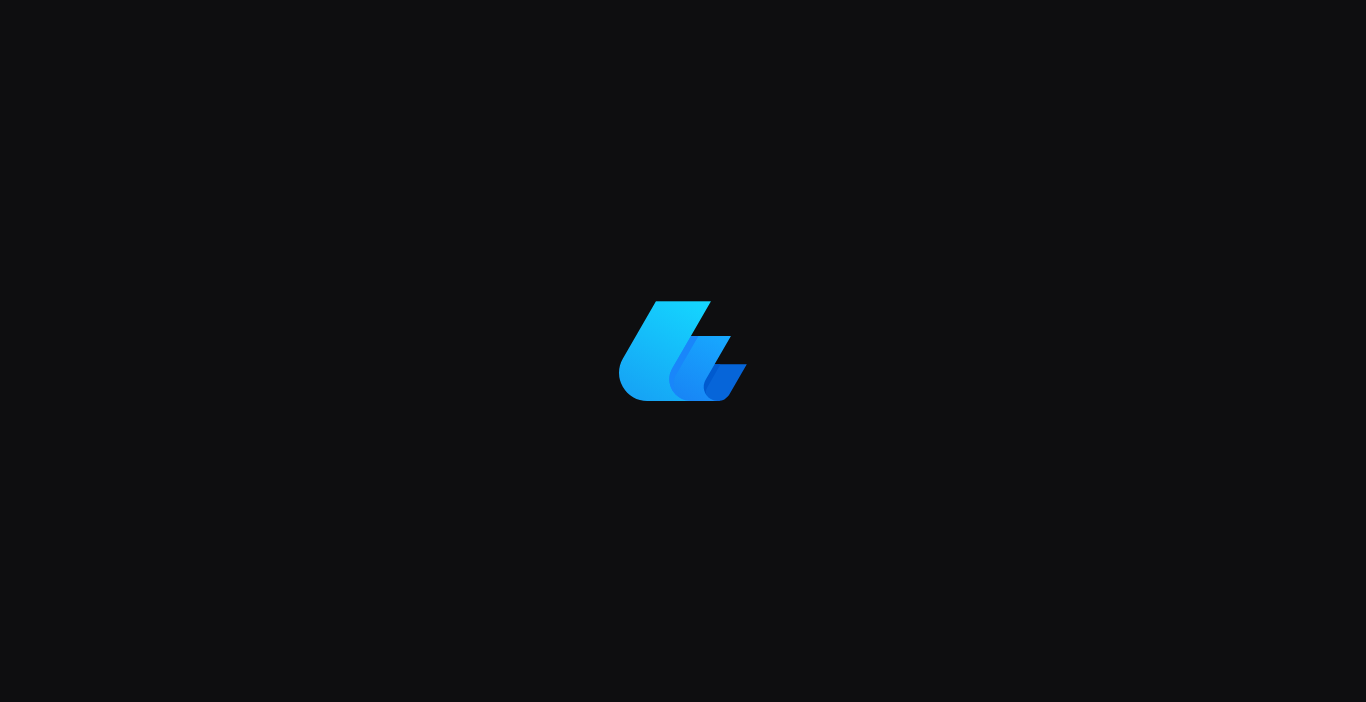 scroll, scrollTop: 0, scrollLeft: 0, axis: both 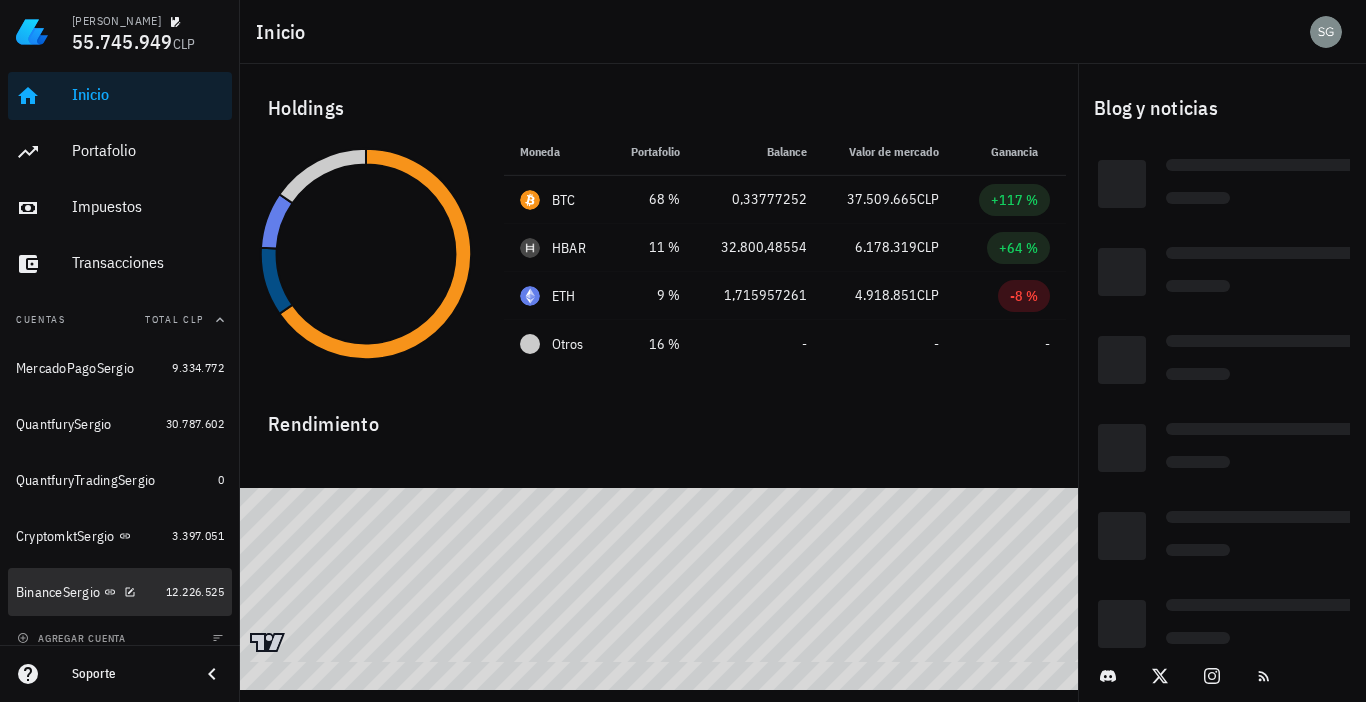 click on "BinanceSergio" at bounding box center [58, 592] 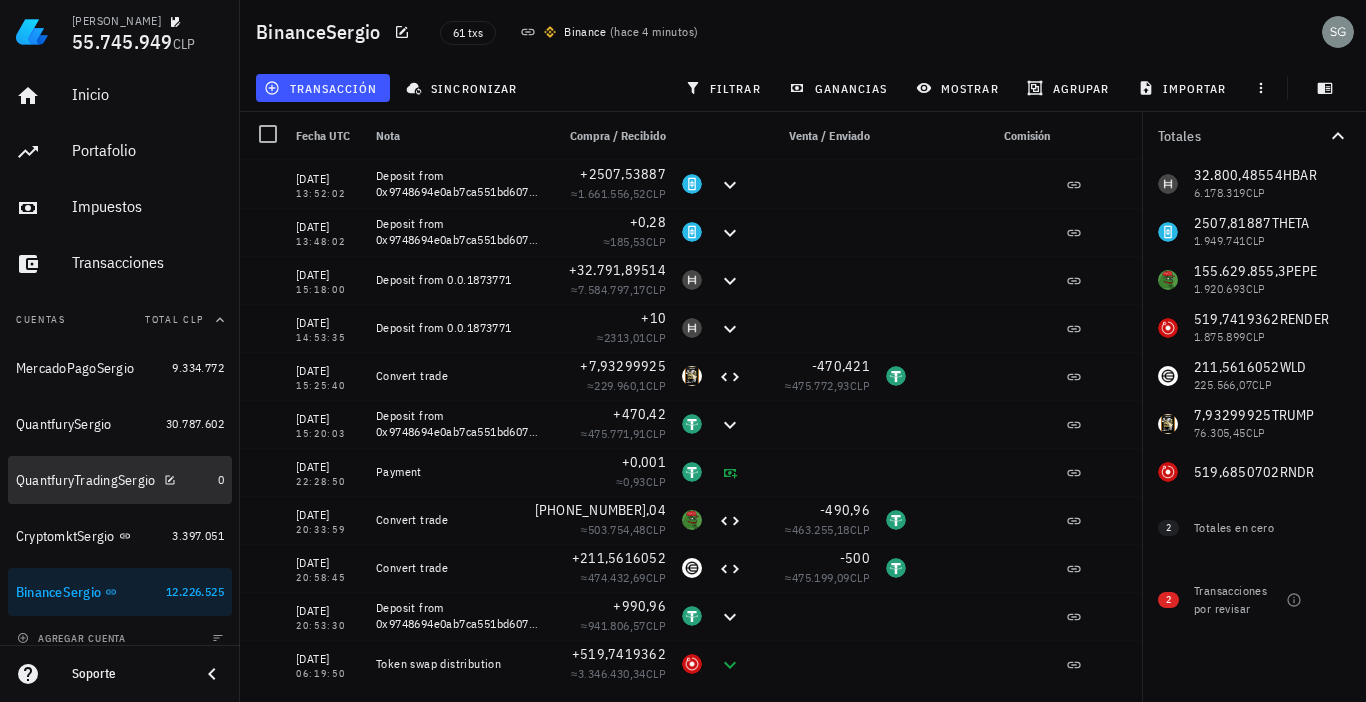 click on "QuantfuryTradingSergio" at bounding box center [86, 480] 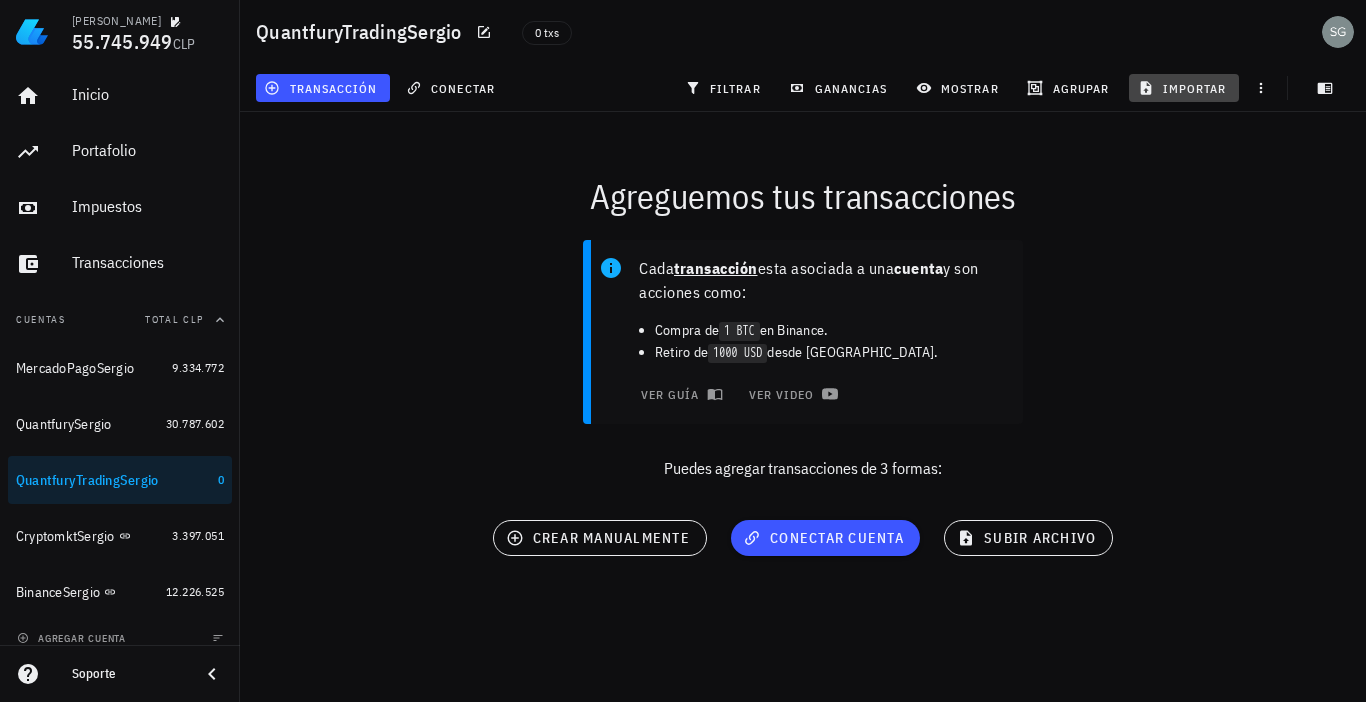 click on "importar" at bounding box center [1184, 88] 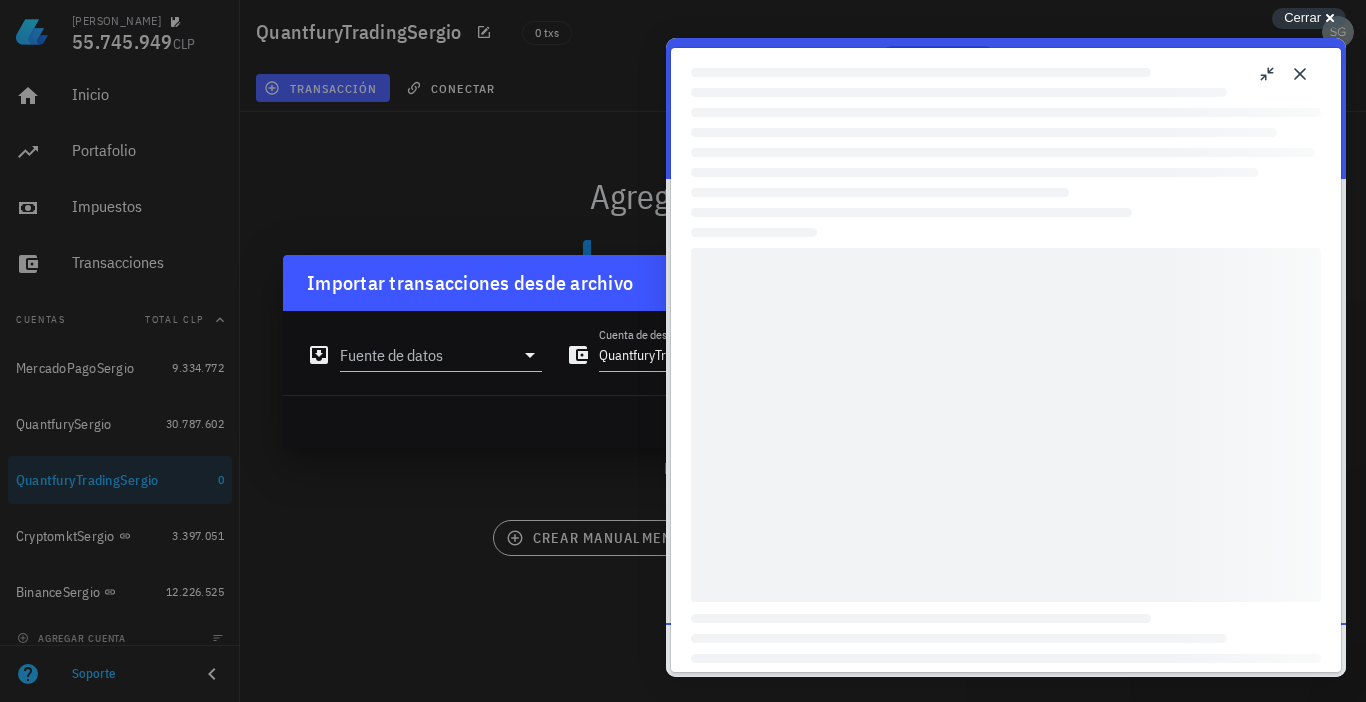 scroll, scrollTop: 0, scrollLeft: 0, axis: both 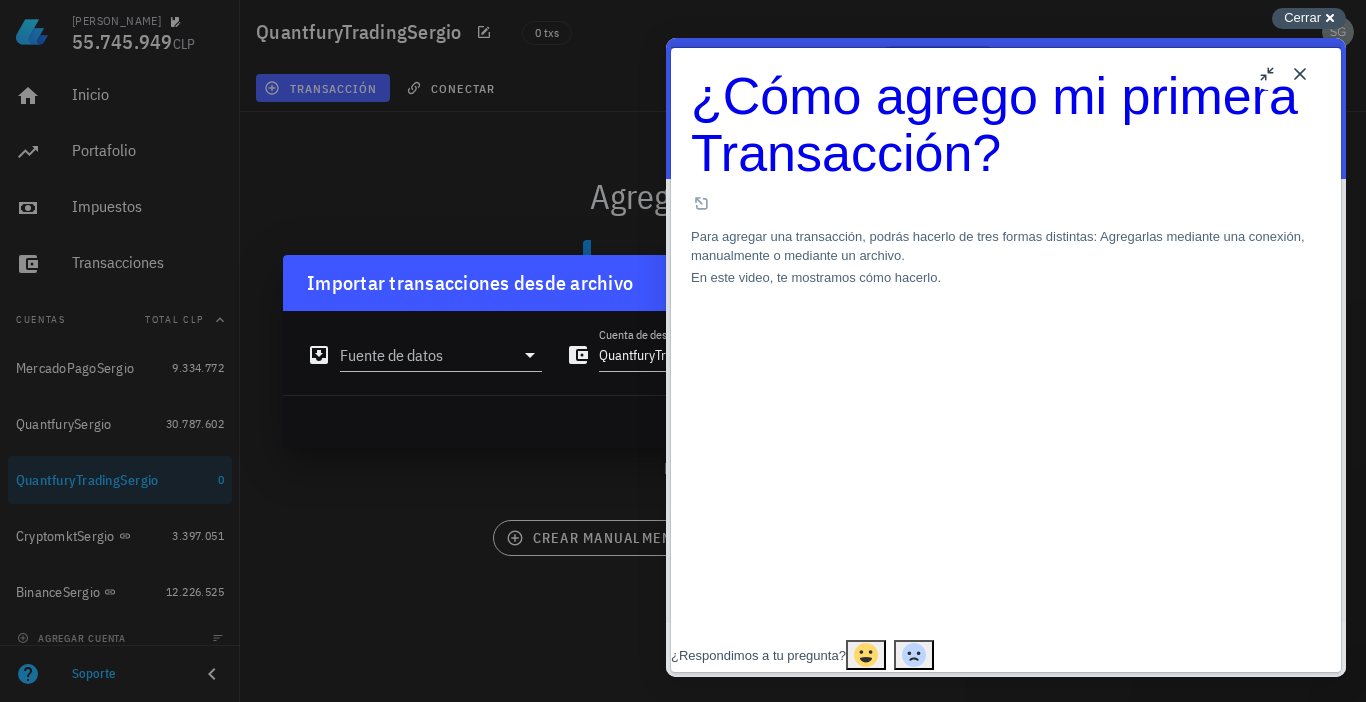 click on "Cerrar" at bounding box center (1302, 17) 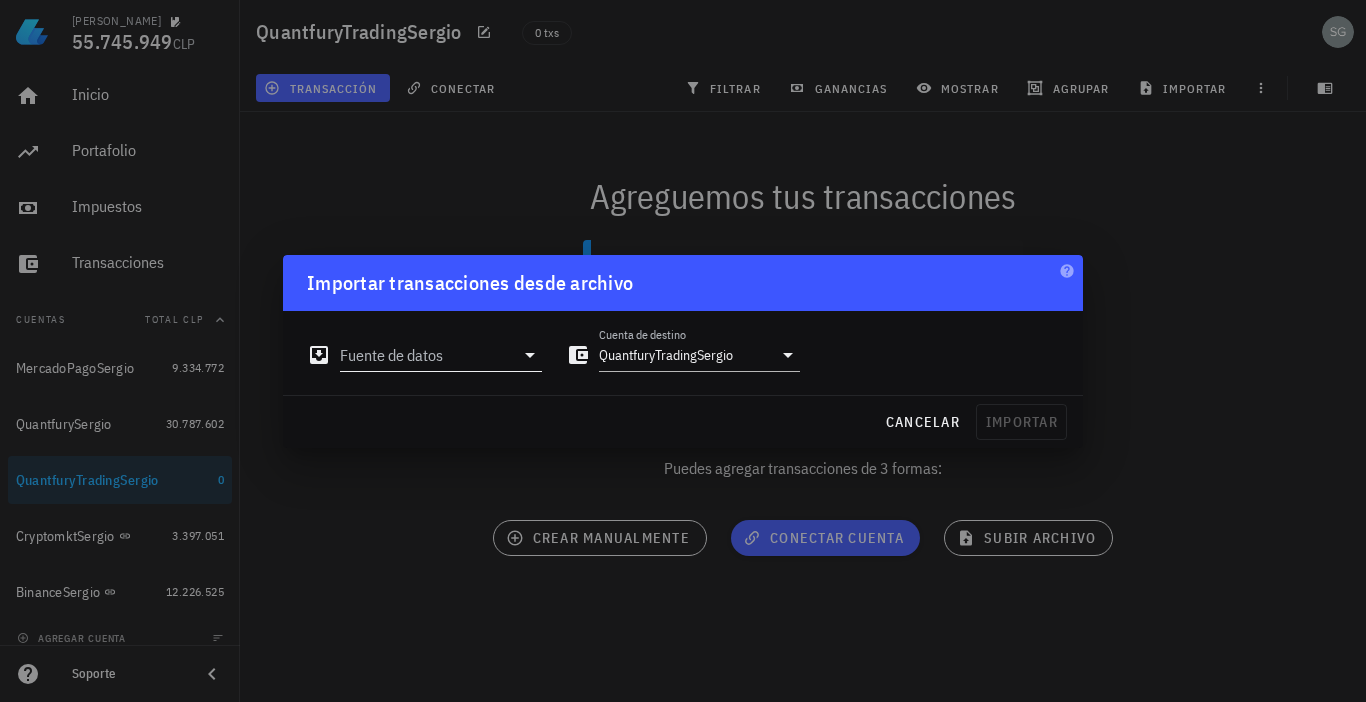 click on "Fuente de datos" at bounding box center (427, 355) 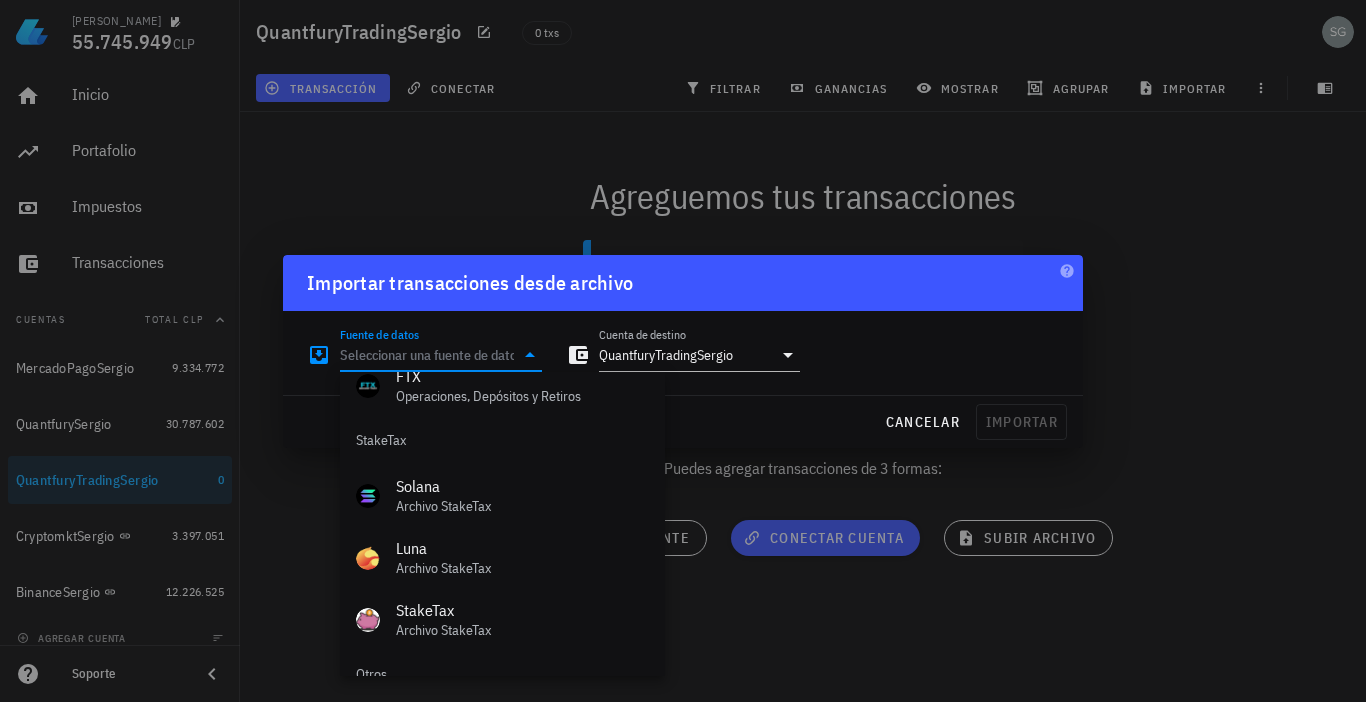 scroll, scrollTop: 834, scrollLeft: 0, axis: vertical 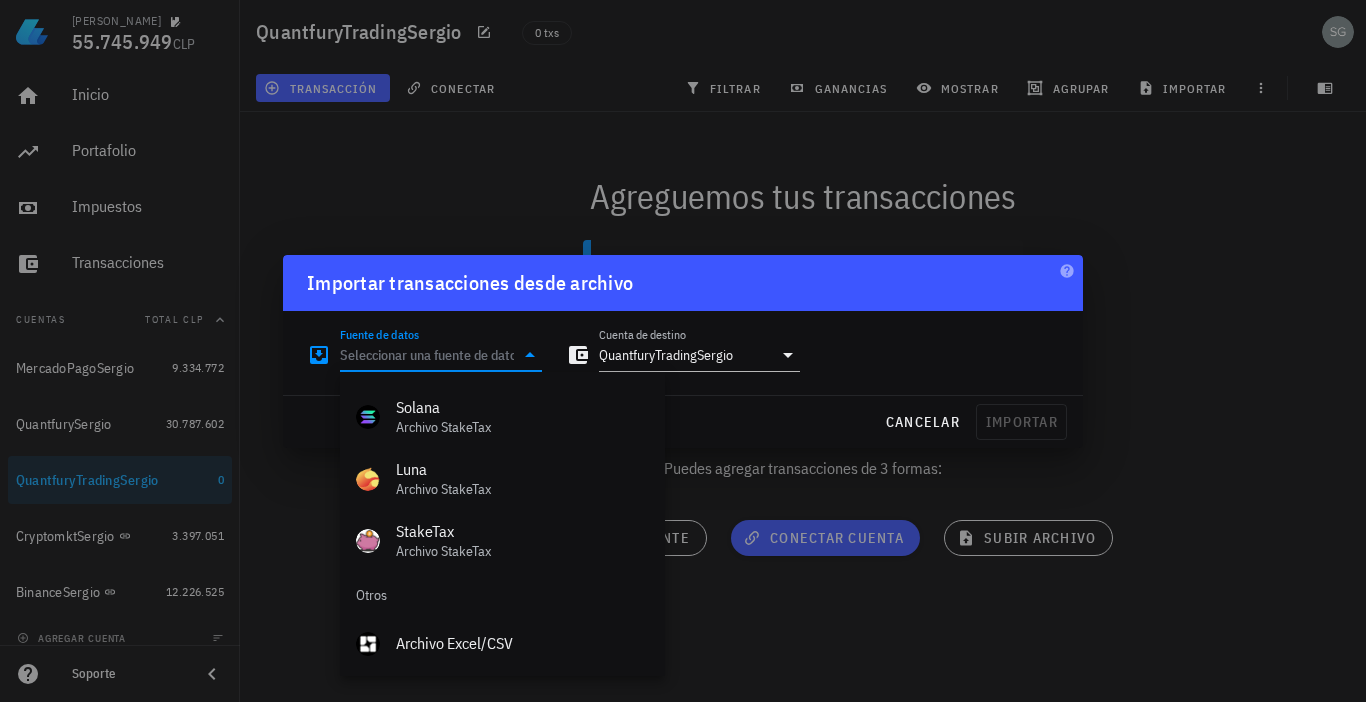click on "Archivo Excel/CSV" at bounding box center [522, 643] 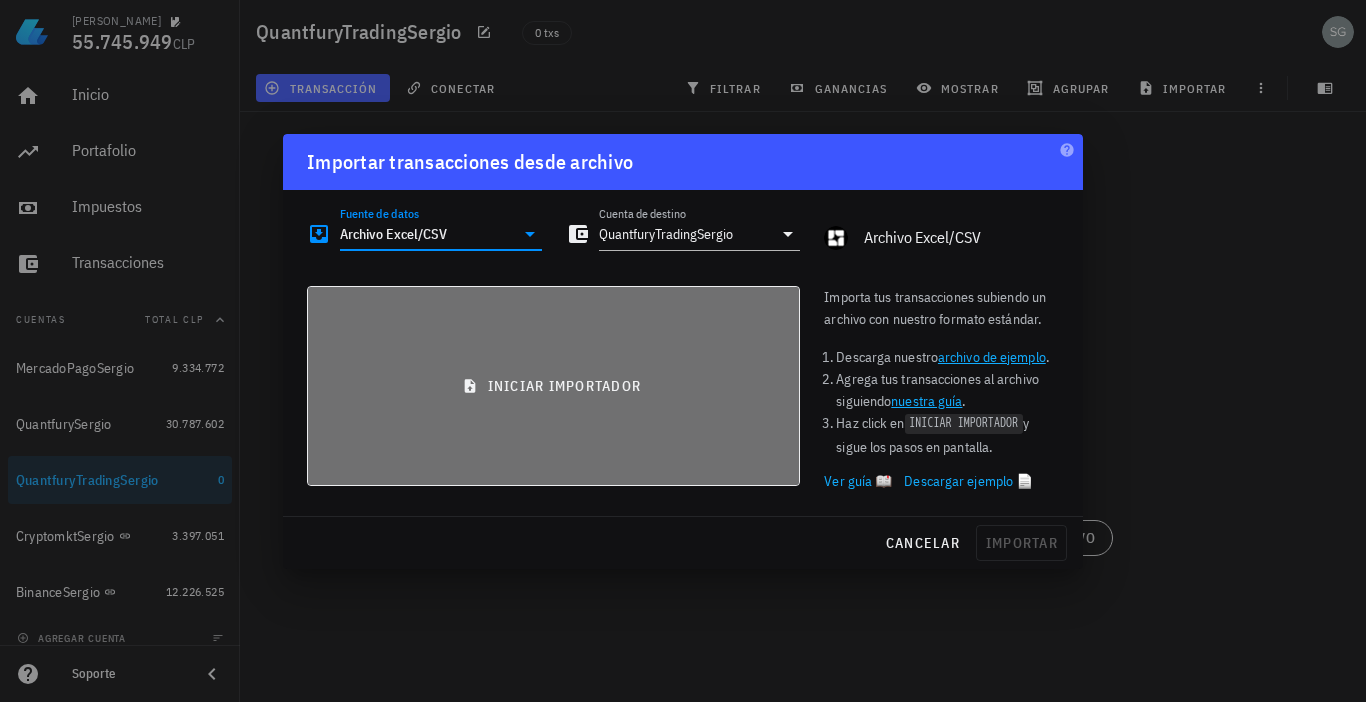 click on "iniciar importador" at bounding box center (553, 386) 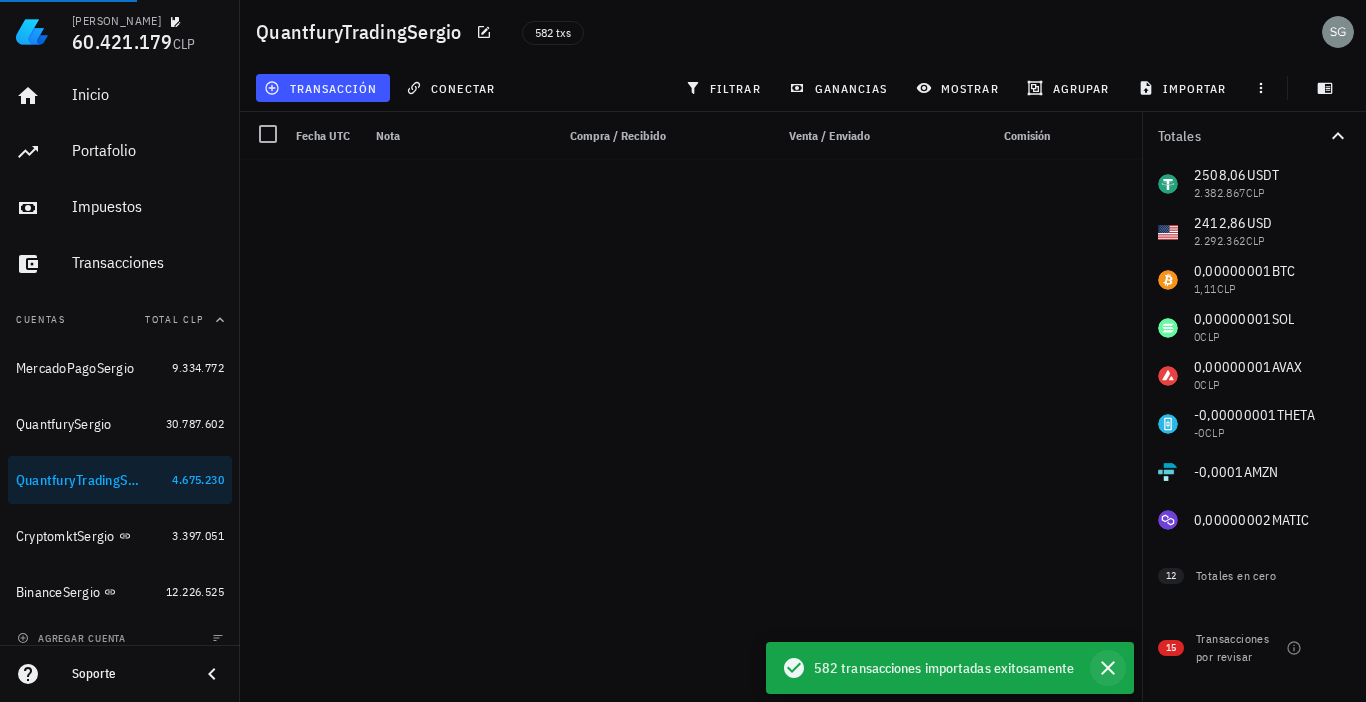 scroll, scrollTop: 4700, scrollLeft: 0, axis: vertical 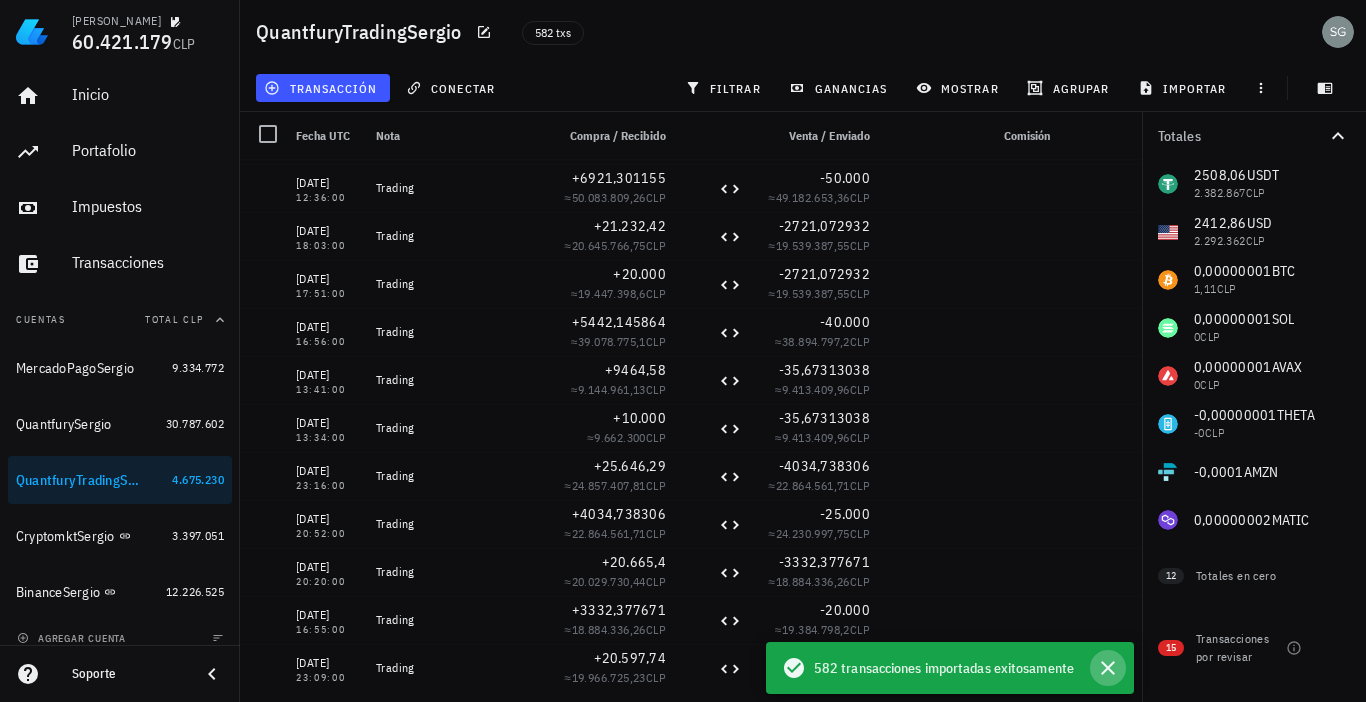 click 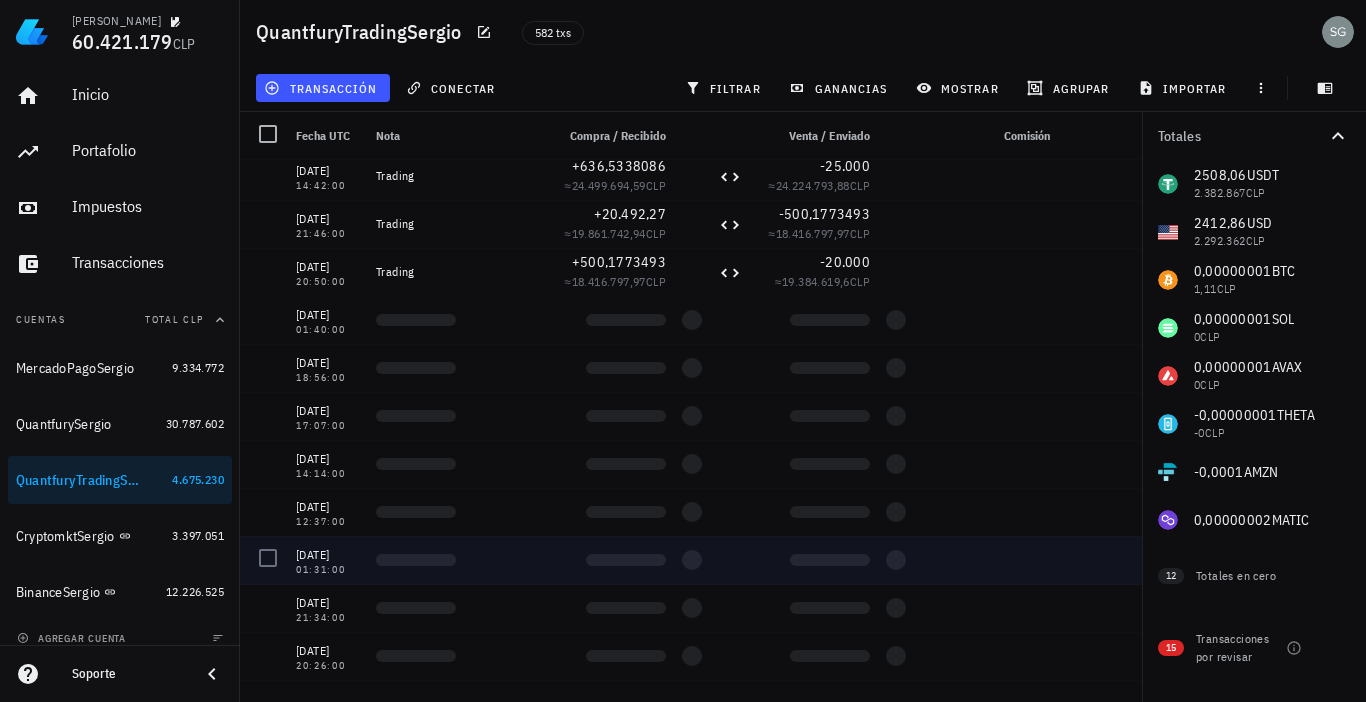 scroll, scrollTop: 7000, scrollLeft: 0, axis: vertical 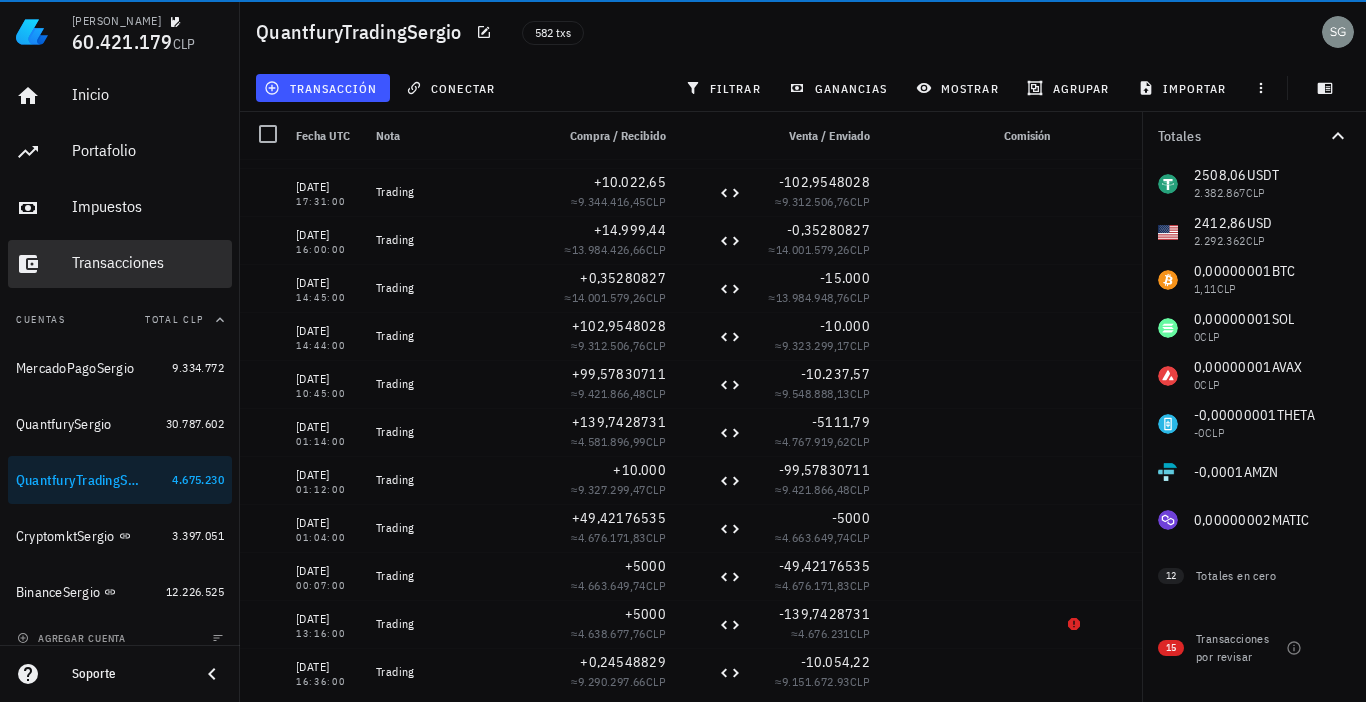 click on "Transacciones" at bounding box center (148, 262) 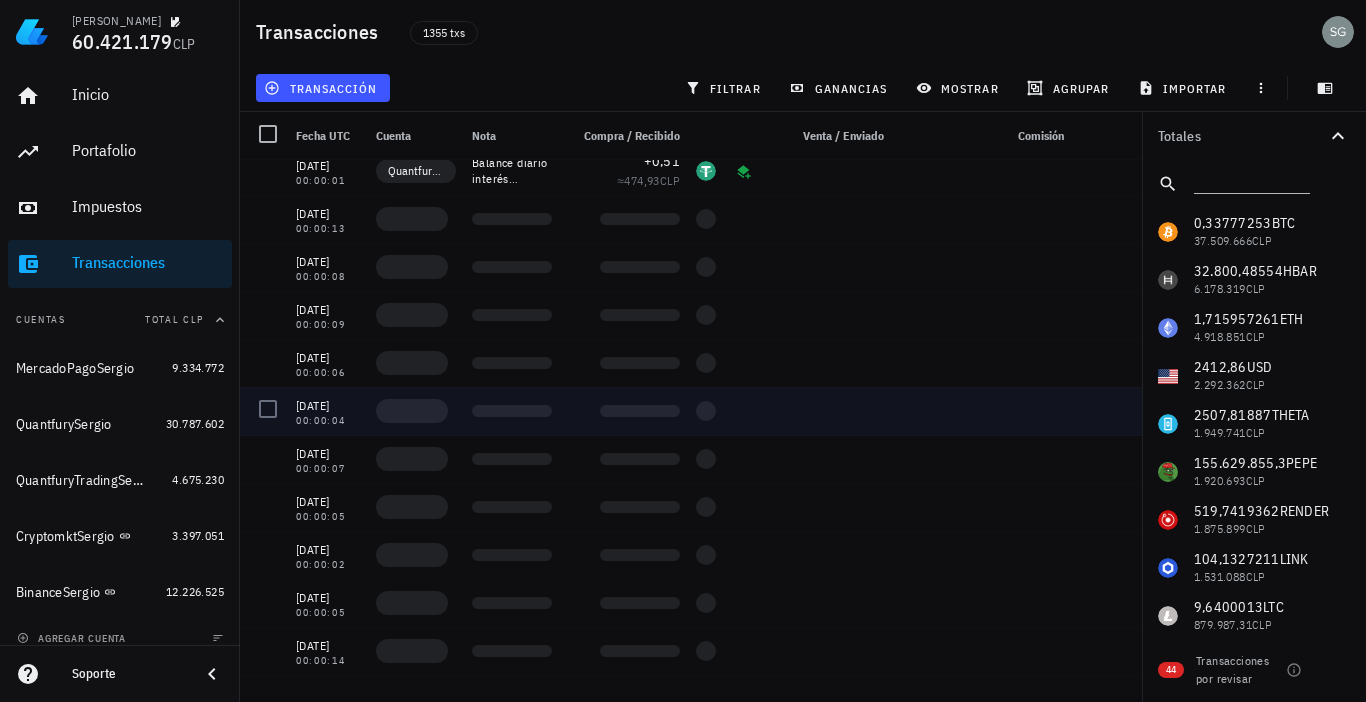 scroll, scrollTop: 800, scrollLeft: 0, axis: vertical 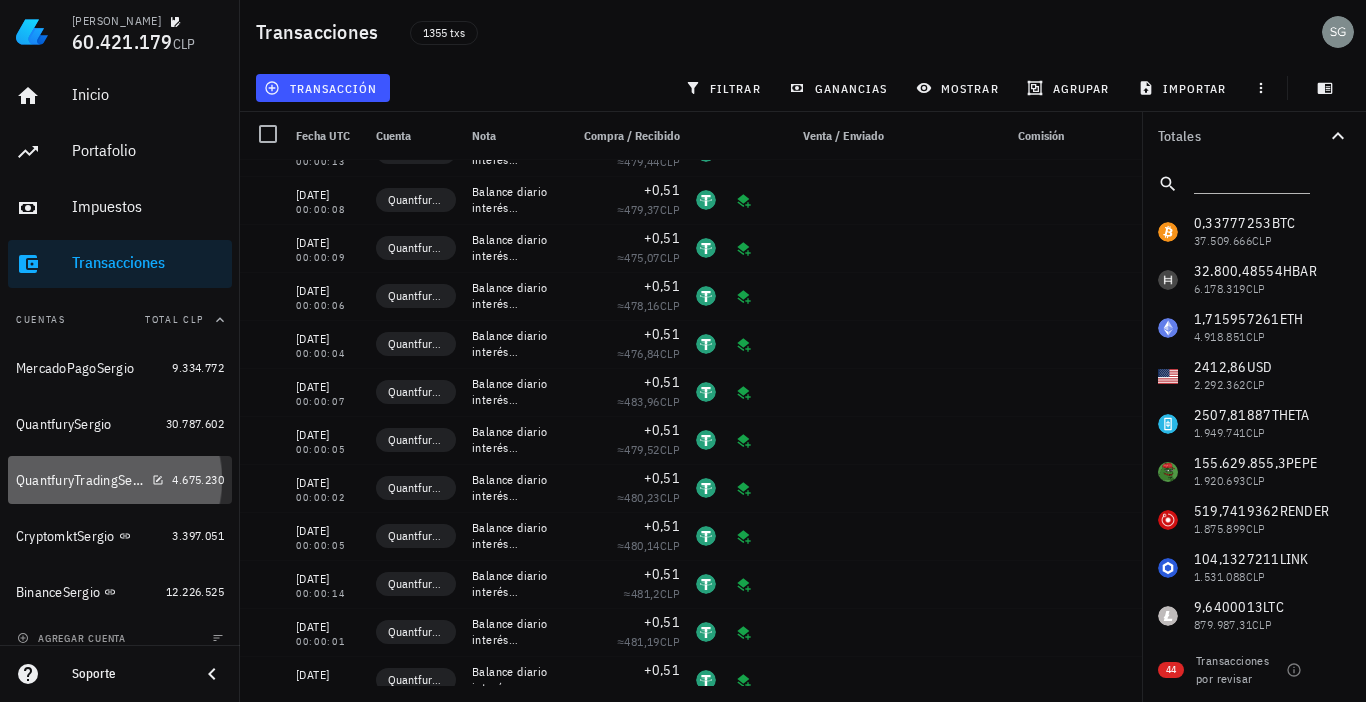 click on "QuantfuryTradingSergio" at bounding box center (80, 480) 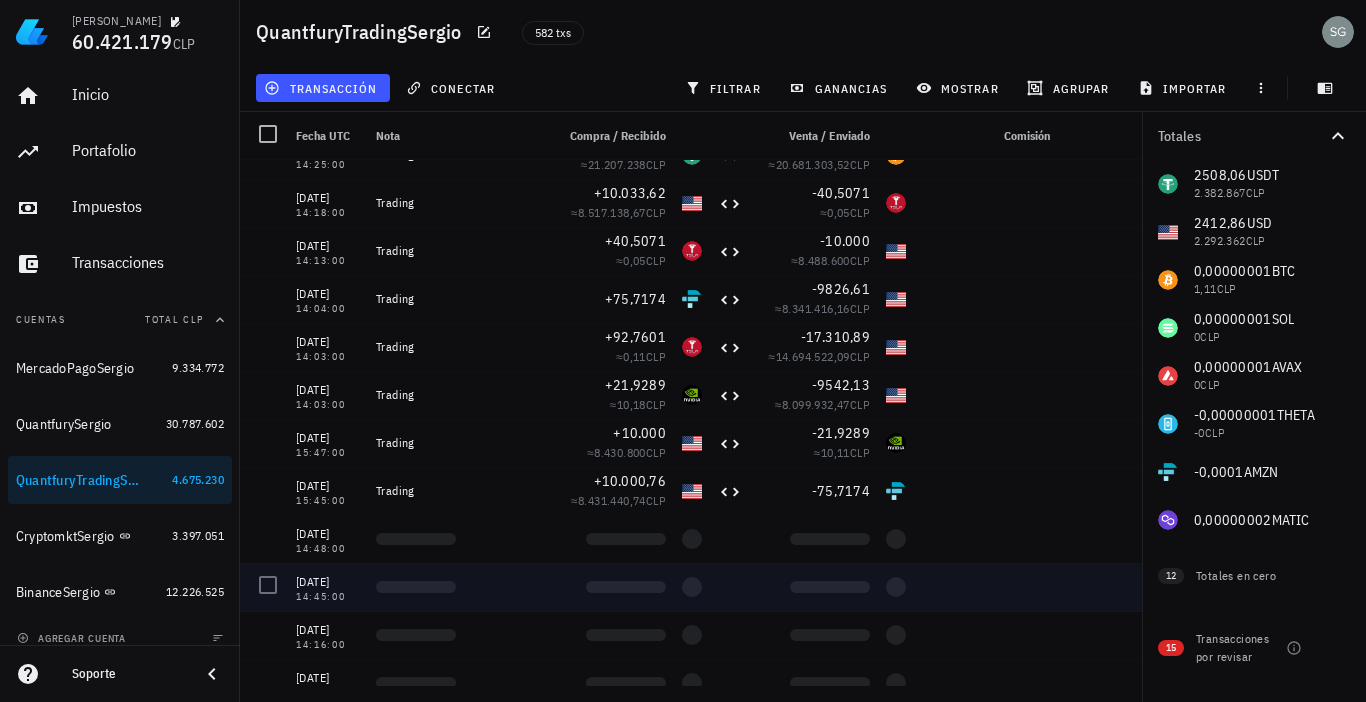 scroll, scrollTop: 17800, scrollLeft: 0, axis: vertical 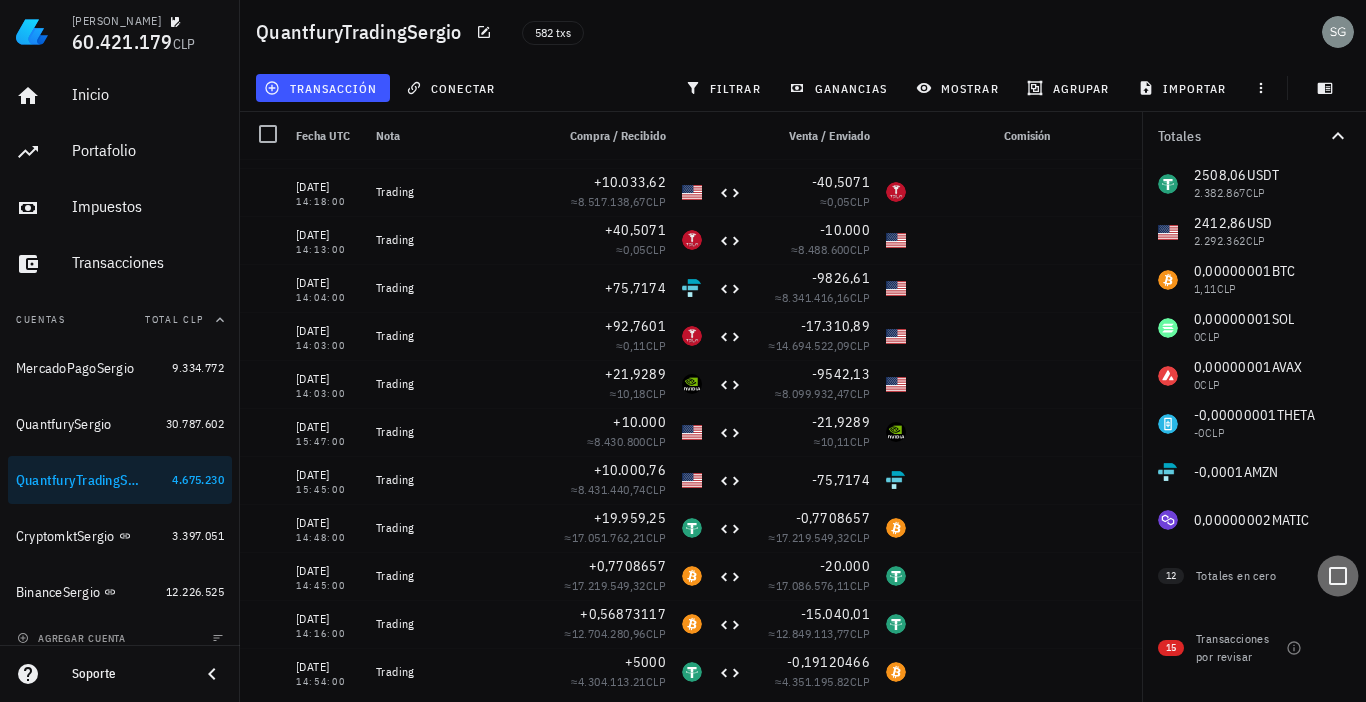click at bounding box center [1338, 576] 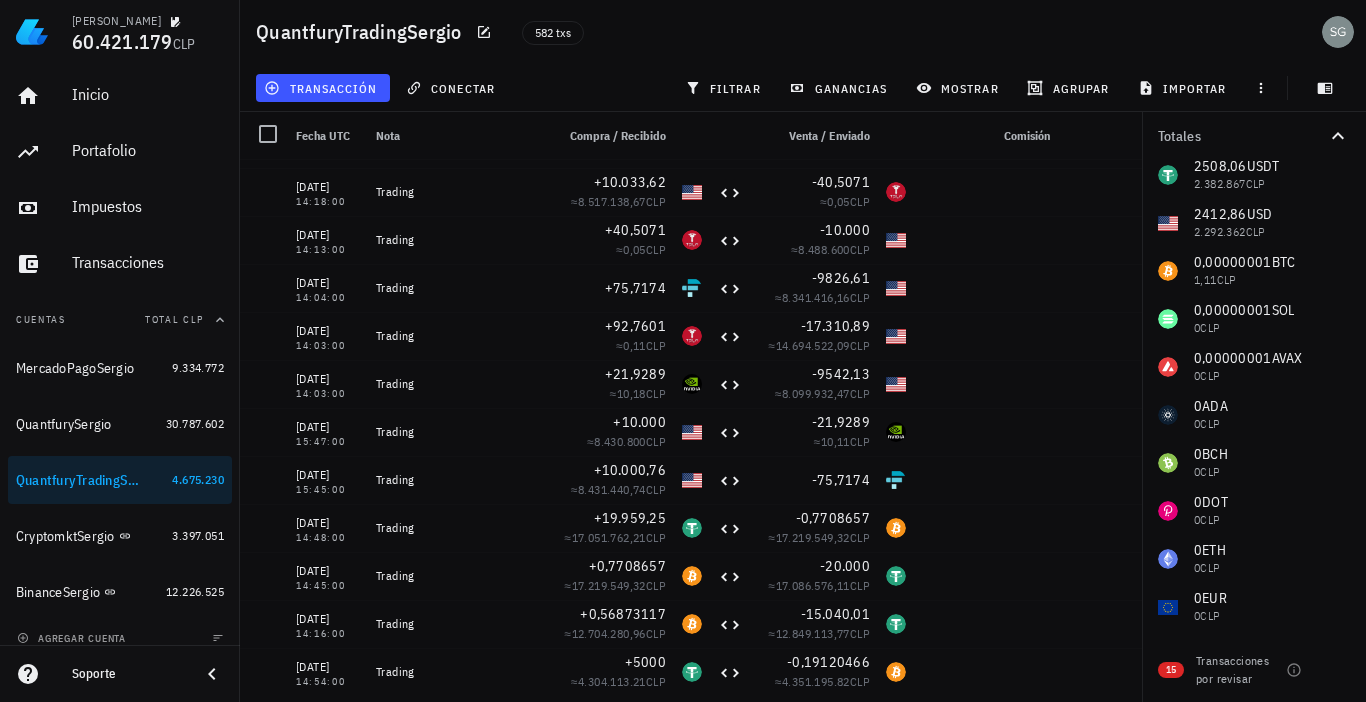 scroll, scrollTop: 0, scrollLeft: 0, axis: both 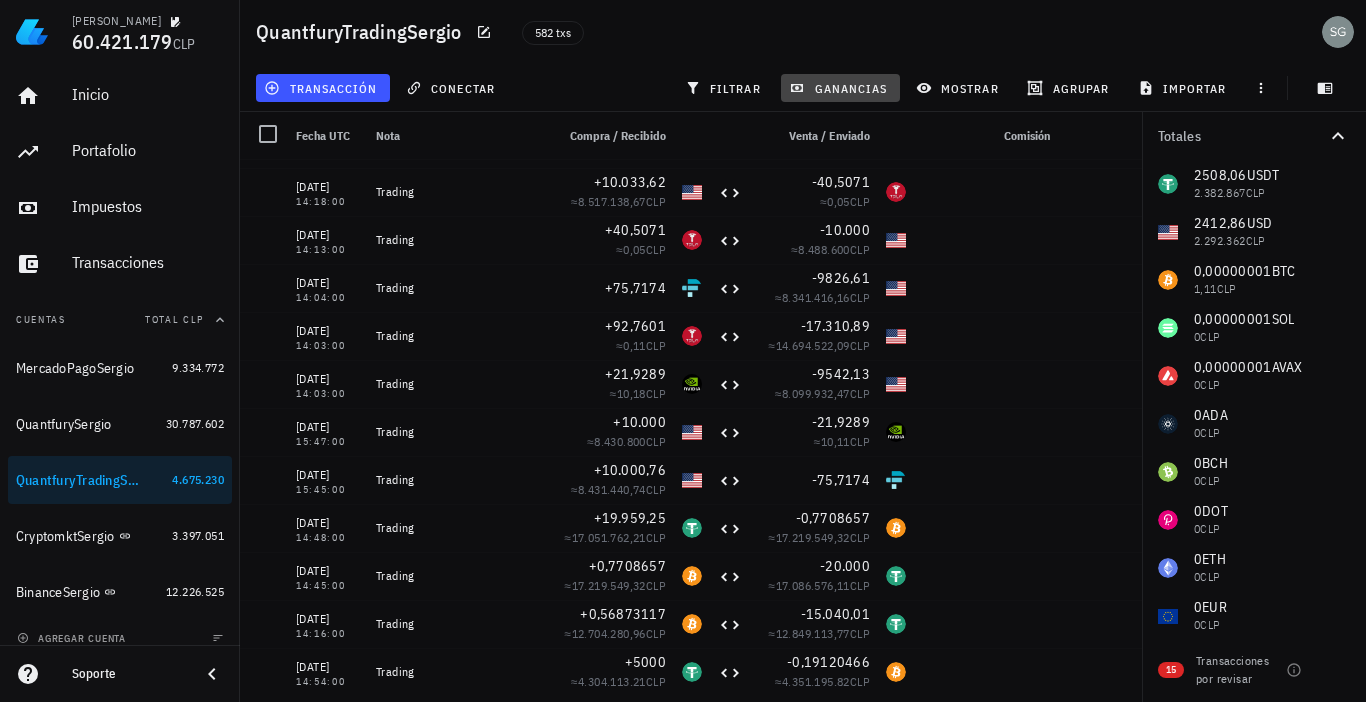 click on "ganancias" at bounding box center [840, 88] 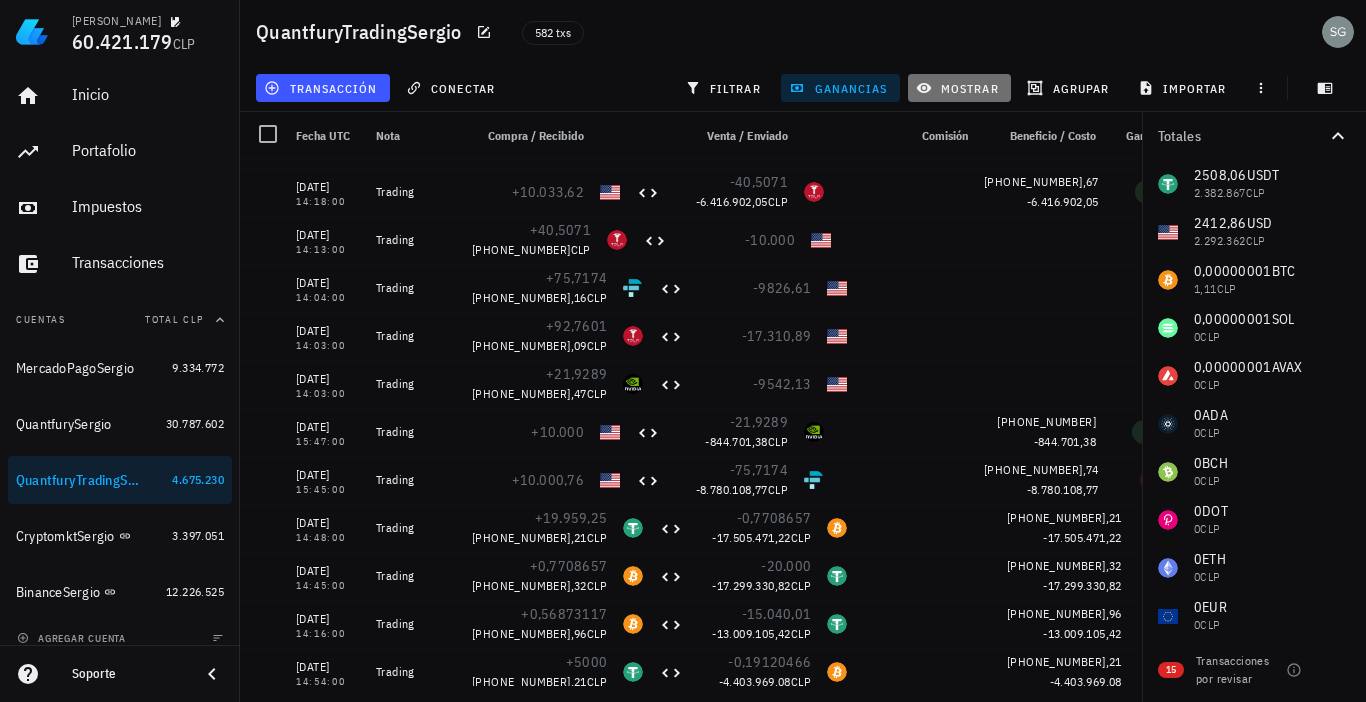 click on "mostrar" at bounding box center (959, 88) 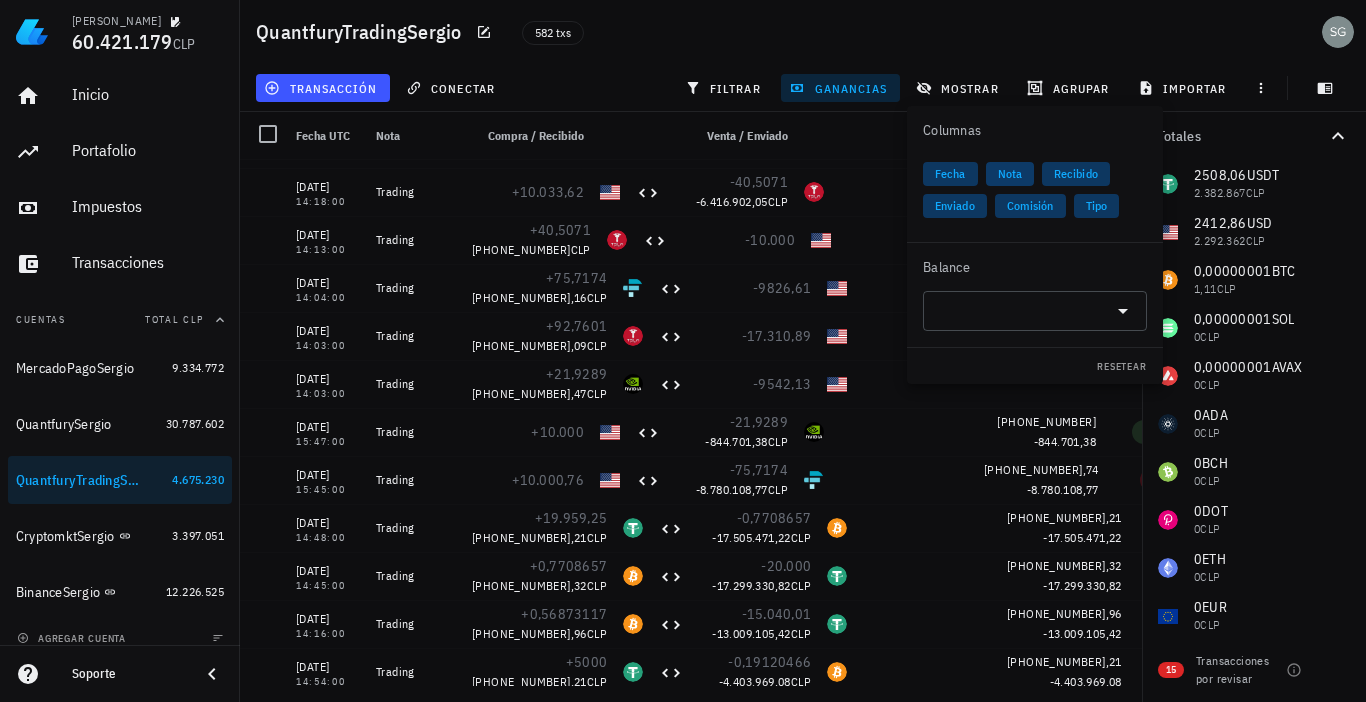 click on "Nota" at bounding box center (1010, 174) 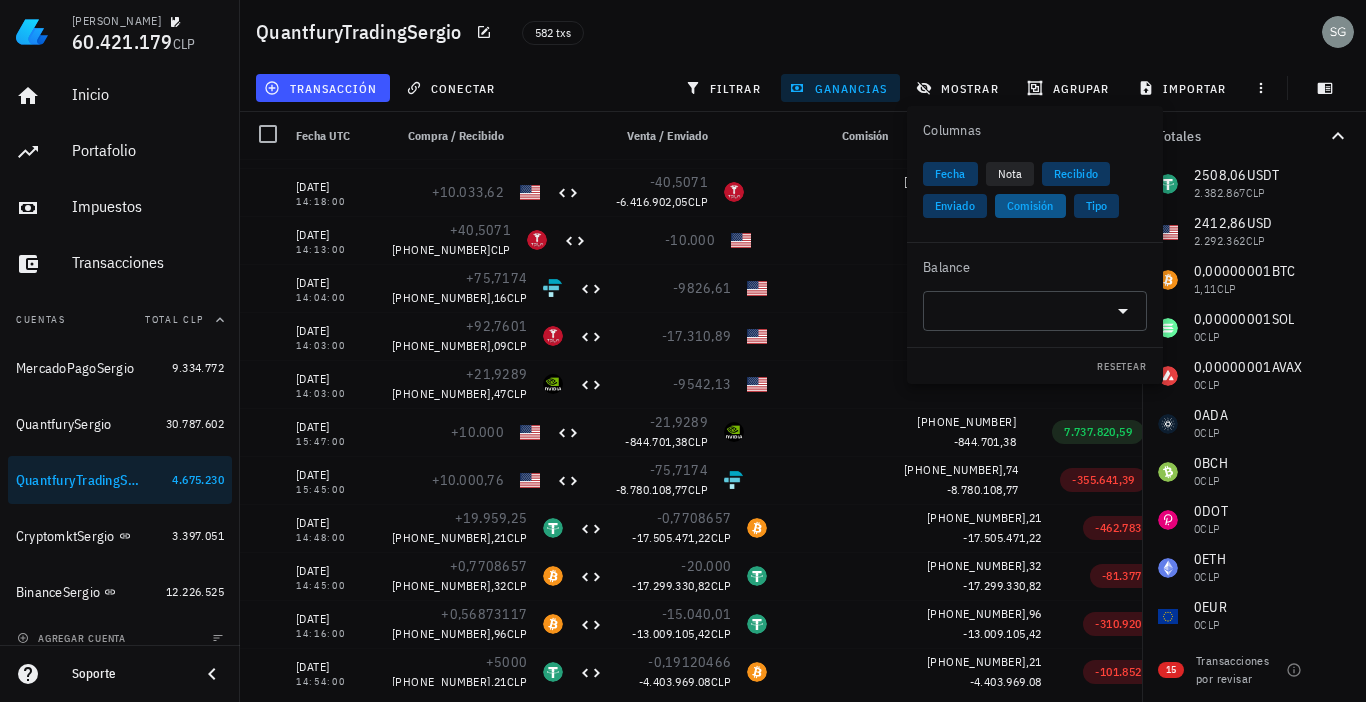 click on "Comisión" at bounding box center [1030, 206] 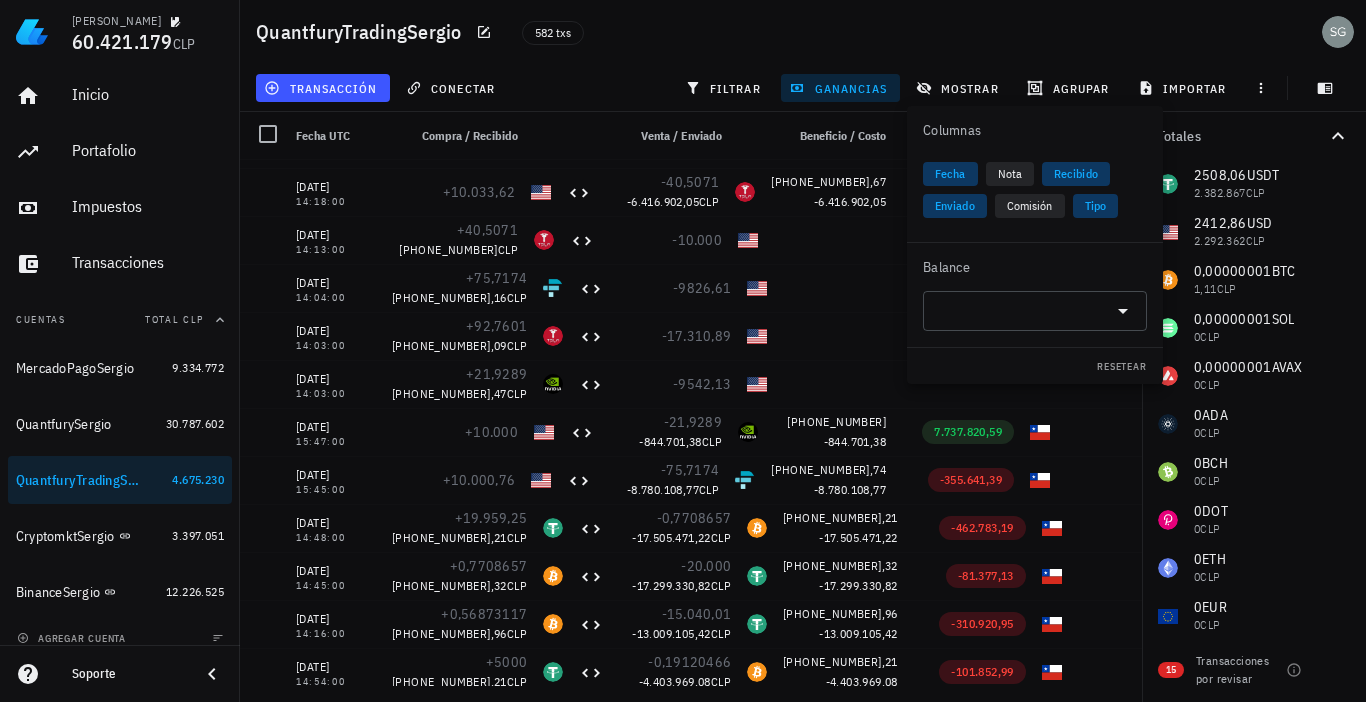 click on "582 txs" at bounding box center (735, 32) 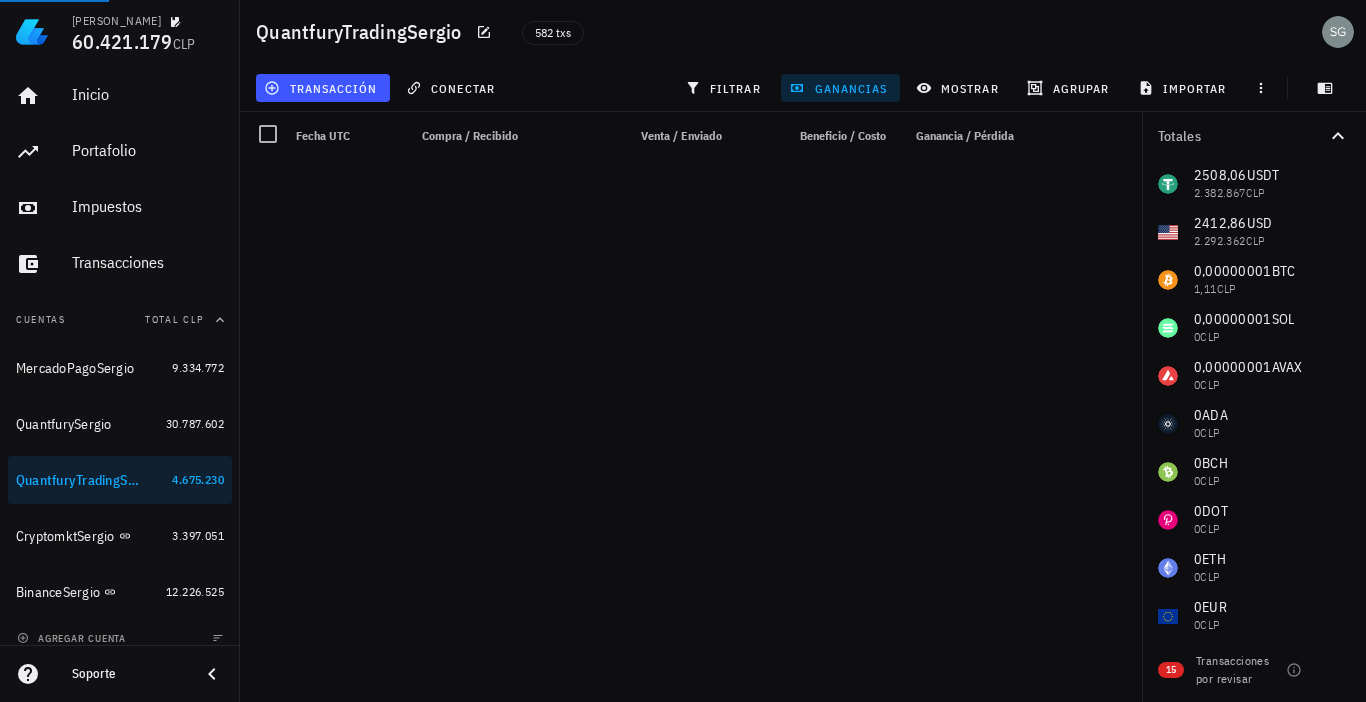 scroll, scrollTop: 27410, scrollLeft: 0, axis: vertical 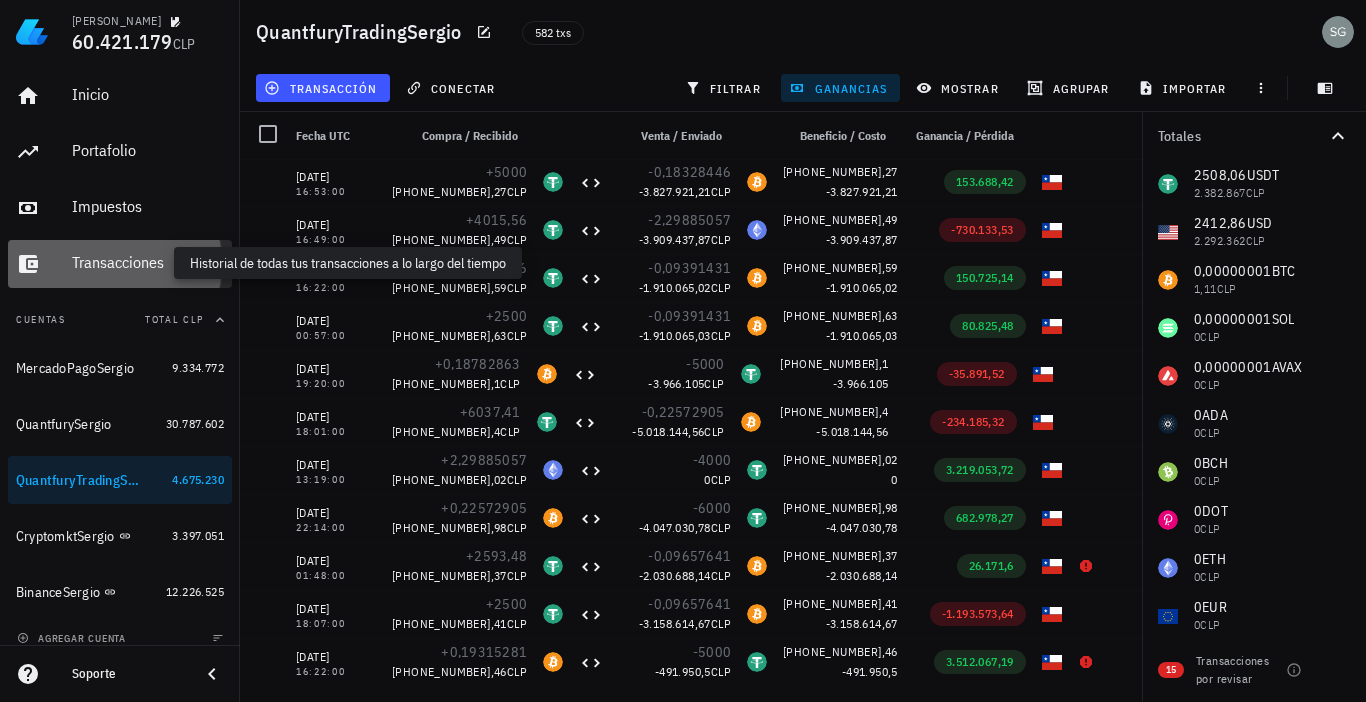 click on "Transacciones" at bounding box center (148, 262) 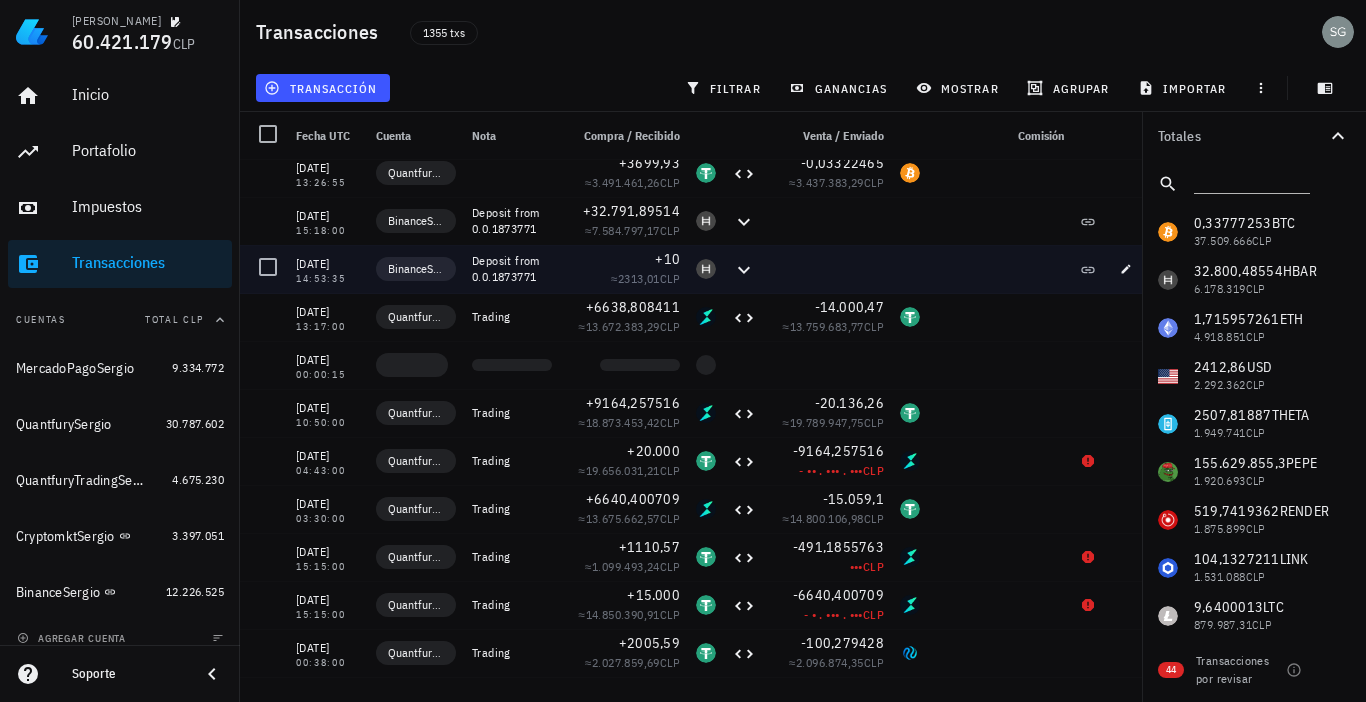 scroll, scrollTop: 2500, scrollLeft: 0, axis: vertical 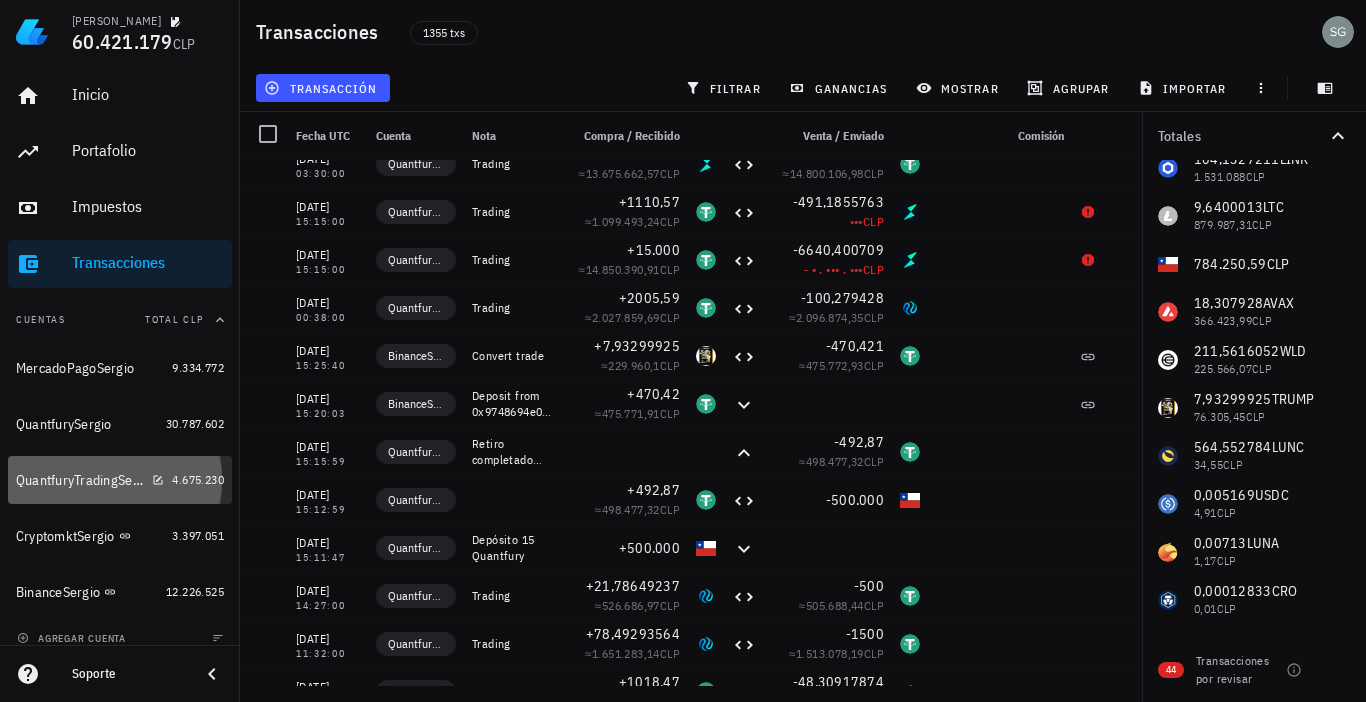 click on "QuantfuryTradingSergio" at bounding box center [90, 480] 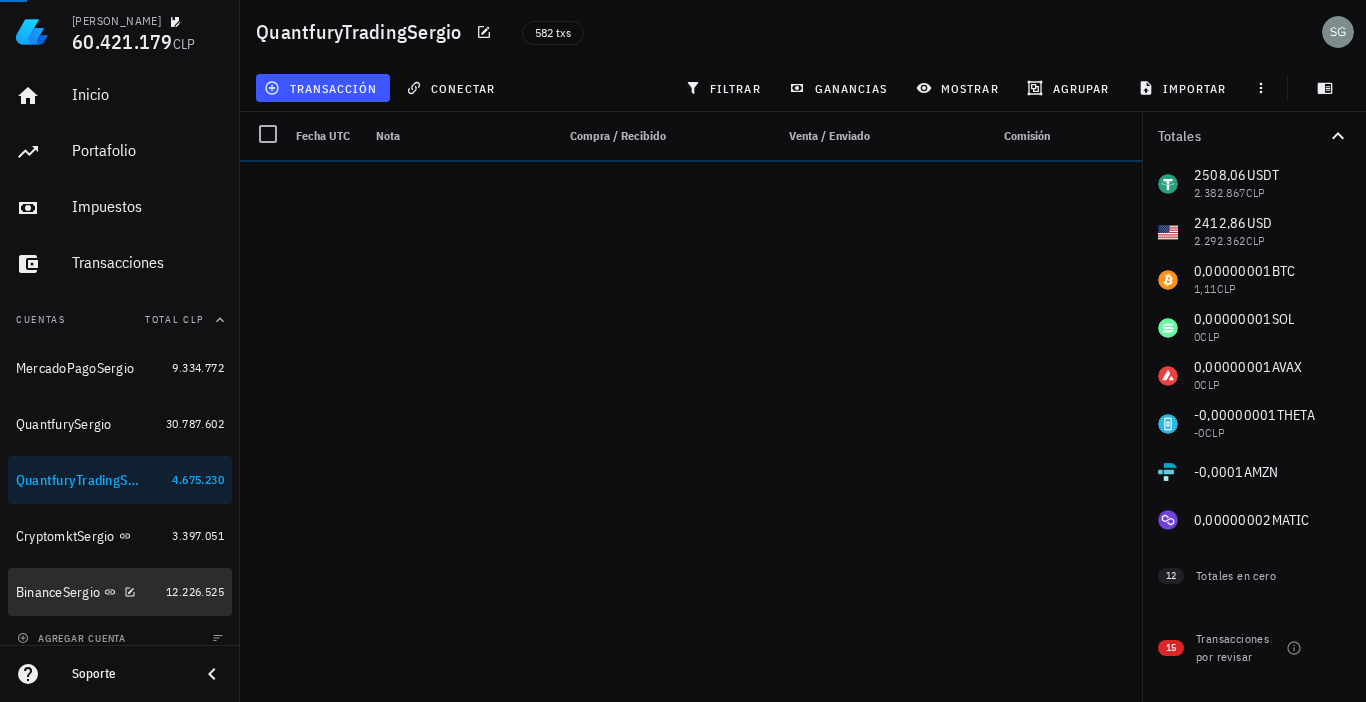 click on "BinanceSergio" at bounding box center [58, 592] 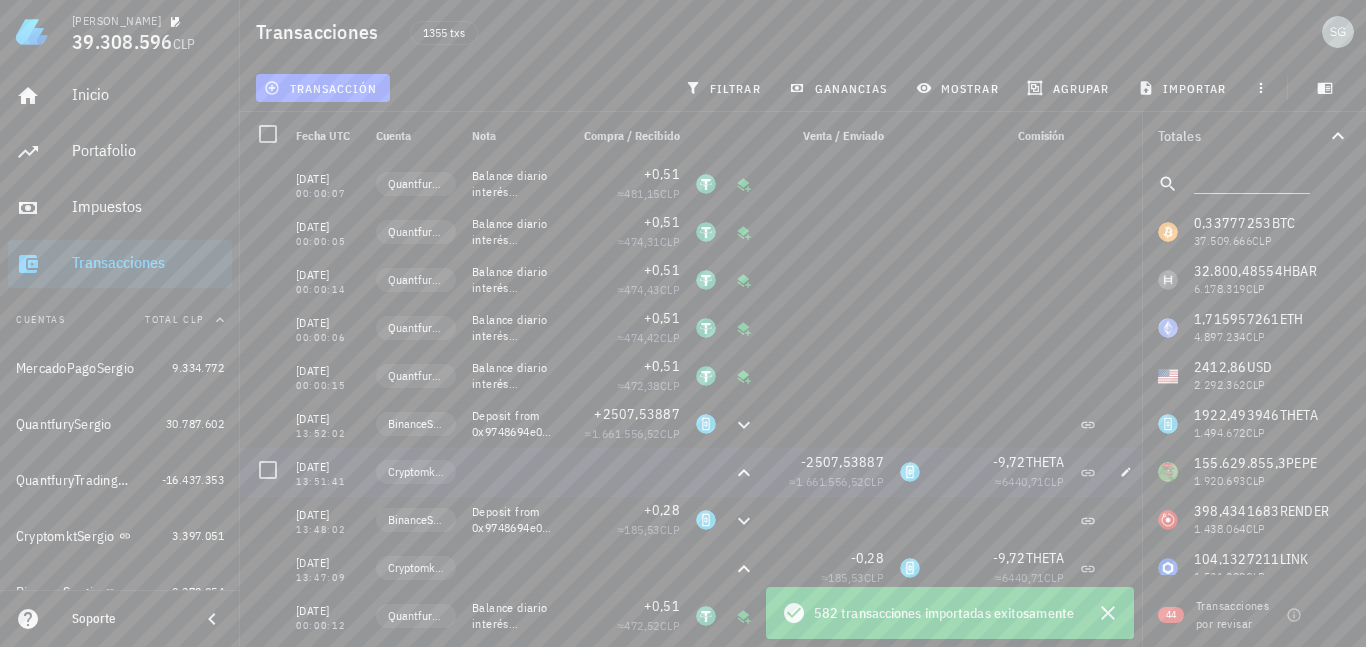 scroll, scrollTop: 0, scrollLeft: 0, axis: both 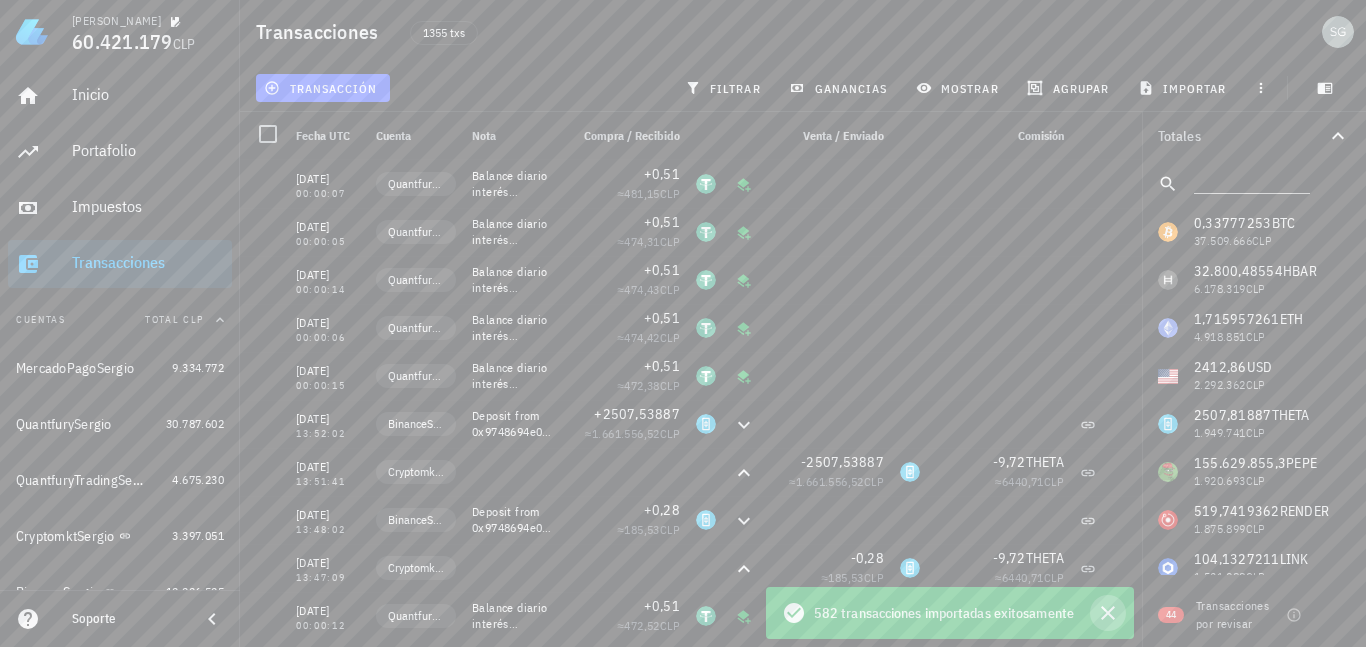 click 